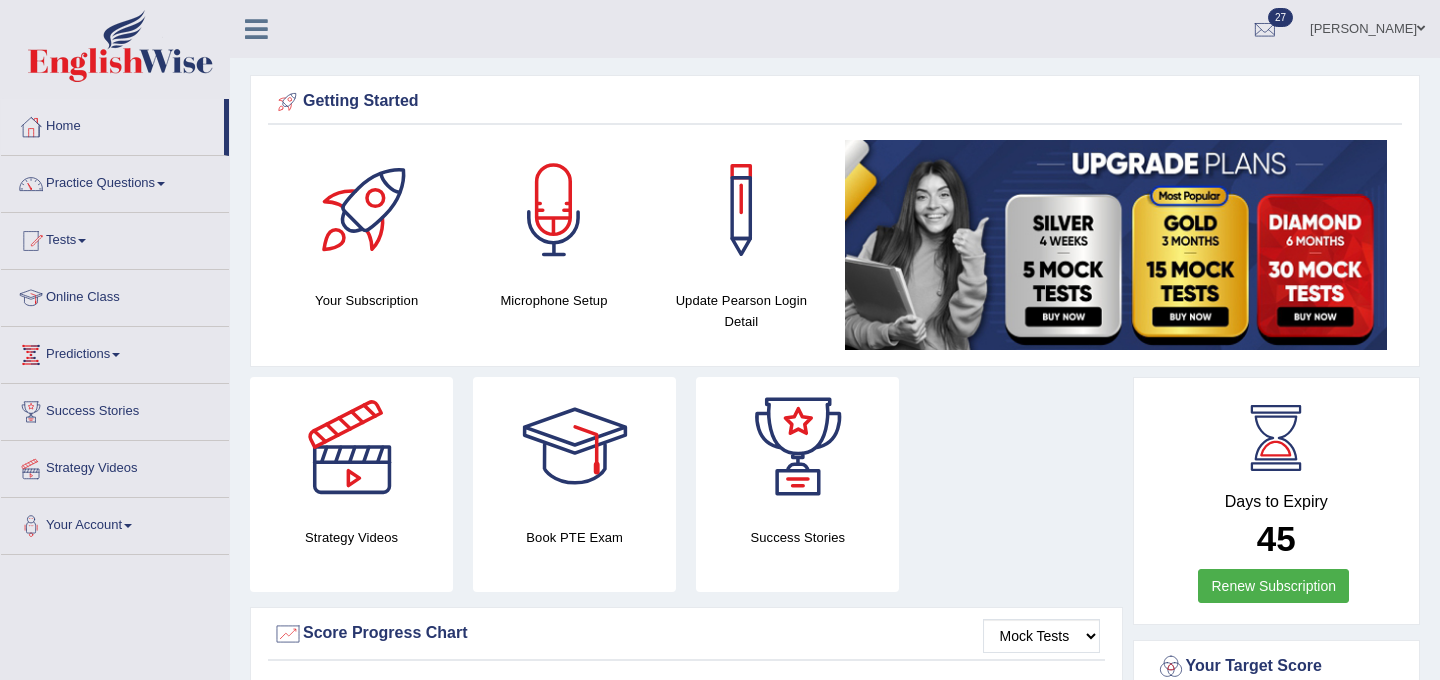 scroll, scrollTop: 0, scrollLeft: 0, axis: both 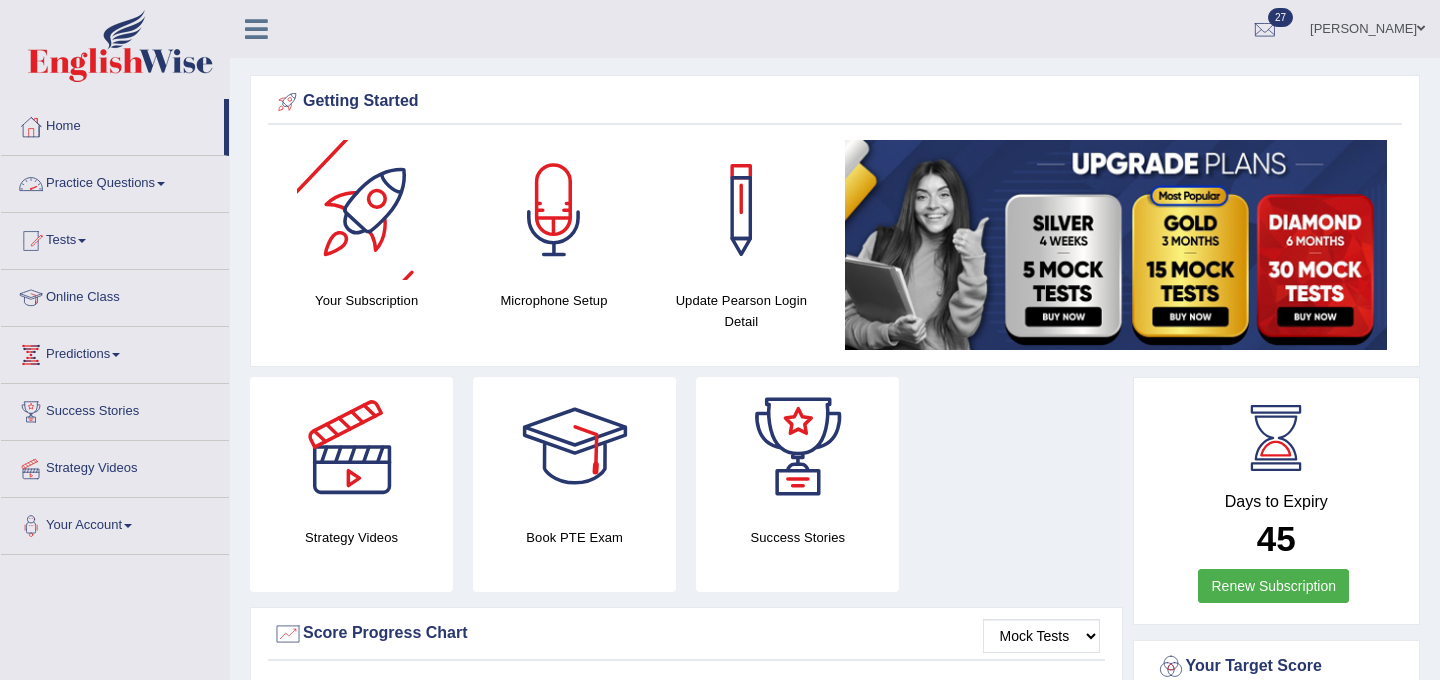 click on "Practice Questions" at bounding box center (115, 181) 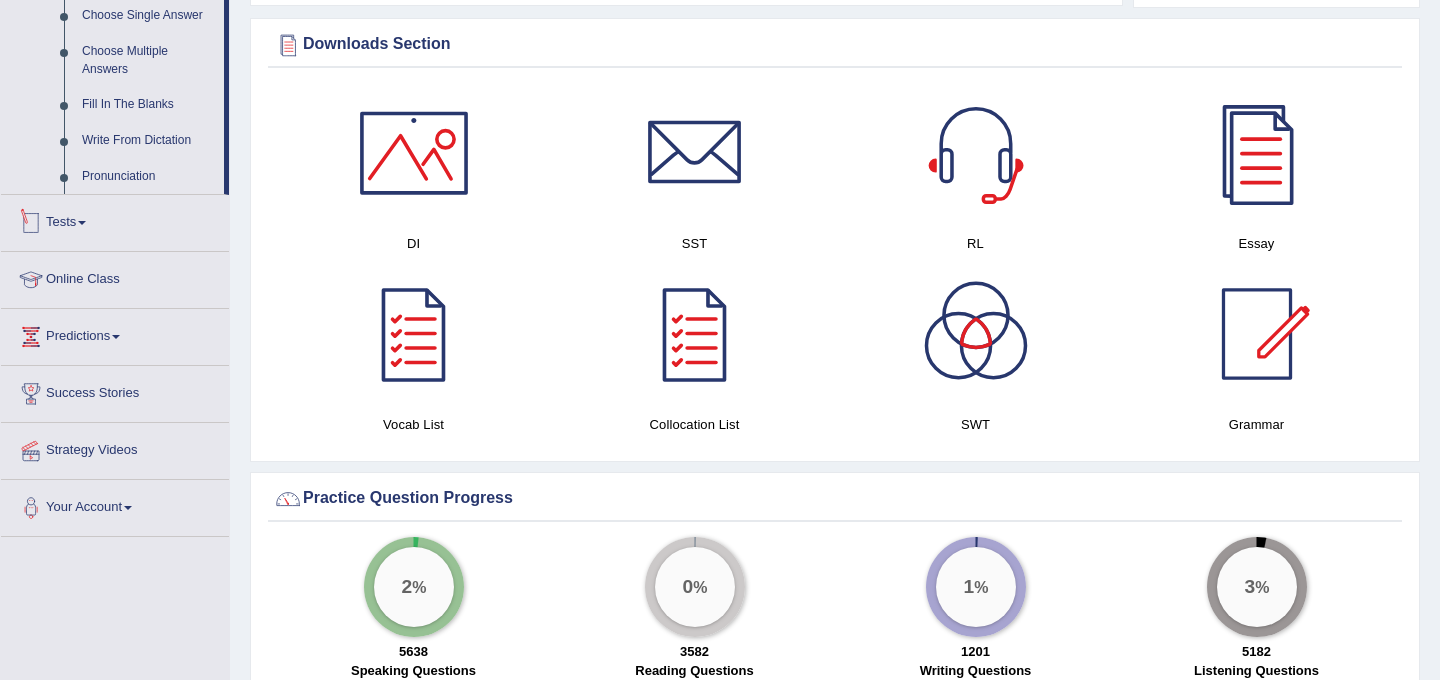 click on "Tests" at bounding box center (115, 220) 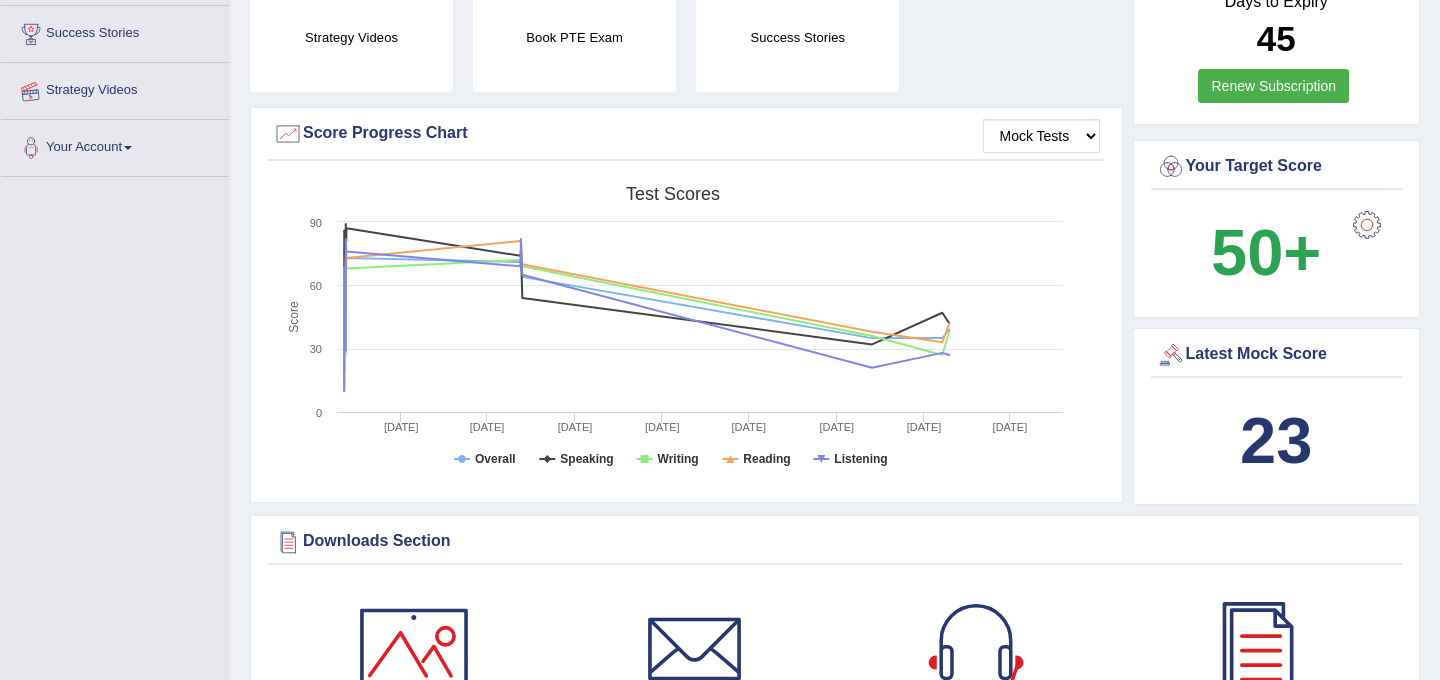 scroll, scrollTop: 259, scrollLeft: 0, axis: vertical 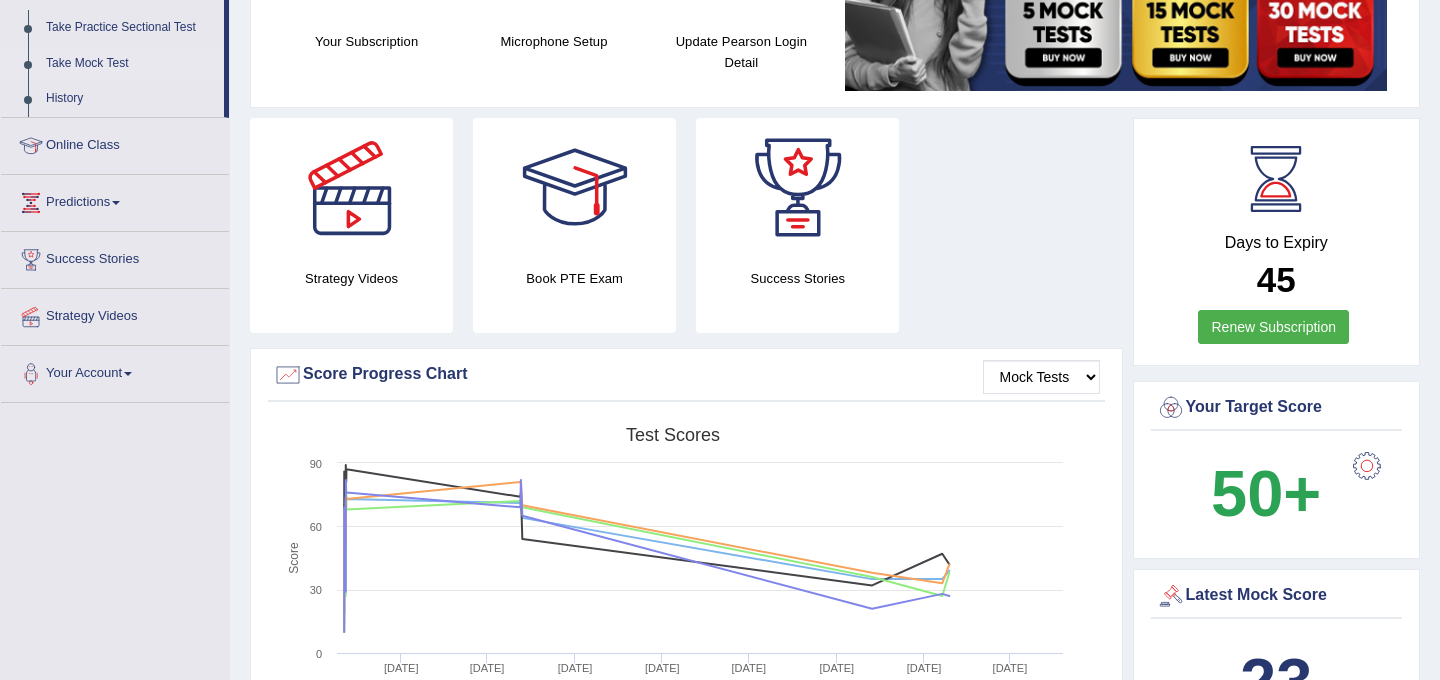 click on "Take Mock Test" at bounding box center (130, 64) 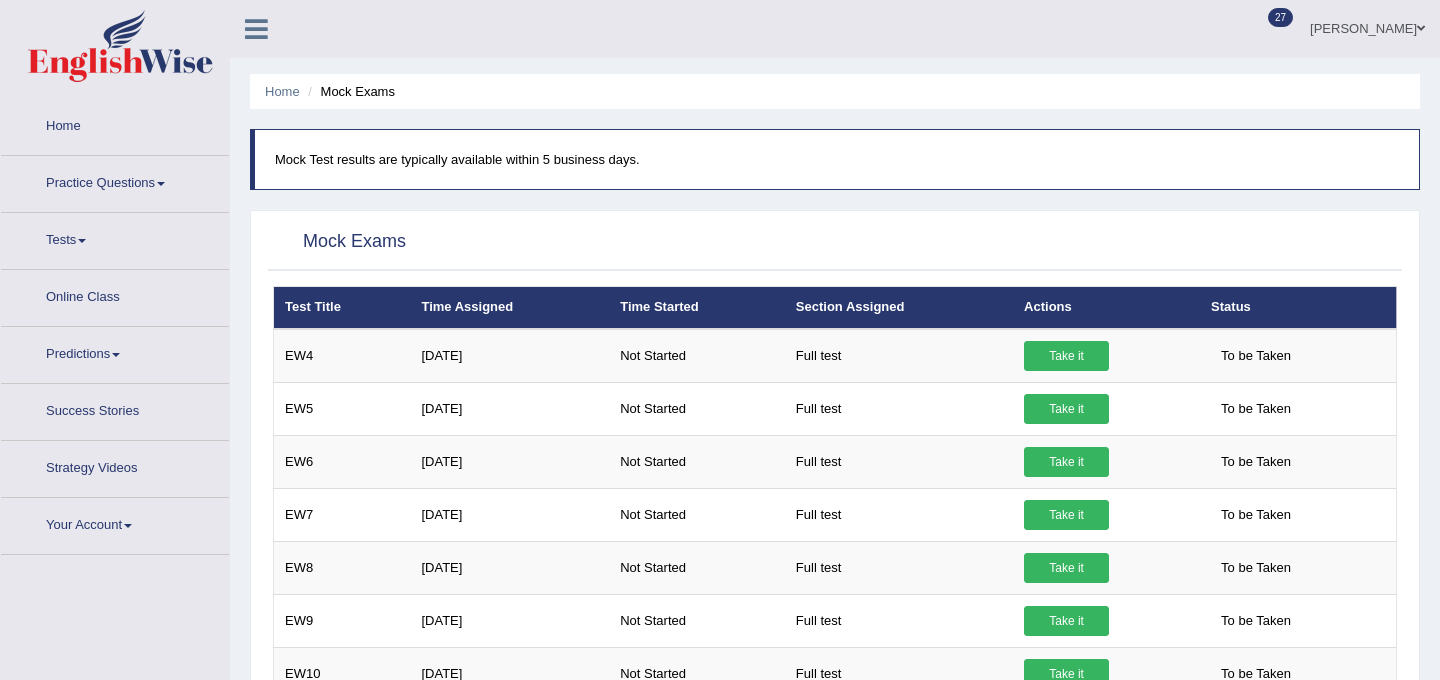 scroll, scrollTop: 0, scrollLeft: 0, axis: both 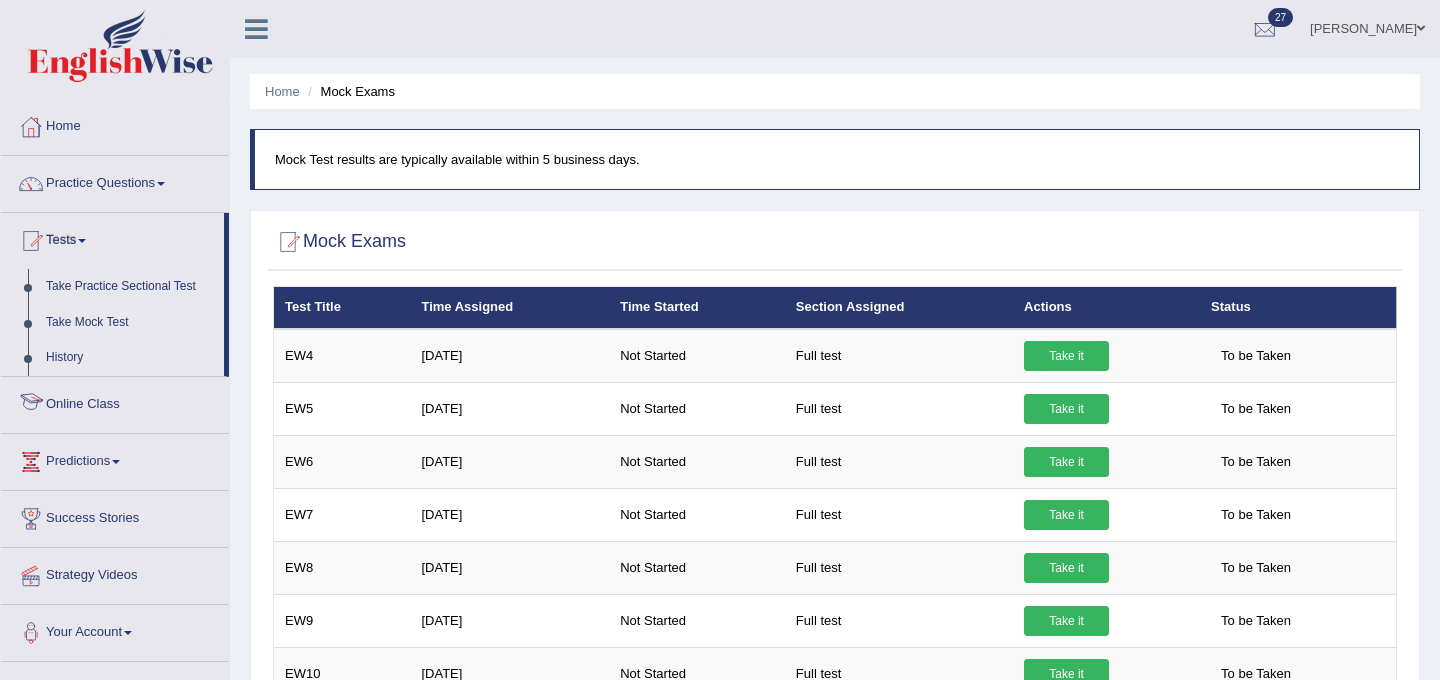 click on "History" at bounding box center (130, 358) 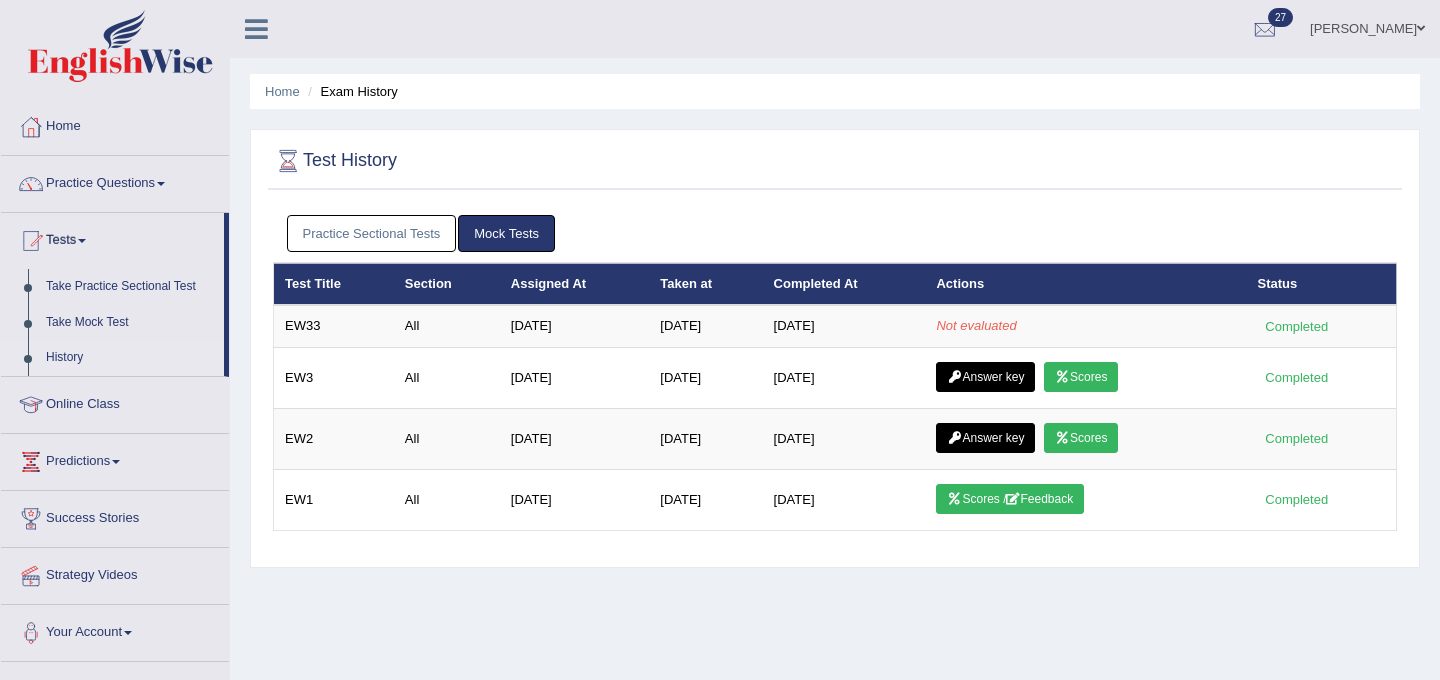 scroll, scrollTop: 0, scrollLeft: 0, axis: both 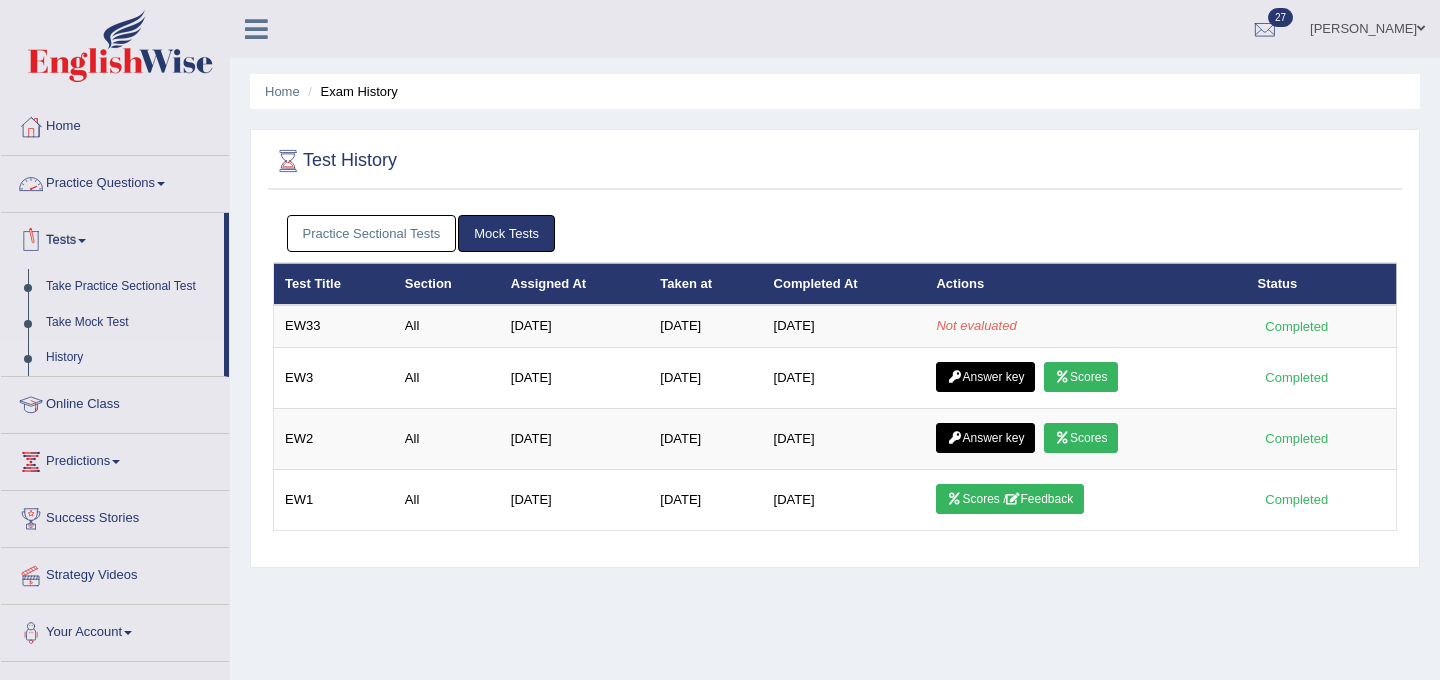 click on "Practice Questions" at bounding box center (115, 181) 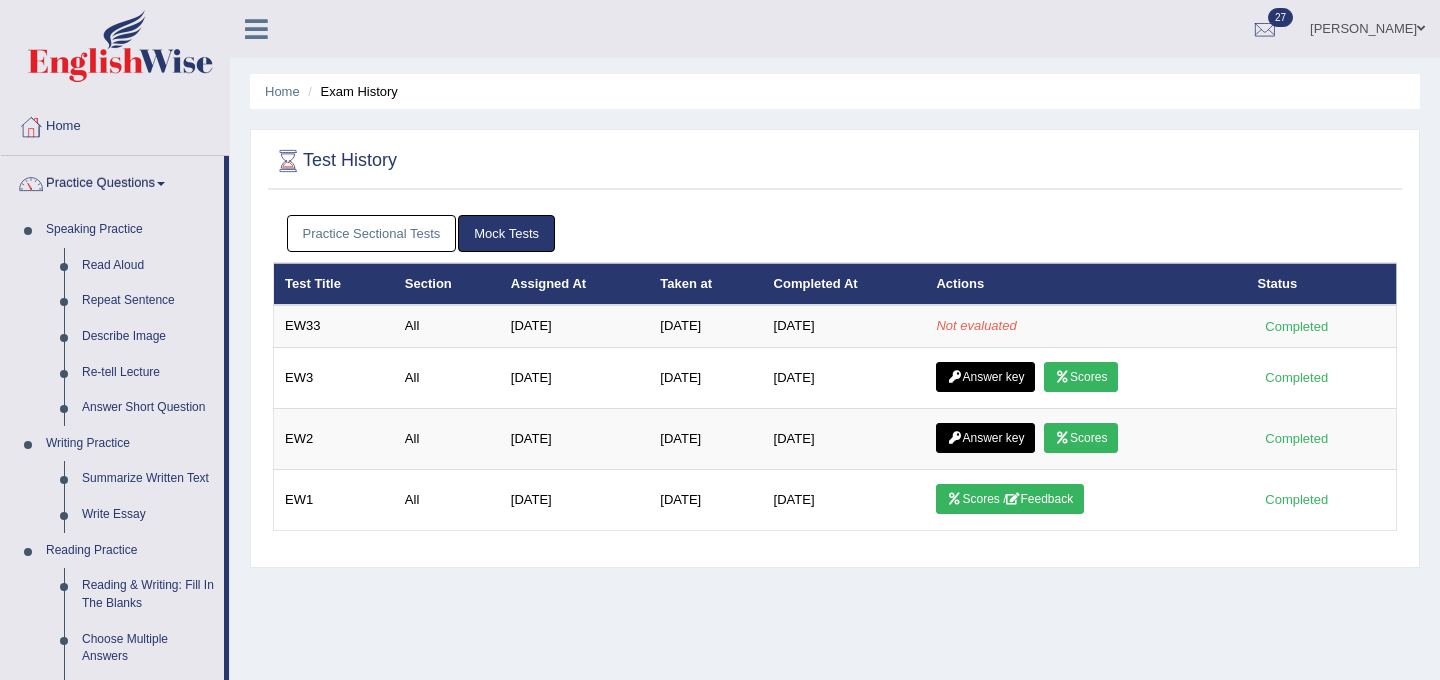 click on "Practice Questions" at bounding box center [112, 181] 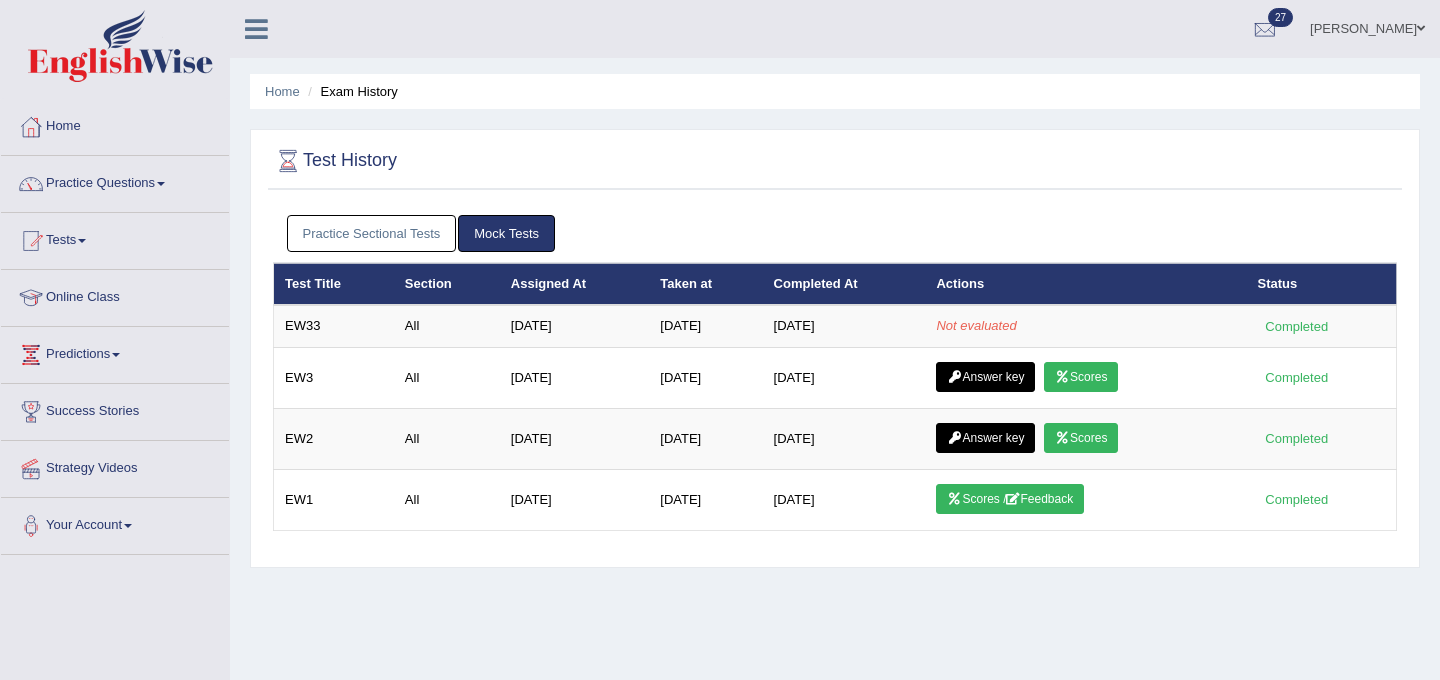 click on "Practice Questions" at bounding box center [115, 181] 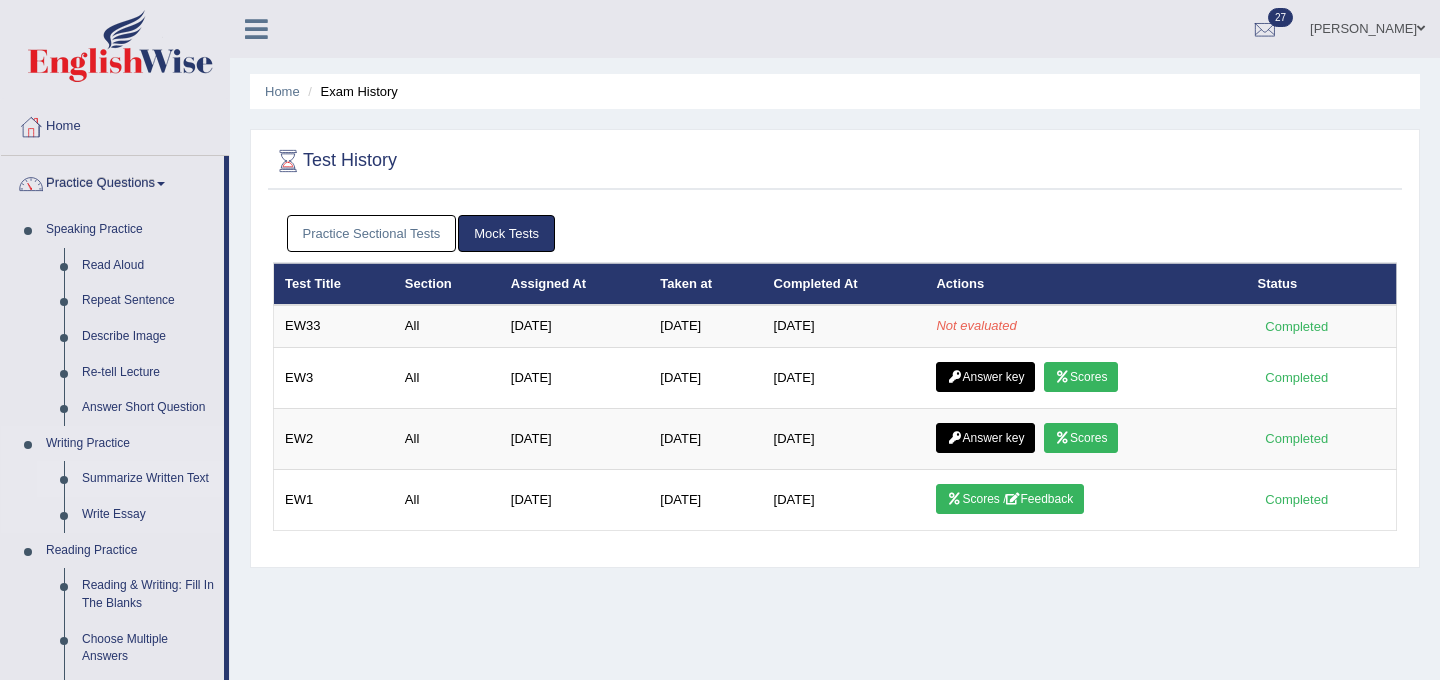click on "Summarize Written Text" at bounding box center [148, 479] 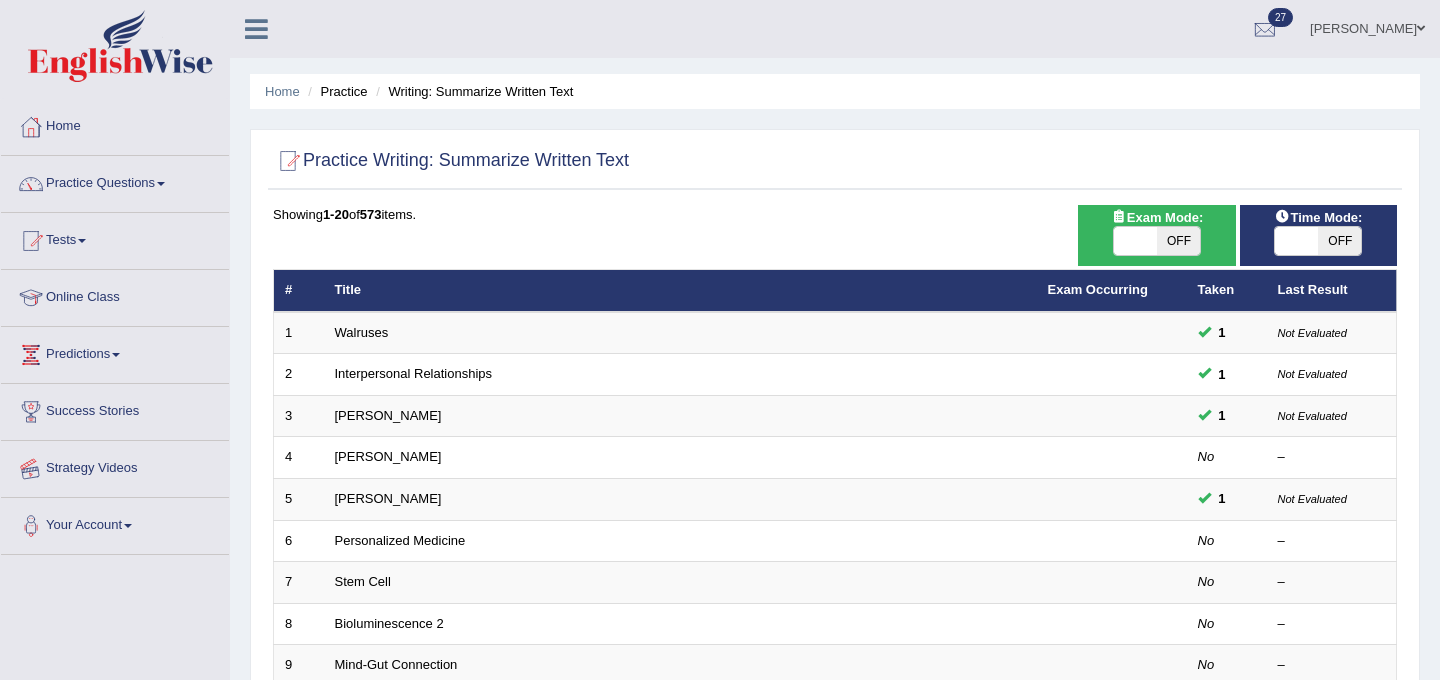 scroll, scrollTop: 0, scrollLeft: 0, axis: both 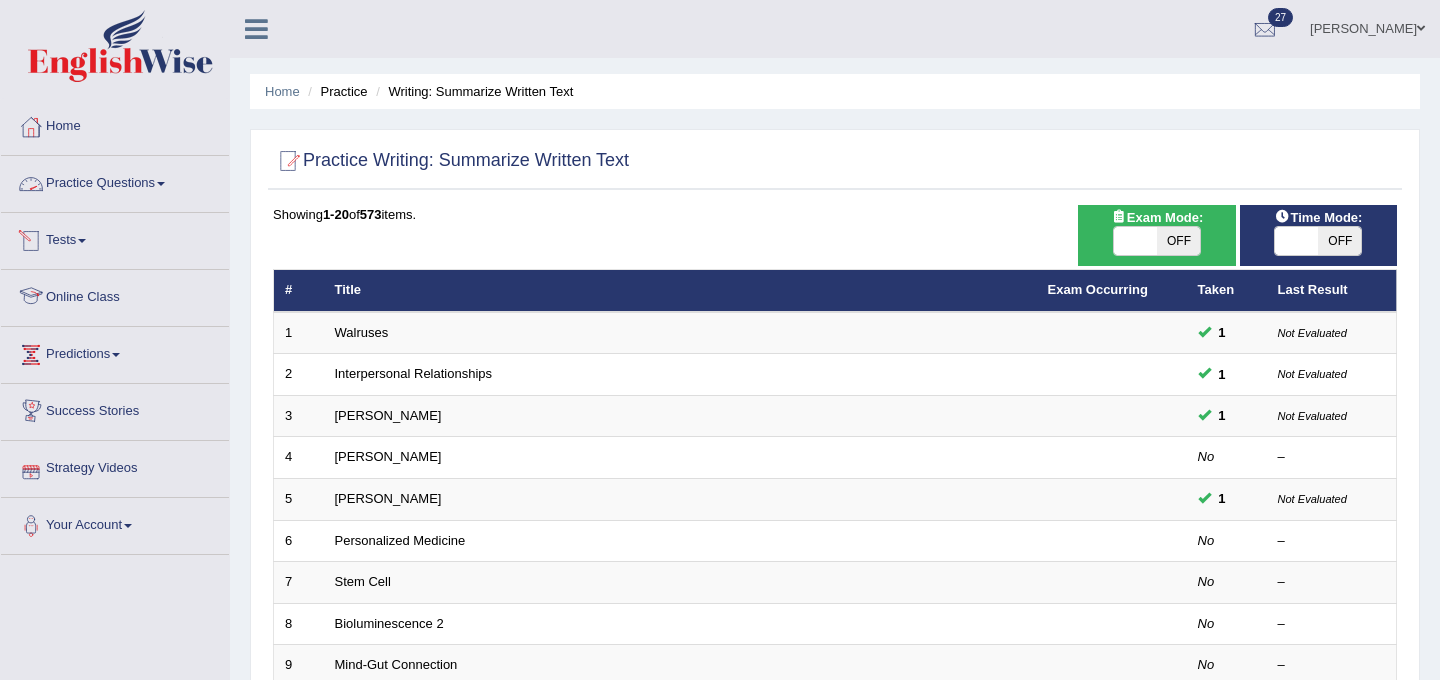 click on "Practice Questions" at bounding box center [115, 181] 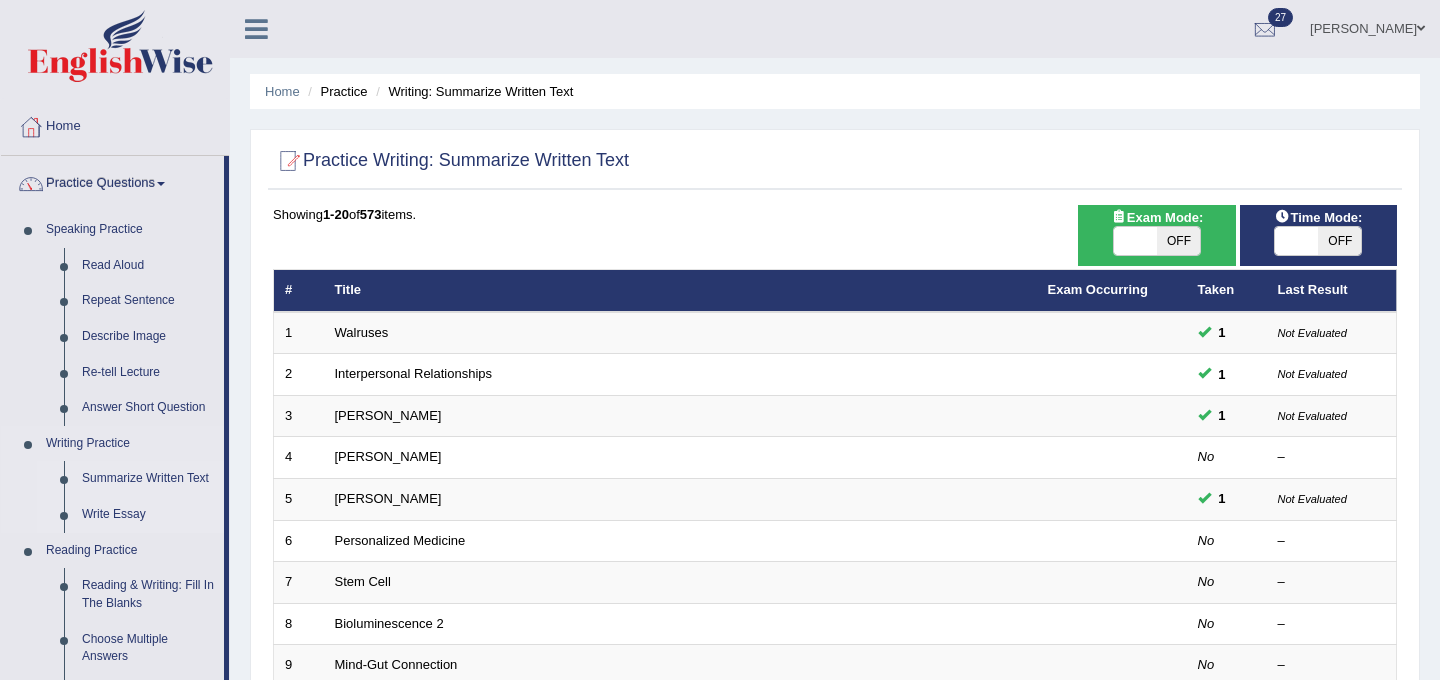 click on "Write Essay" at bounding box center [148, 515] 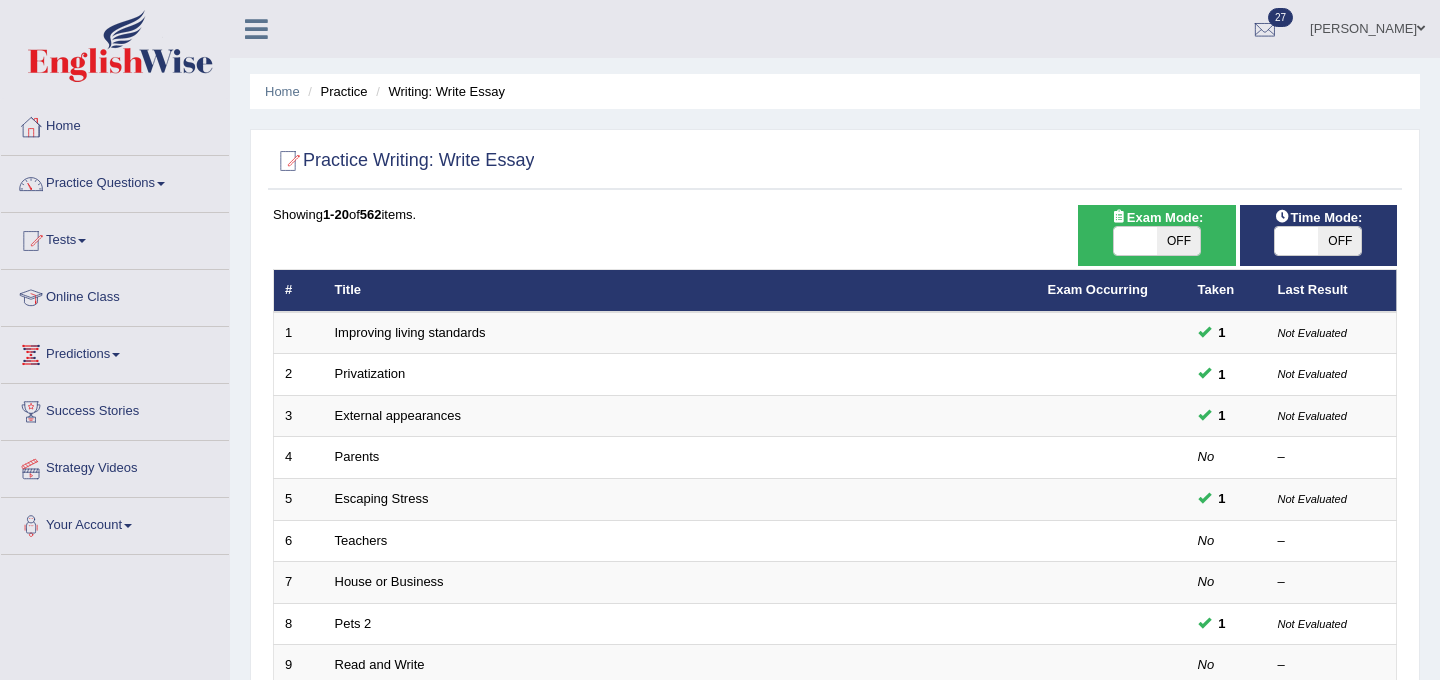 scroll, scrollTop: 0, scrollLeft: 0, axis: both 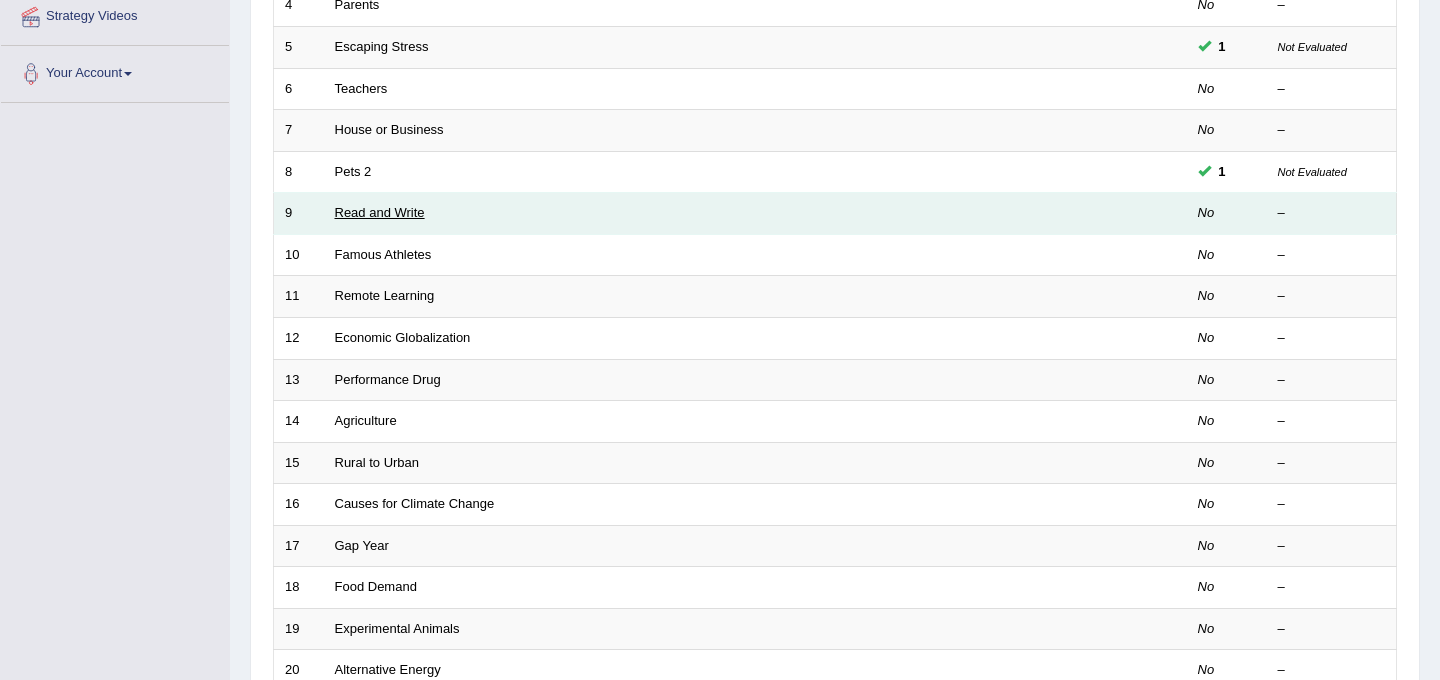 click on "Read and Write" at bounding box center (380, 212) 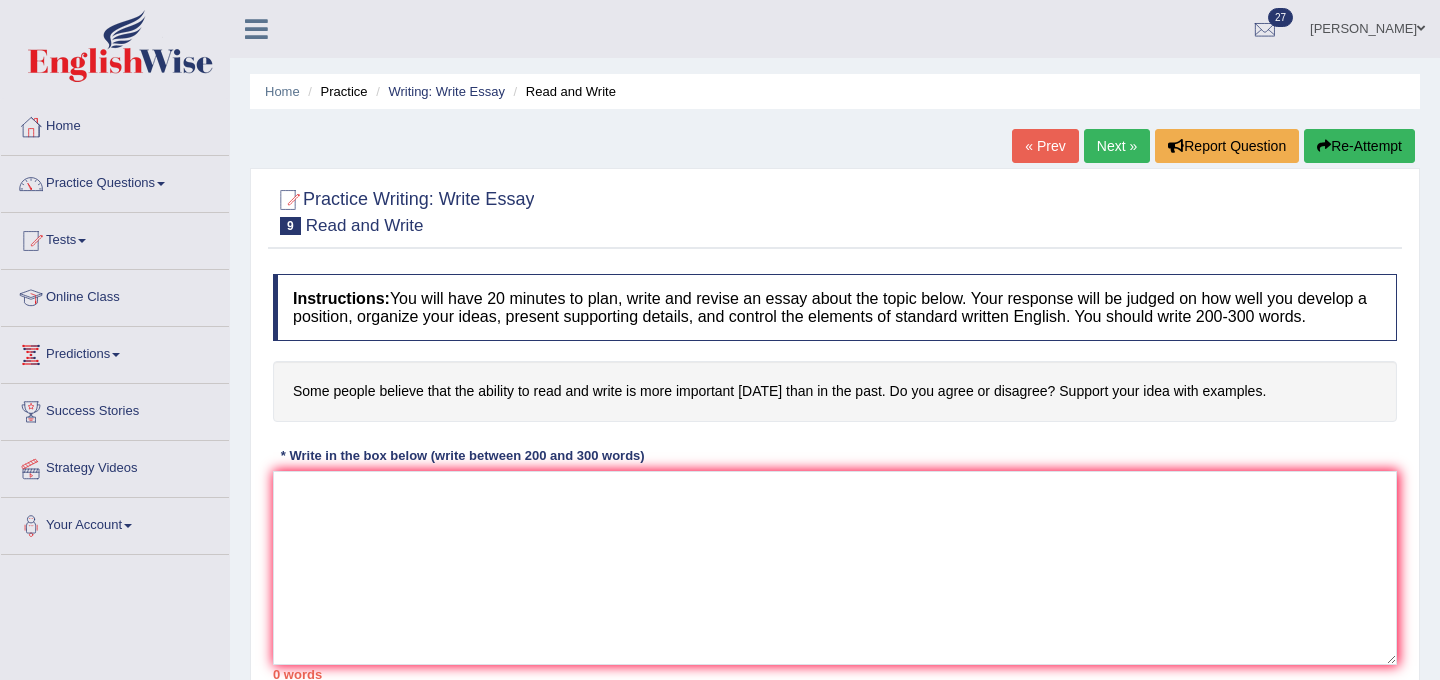 scroll, scrollTop: 0, scrollLeft: 0, axis: both 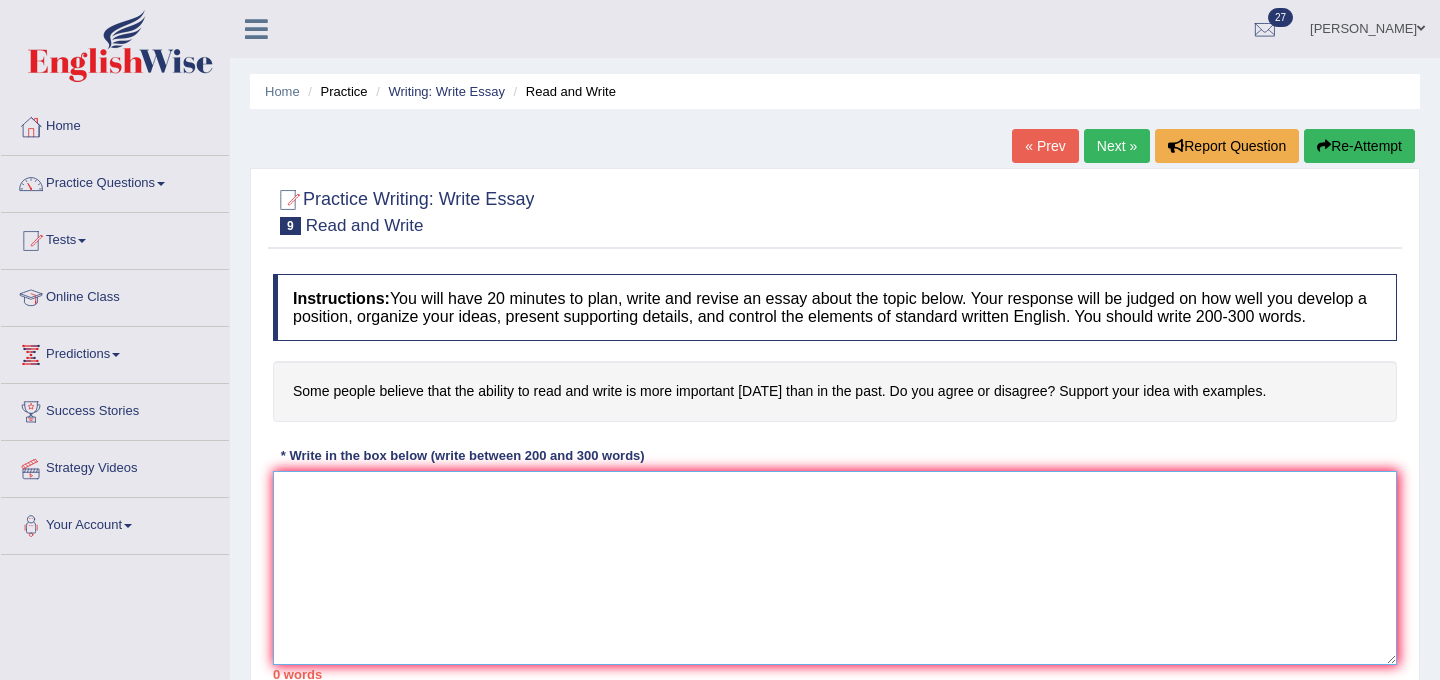 click at bounding box center (835, 568) 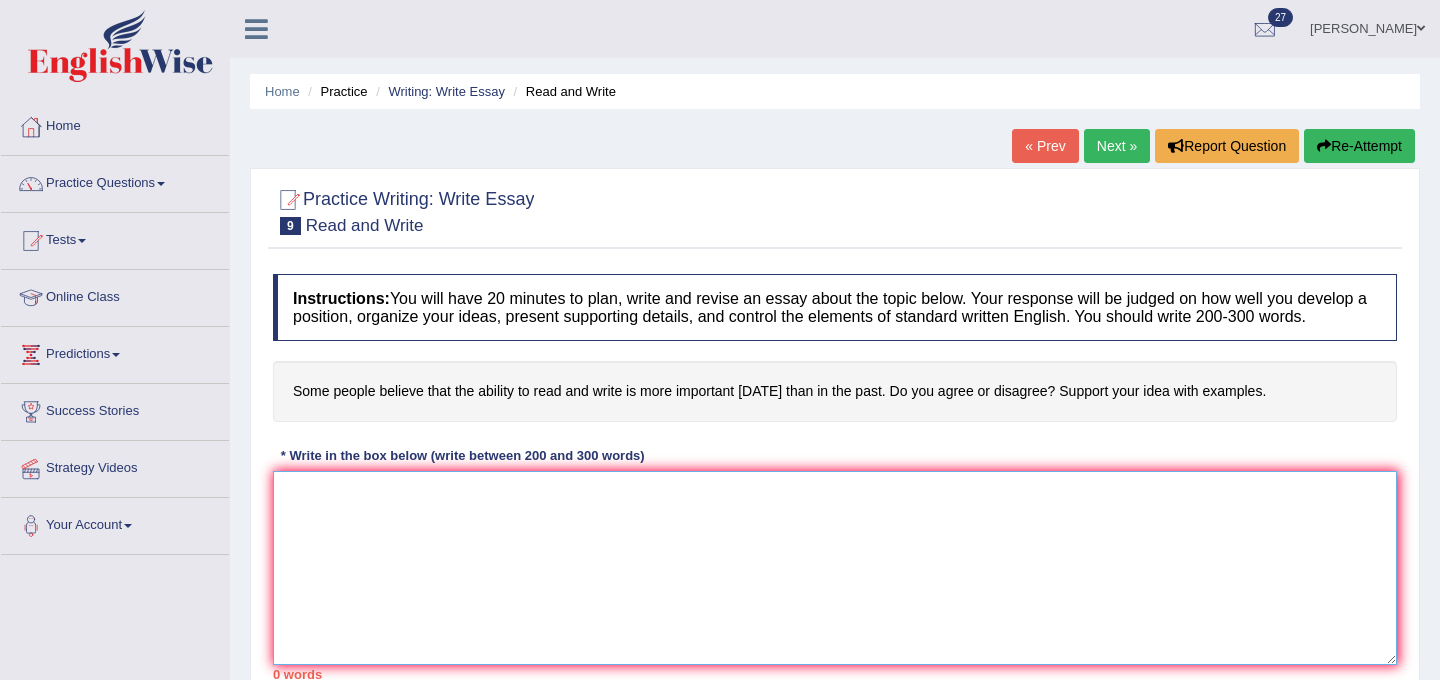 type on "o" 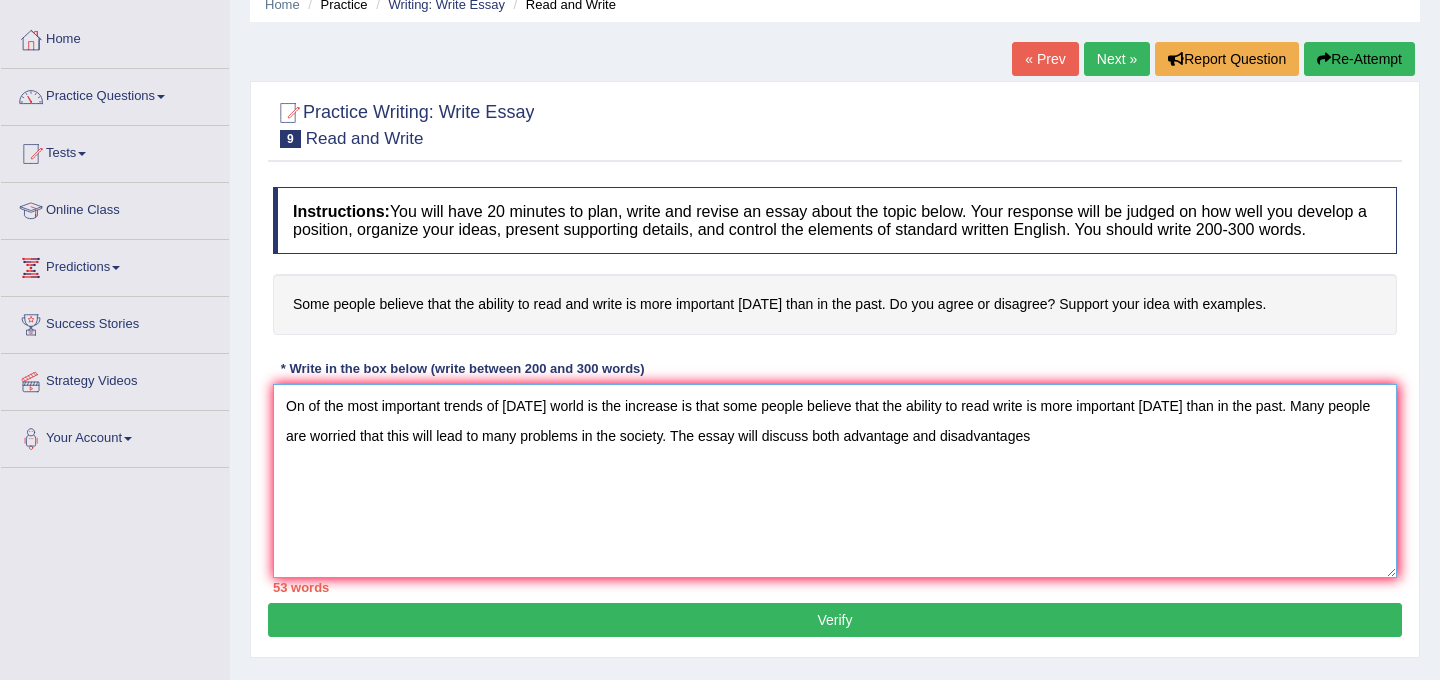 scroll, scrollTop: 124, scrollLeft: 0, axis: vertical 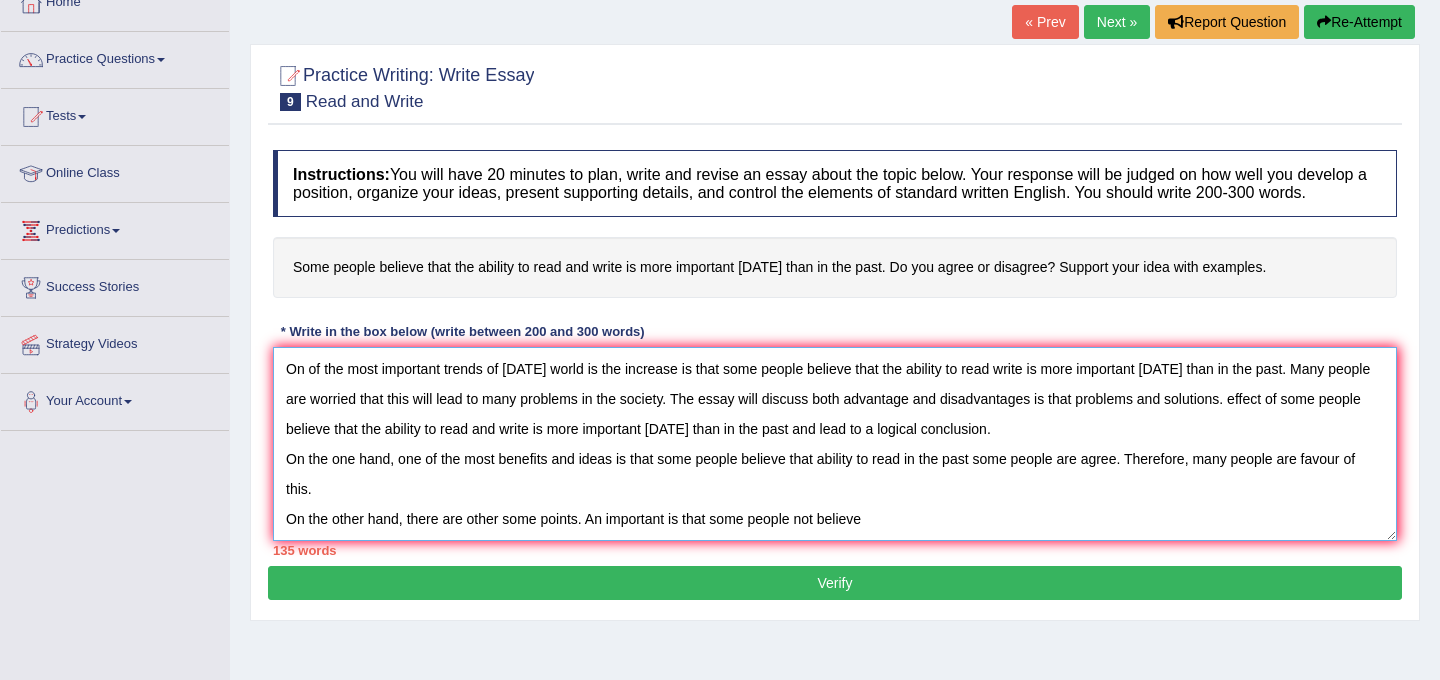 click on "On of the most important trends of today's world is the increase is that some people believe that the ability to read write is more important today than in the past. Many people are worried that this will lead to many problems in the society. The essay will discuss both advantage and disadvantages is that problems and solutions. effect of some people believe that the ability to read and write is more important today than in the past and lead to a logical conclusion.
On the one hand, one of the most benefits and ideas is that some people believe that ability to read in the past some people are agree. Therefore, many people are favour of this.
On the other hand, there are other some points. An important is that some people not believe" at bounding box center [835, 444] 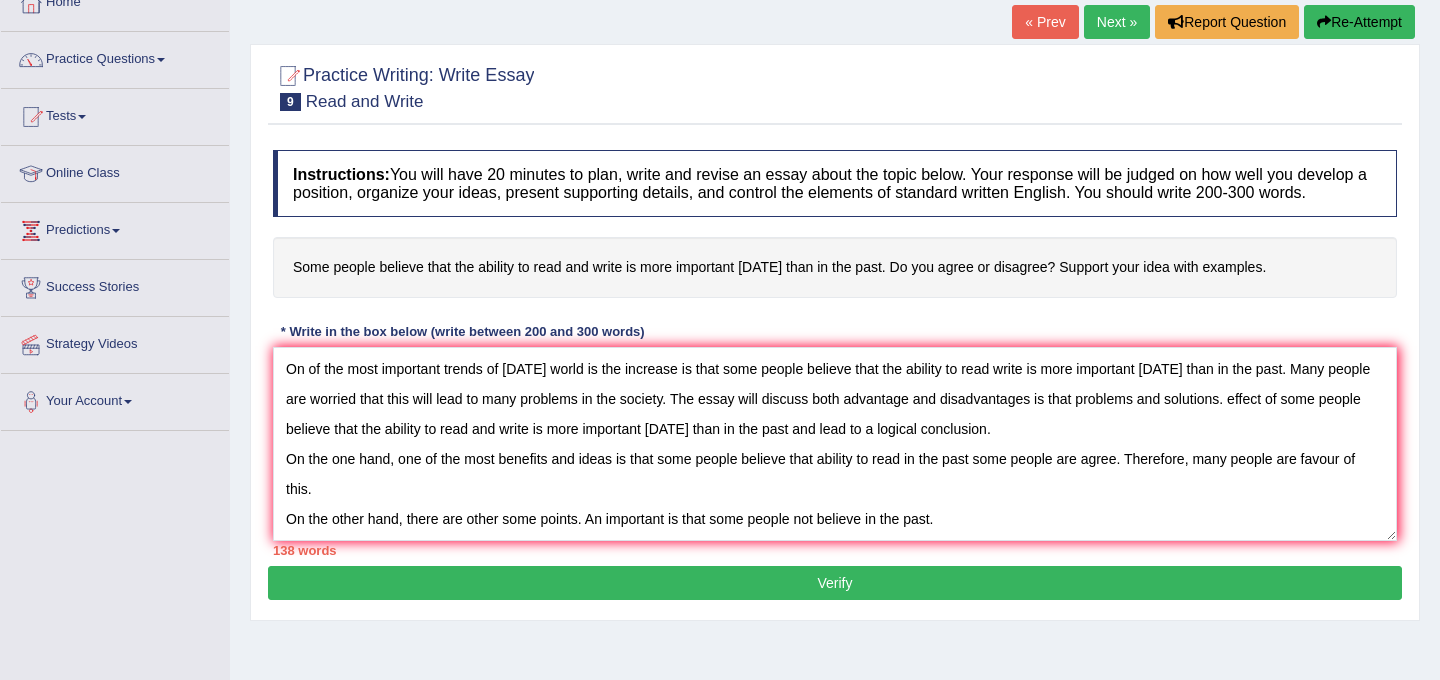 click on "138 words" at bounding box center (835, 550) 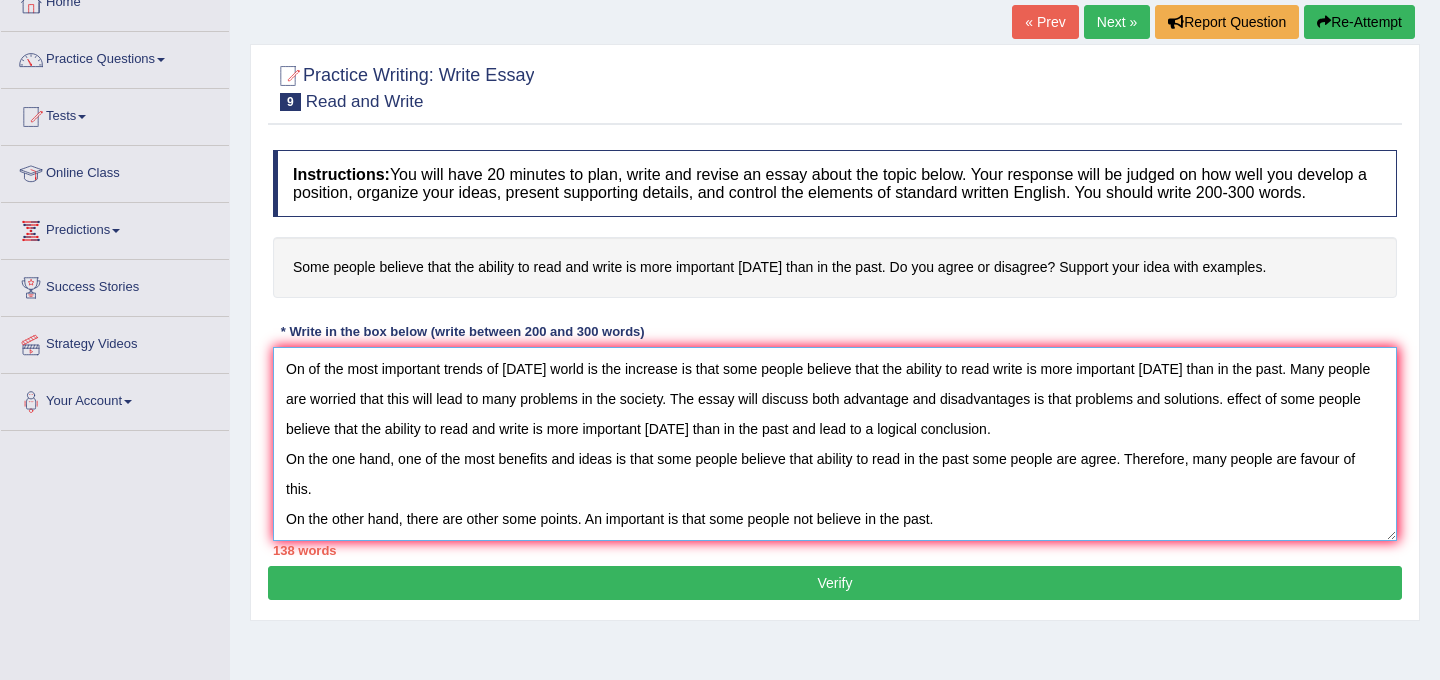 click on "On of the most important trends of today's world is the increase is that some people believe that the ability to read write is more important today than in the past. Many people are worried that this will lead to many problems in the society. The essay will discuss both advantage and disadvantages is that problems and solutions. effect of some people believe that the ability to read and write is more important today than in the past and lead to a logical conclusion.
On the one hand, one of the most benefits and ideas is that some people believe that ability to read in the past some people are agree. Therefore, many people are favour of this.
On the other hand, there are other some points. An important is that some people not believe in the past." at bounding box center (835, 444) 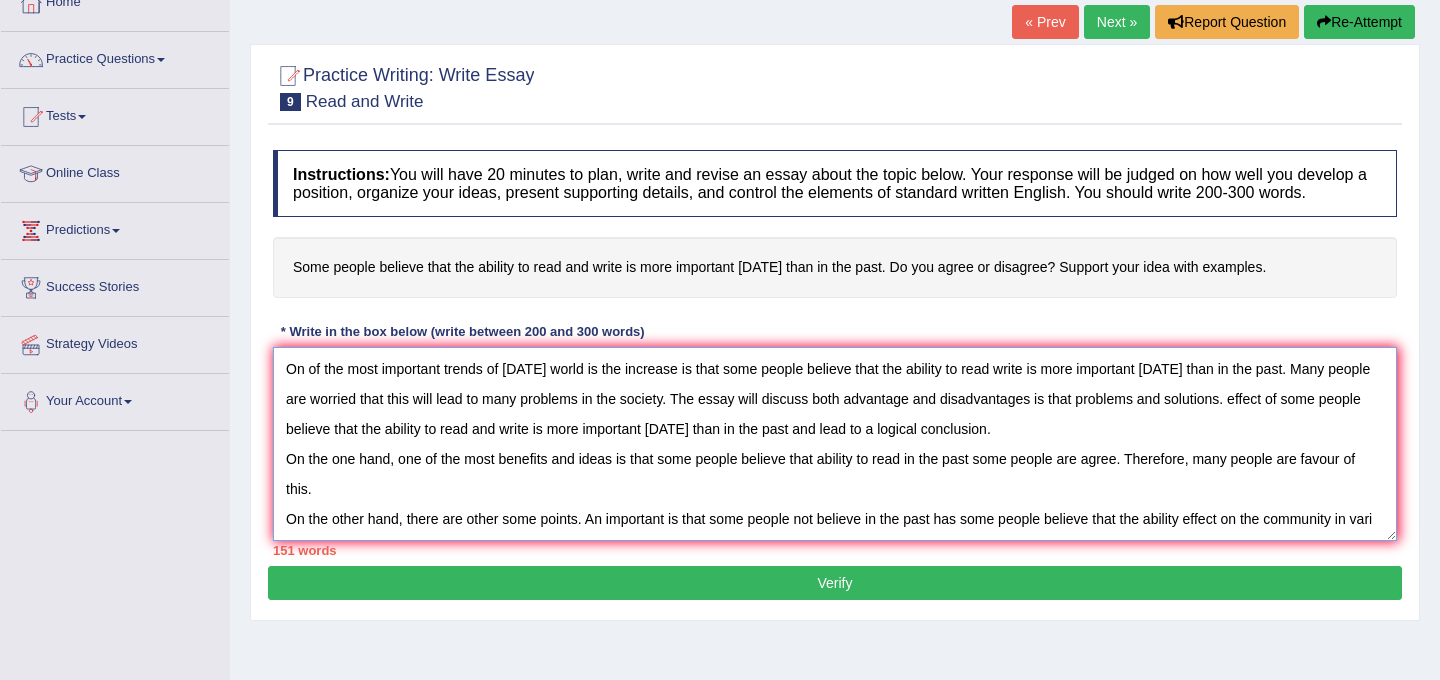 scroll, scrollTop: 17, scrollLeft: 0, axis: vertical 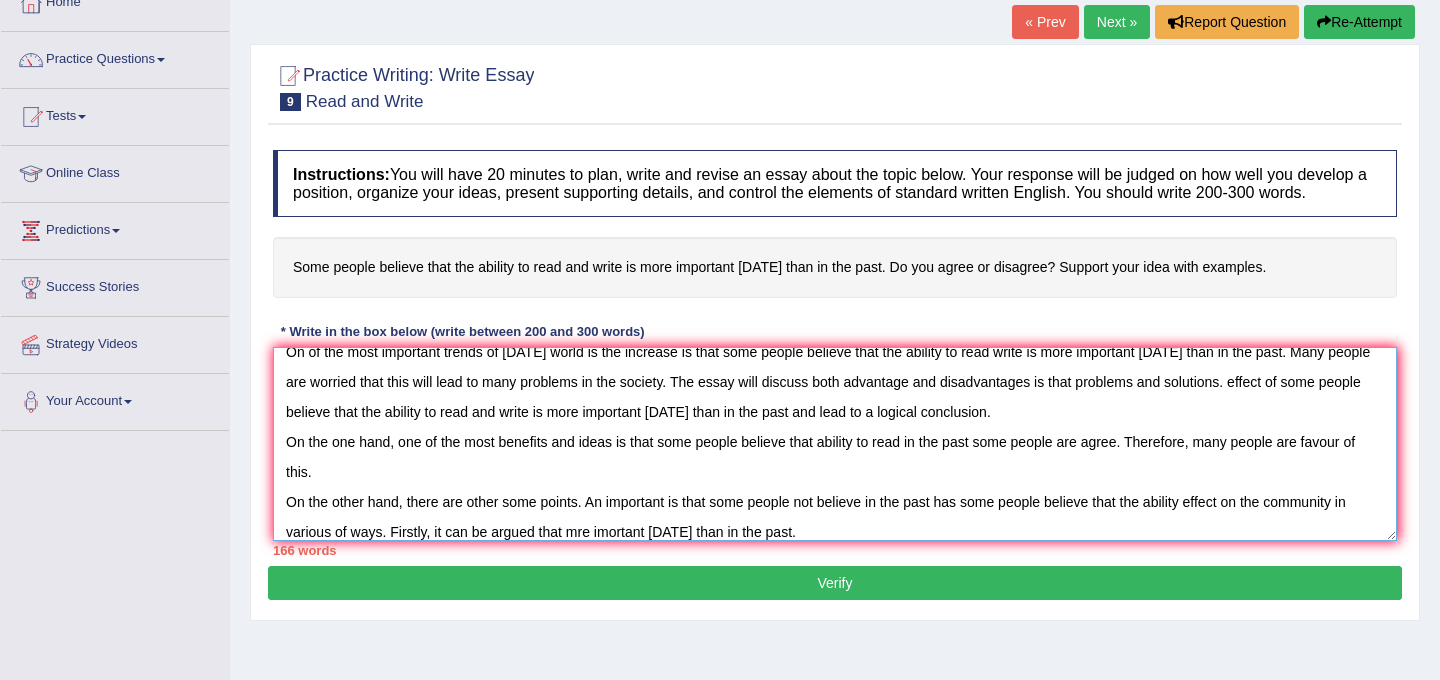 click on "On of the most important trends of today's world is the increase is that some people believe that the ability to read write is more important today than in the past. Many people are worried that this will lead to many problems in the society. The essay will discuss both advantage and disadvantages is that problems and solutions. effect of some people believe that the ability to read and write is more important today than in the past and lead to a logical conclusion.
On the one hand, one of the most benefits and ideas is that some people believe that ability to read in the past some people are agree. Therefore, many people are favour of this.
On the other hand, there are other some points. An important is that some people not believe in the past has some people believe that the ability effect on the community in various of ways. Firstly, it can be argued that mre imortant today than in the past." at bounding box center (835, 444) 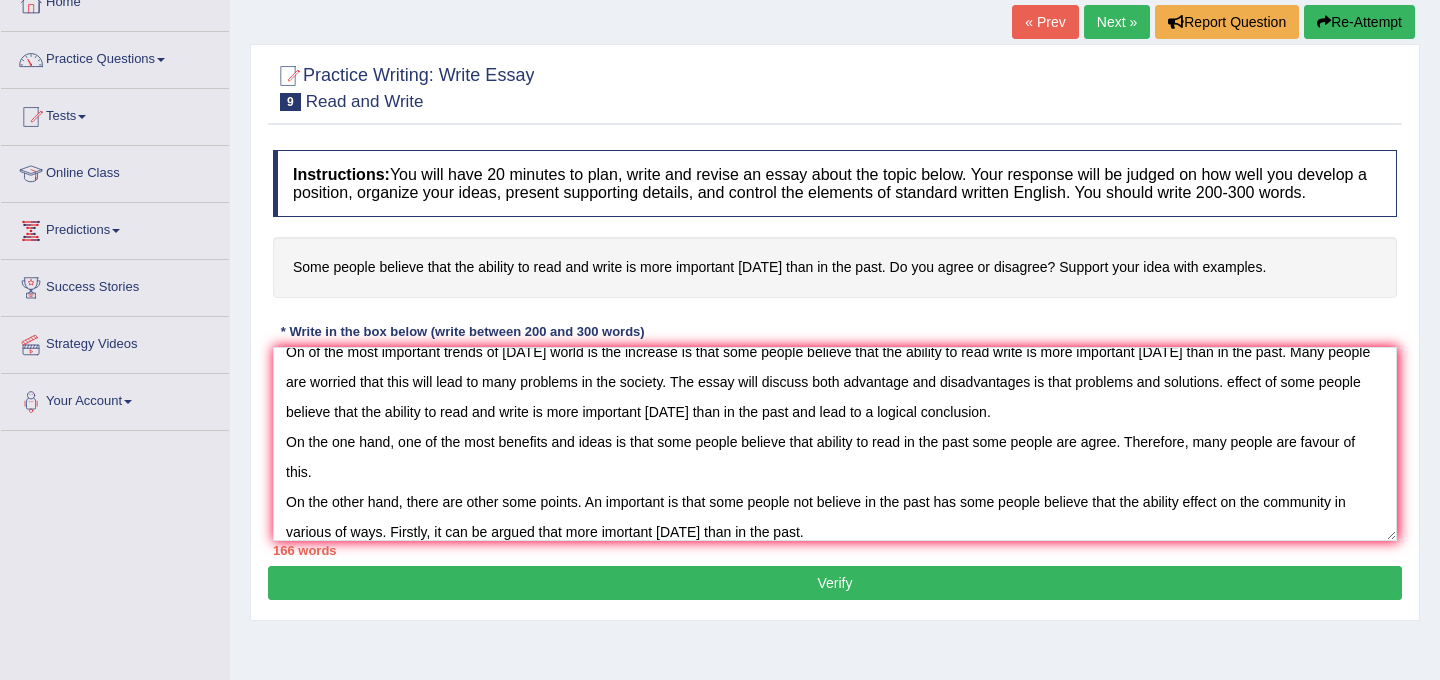 click on "166 words" at bounding box center (835, 550) 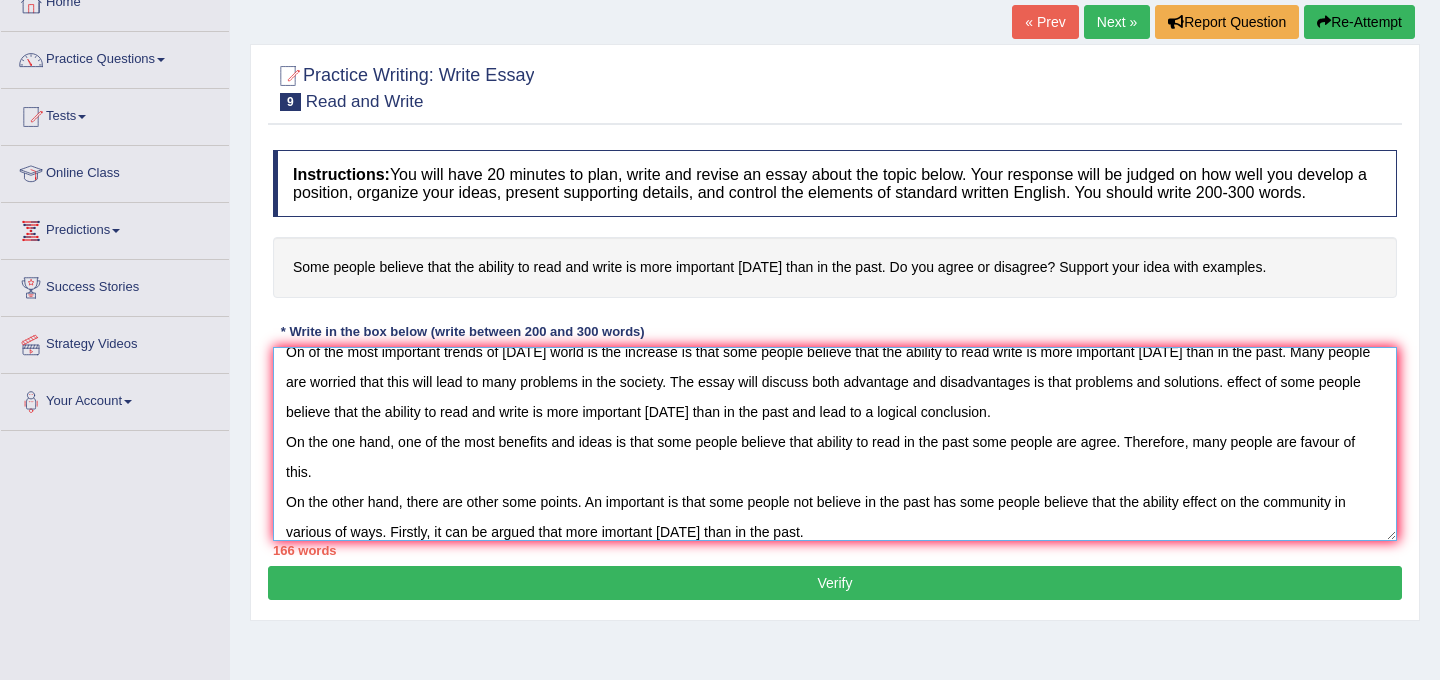 click on "On of the most important trends of today's world is the increase is that some people believe that the ability to read write is more important today than in the past. Many people are worried that this will lead to many problems in the society. The essay will discuss both advantage and disadvantages is that problems and solutions. effect of some people believe that the ability to read and write is more important today than in the past and lead to a logical conclusion.
On the one hand, one of the most benefits and ideas is that some people believe that ability to read in the past some people are agree. Therefore, many people are favour of this.
On the other hand, there are other some points. An important is that some people not believe in the past has some people believe that the ability effect on the community in various of ways. Firstly, it can be argued that more imortant today than in the past." at bounding box center [835, 444] 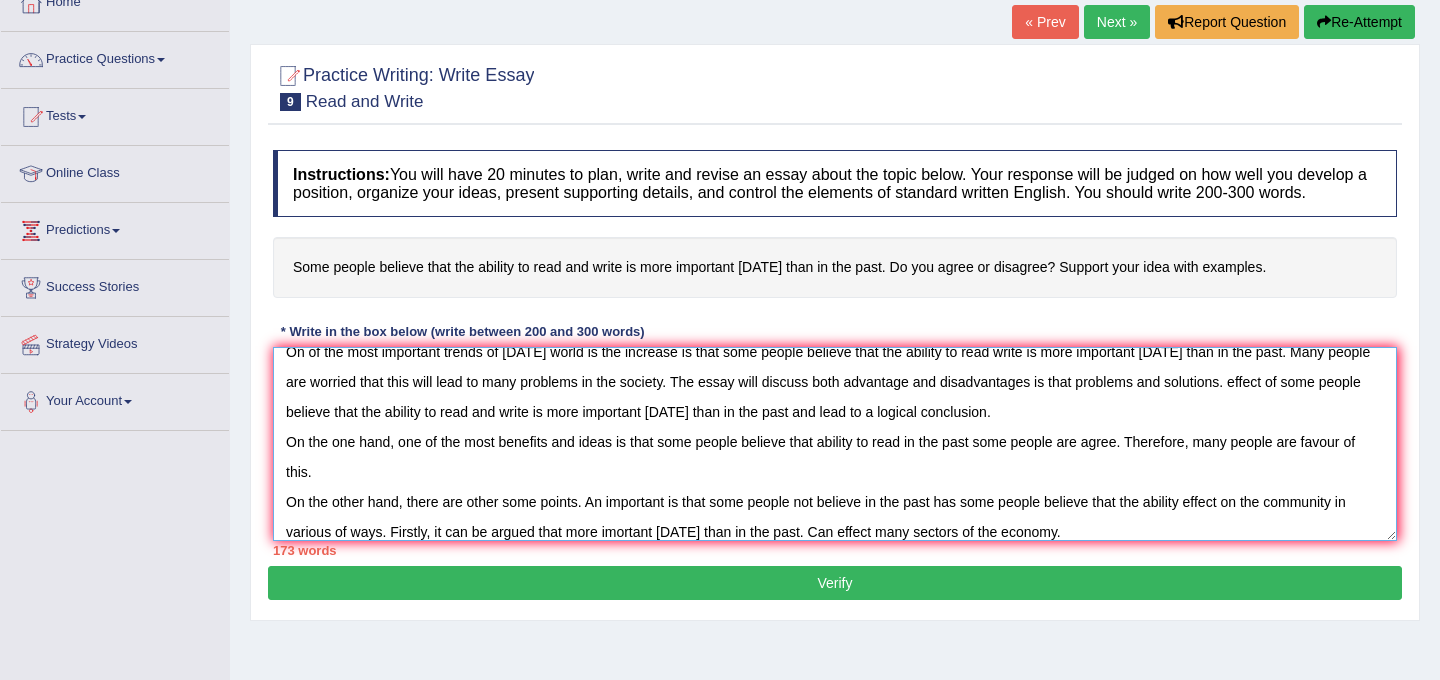 scroll, scrollTop: 30, scrollLeft: 0, axis: vertical 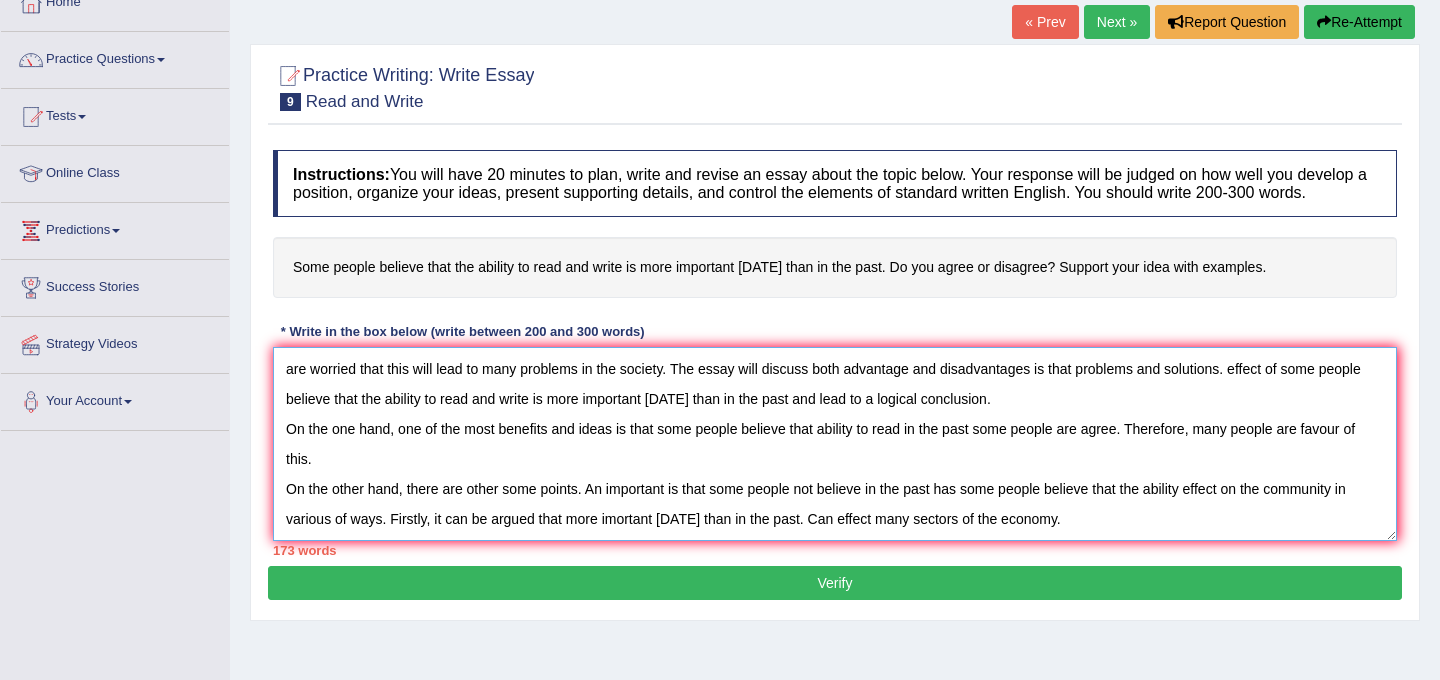 click on "On of the most important trends of today's world is the increase is that some people believe that the ability to read write is more important today than in the past. Many people are worried that this will lead to many problems in the society. The essay will discuss both advantage and disadvantages is that problems and solutions. effect of some people believe that the ability to read and write is more important today than in the past and lead to a logical conclusion.
On the one hand, one of the most benefits and ideas is that some people believe that ability to read in the past some people are agree. Therefore, many people are favour of this.
On the other hand, there are other some points. An important is that some people not believe in the past has some people believe that the ability effect on the community in various of ways. Firstly, it can be argued that more imortant today than in the past. Can effect many sectors of the economy." at bounding box center (835, 444) 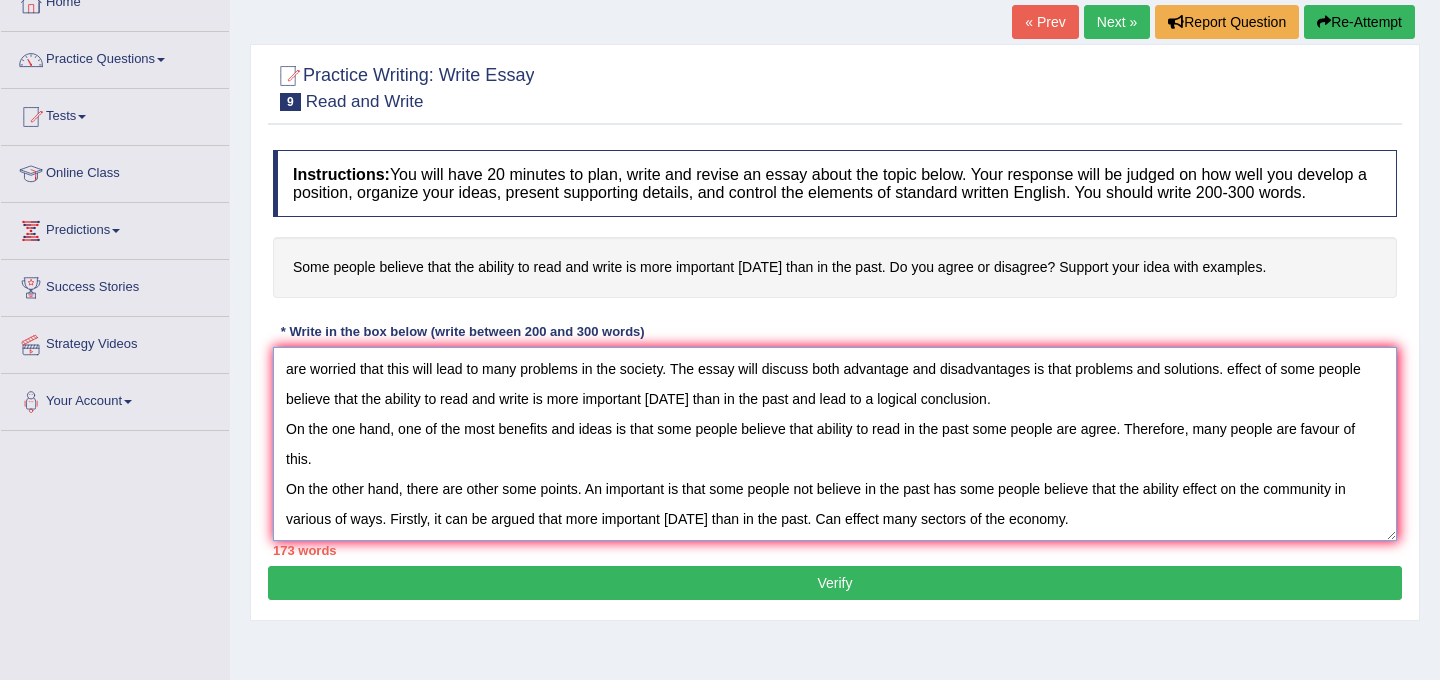 click on "On of the most important trends of today's world is the increase is that some people believe that the ability to read write is more important today than in the past. Many people are worried that this will lead to many problems in the society. The essay will discuss both advantage and disadvantages is that problems and solutions. effect of some people believe that the ability to read and write is more important today than in the past and lead to a logical conclusion.
On the one hand, one of the most benefits and ideas is that some people believe that ability to read in the past some people are agree. Therefore, many people are favour of this.
On the other hand, there are other some points. An important is that some people not believe in the past has some people believe that the ability effect on the community in various of ways. Firstly, it can be argued that more important today than in the past. Can effect many sectors of the economy." at bounding box center [835, 444] 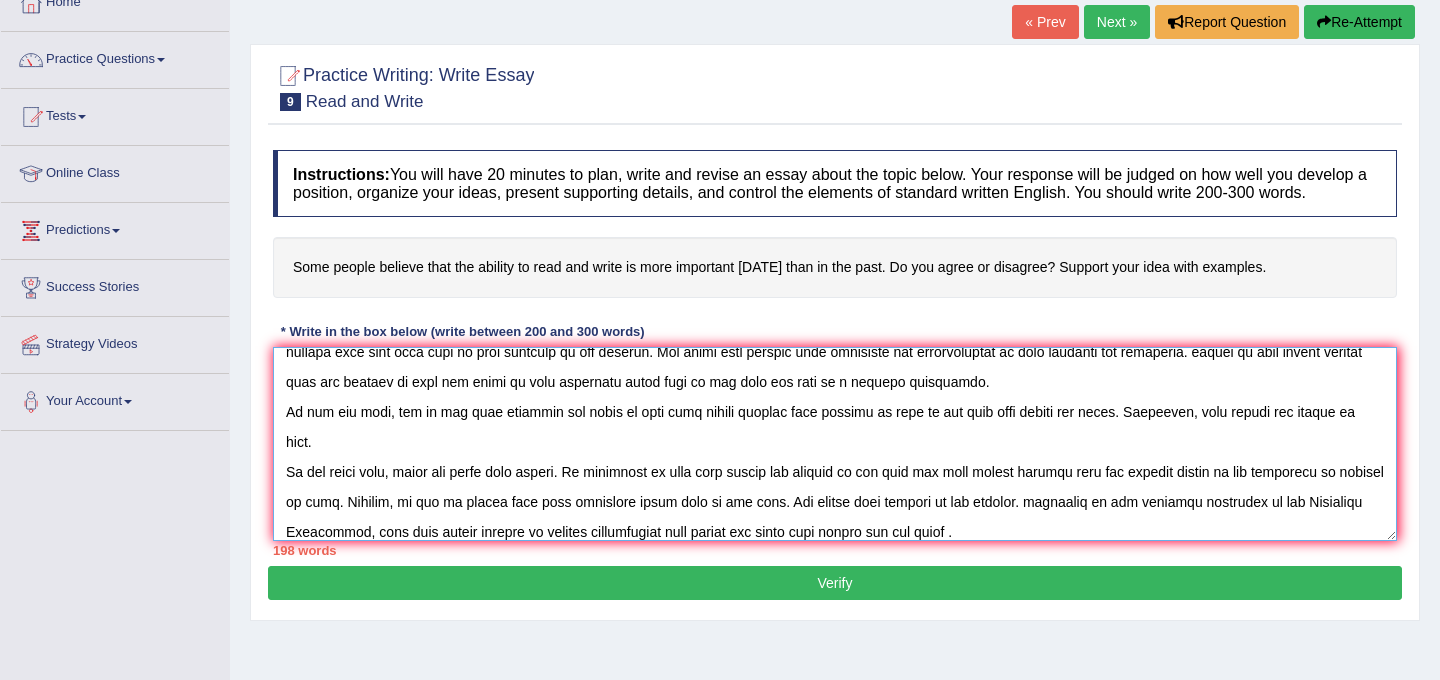 scroll, scrollTop: 77, scrollLeft: 0, axis: vertical 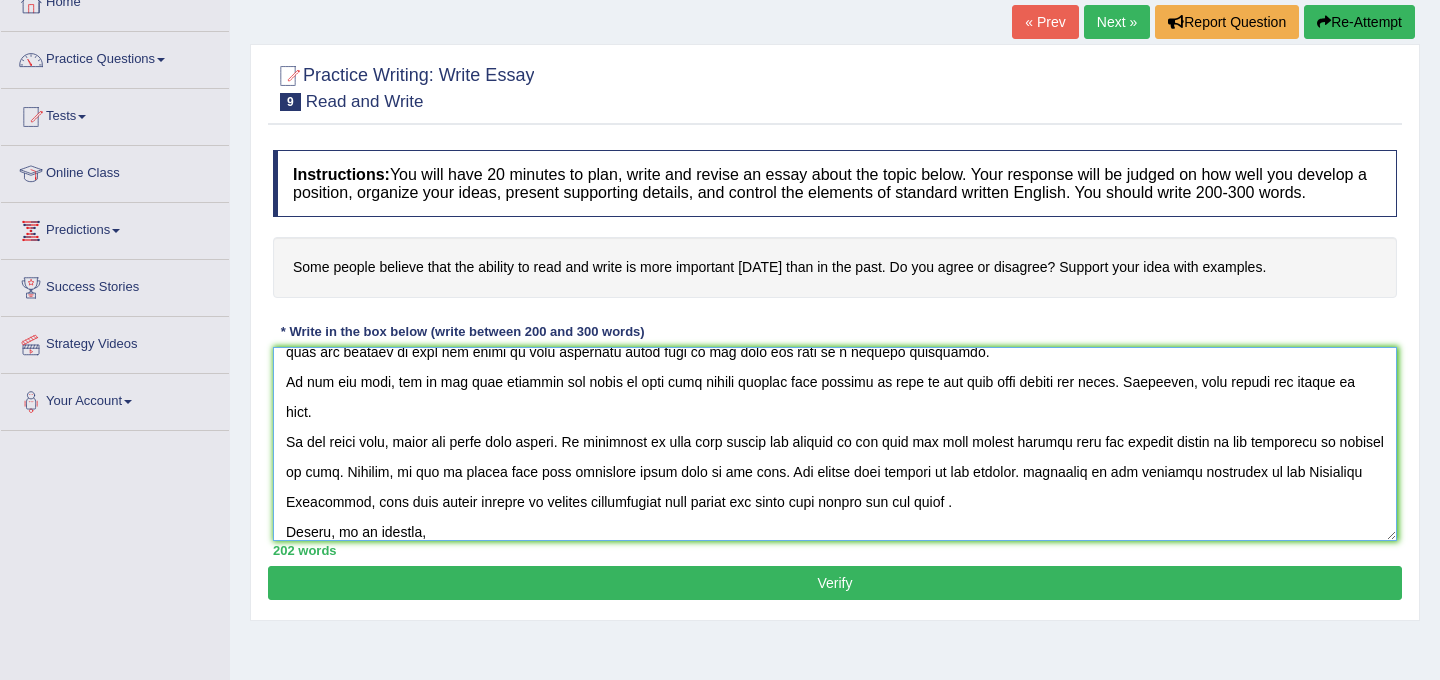 click at bounding box center (835, 444) 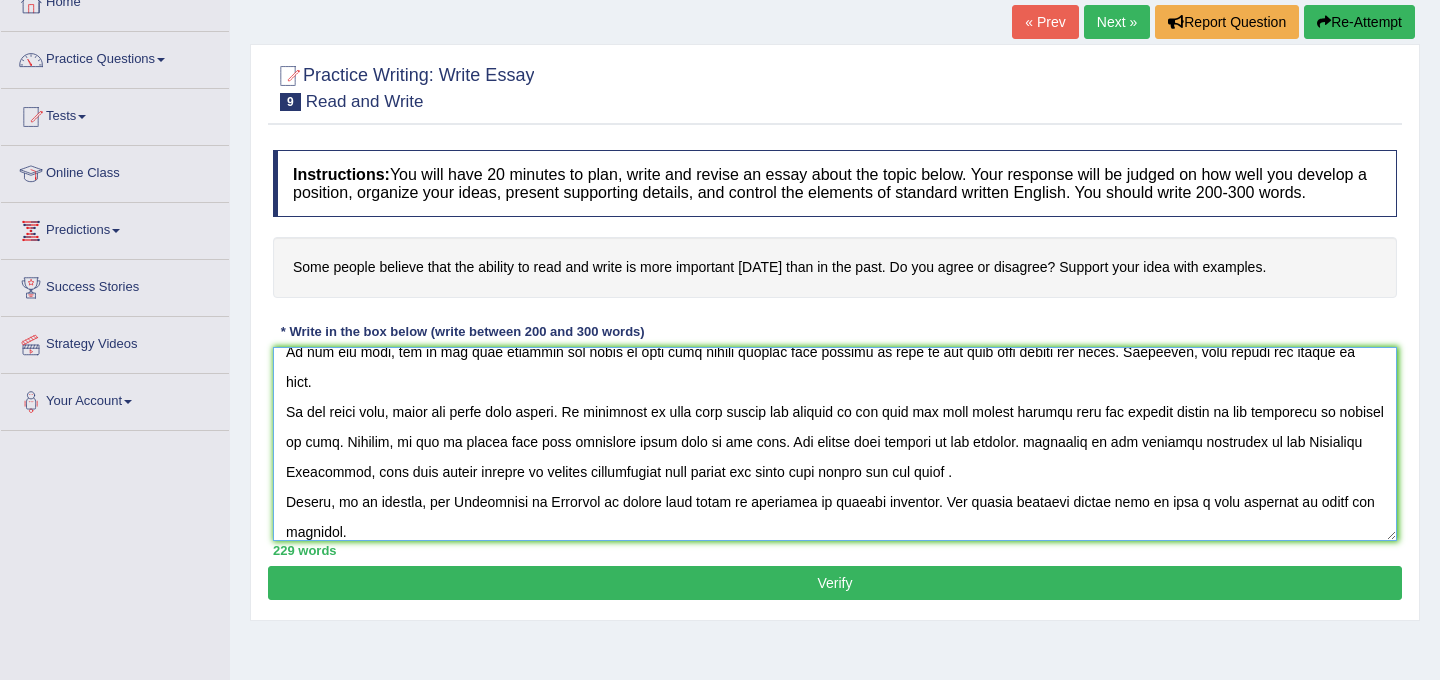 scroll, scrollTop: 137, scrollLeft: 0, axis: vertical 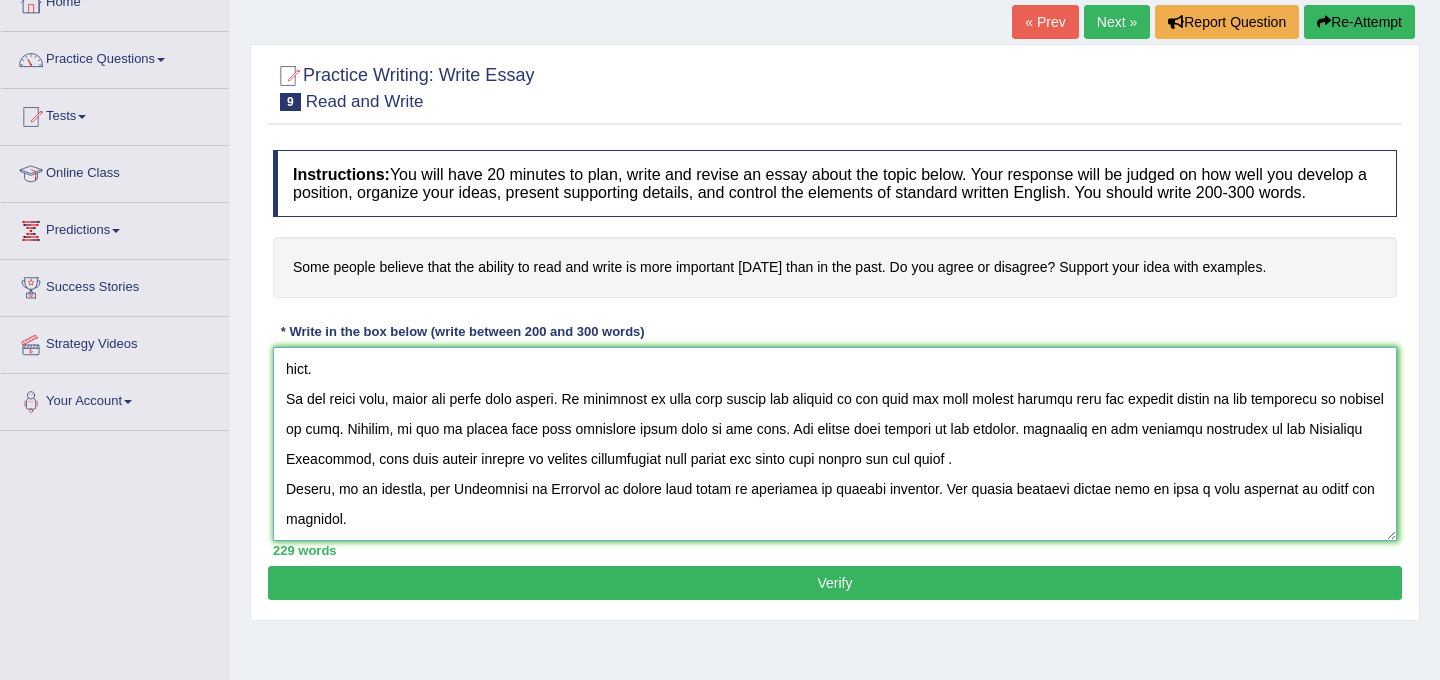 click at bounding box center [835, 444] 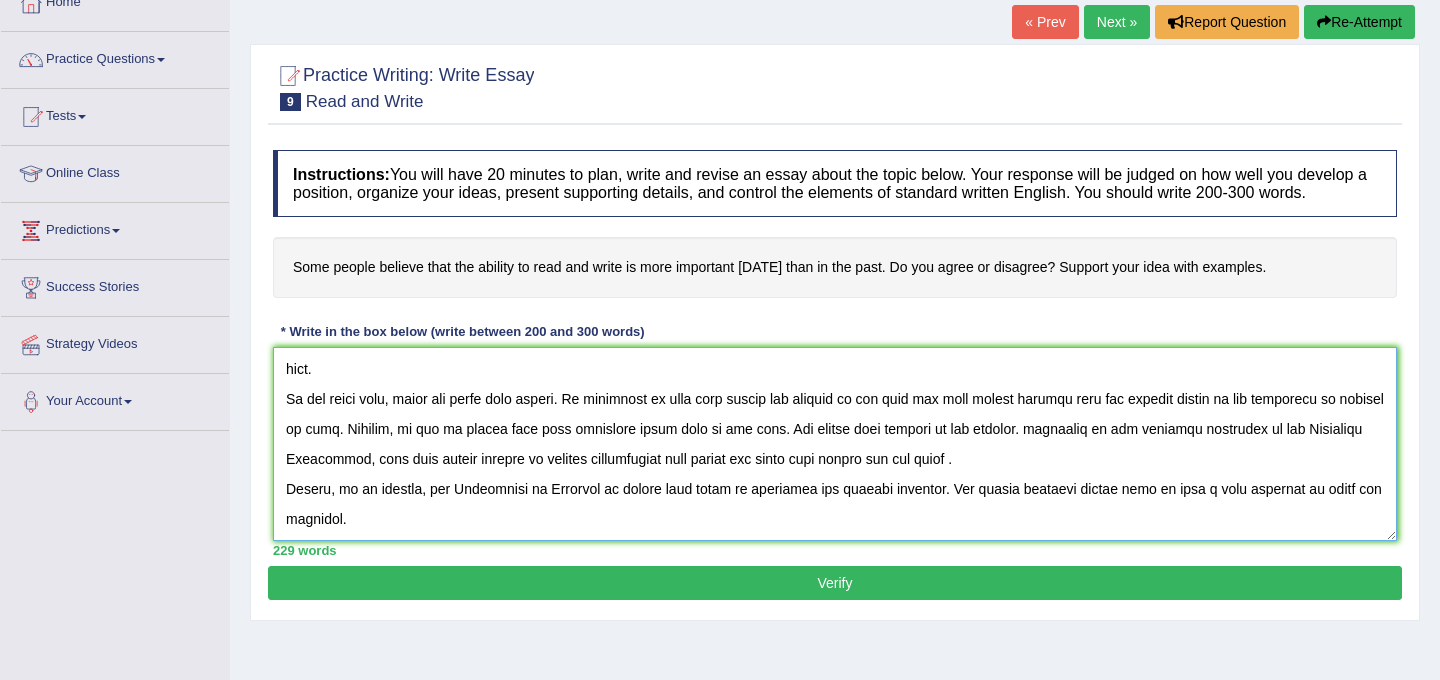 click at bounding box center [835, 444] 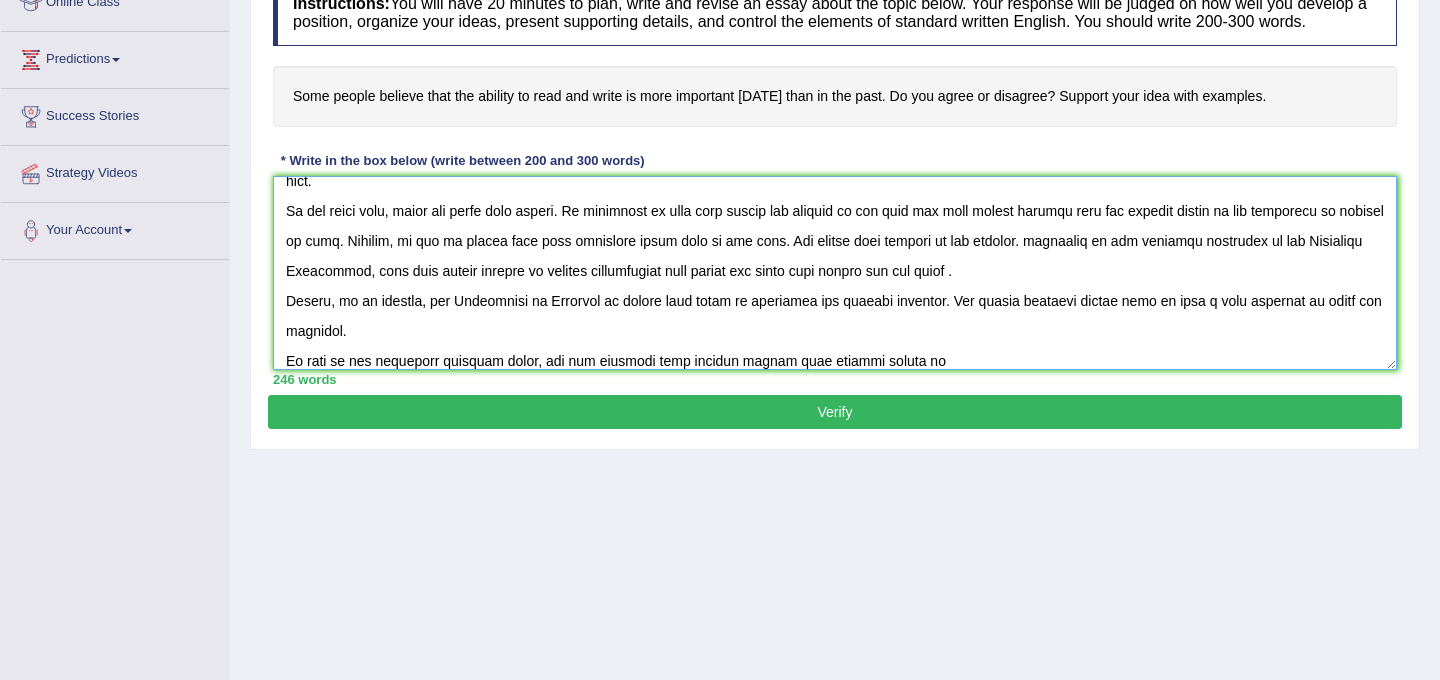 scroll, scrollTop: 287, scrollLeft: 0, axis: vertical 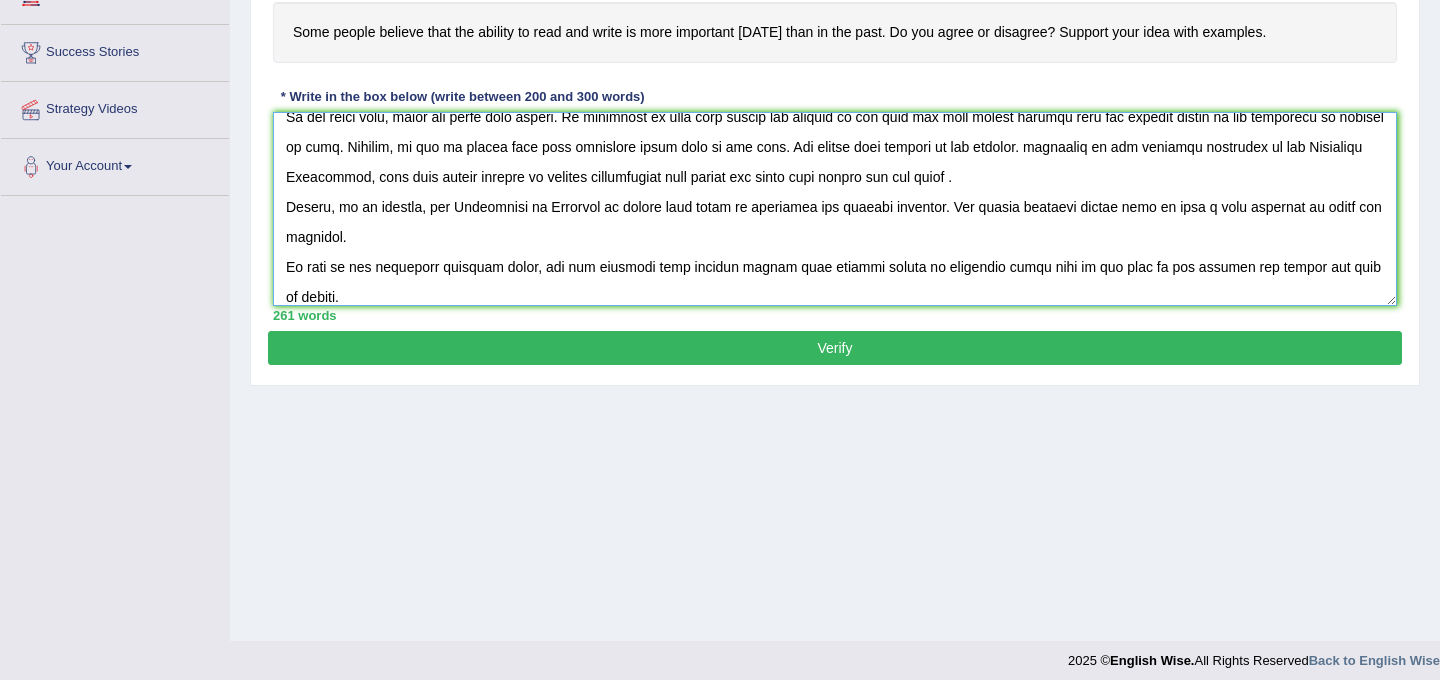 type on "On of the most important trends of today's world is the increase is that some people believe that the ability to read write is more important today than in the past. Many people are worried that this will lead to many problems in the society. The essay will discuss both advantage and disadvantages is that problems and solutions. effect of some people believe that the ability to read and write is more important today than in the past and lead to a logical conclusion.
On the one hand, one of the most benefits and ideas is that some people believe that ability to read in the past some people are agree. Therefore, many people are favour of this.
On the other hand, there are other some points. An important is that some people not believe in the past has some people believe that the ability effect on the community in various of ways. Firstly, it can be argued that more important today than in the past. Can effect many sectors of the economy. according to the research conducted by the Australia Government, more t..." 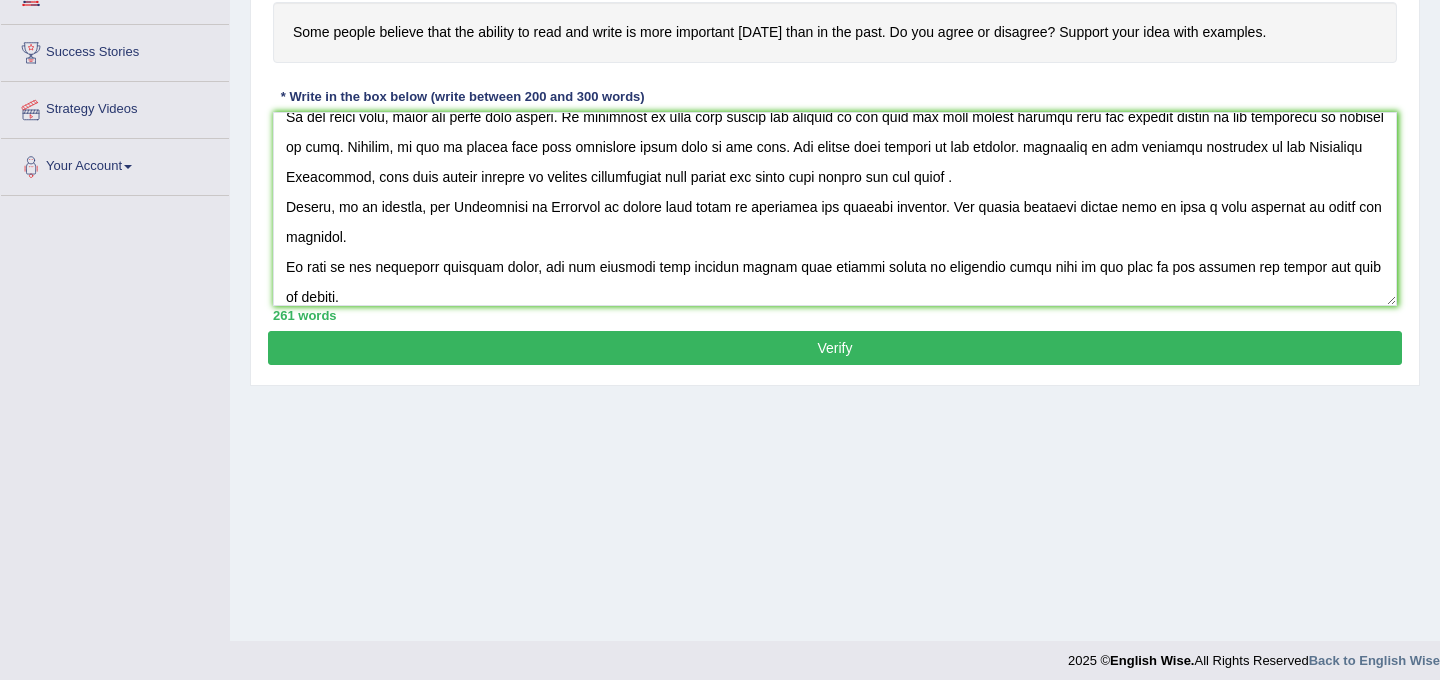 click on "Verify" at bounding box center [835, 348] 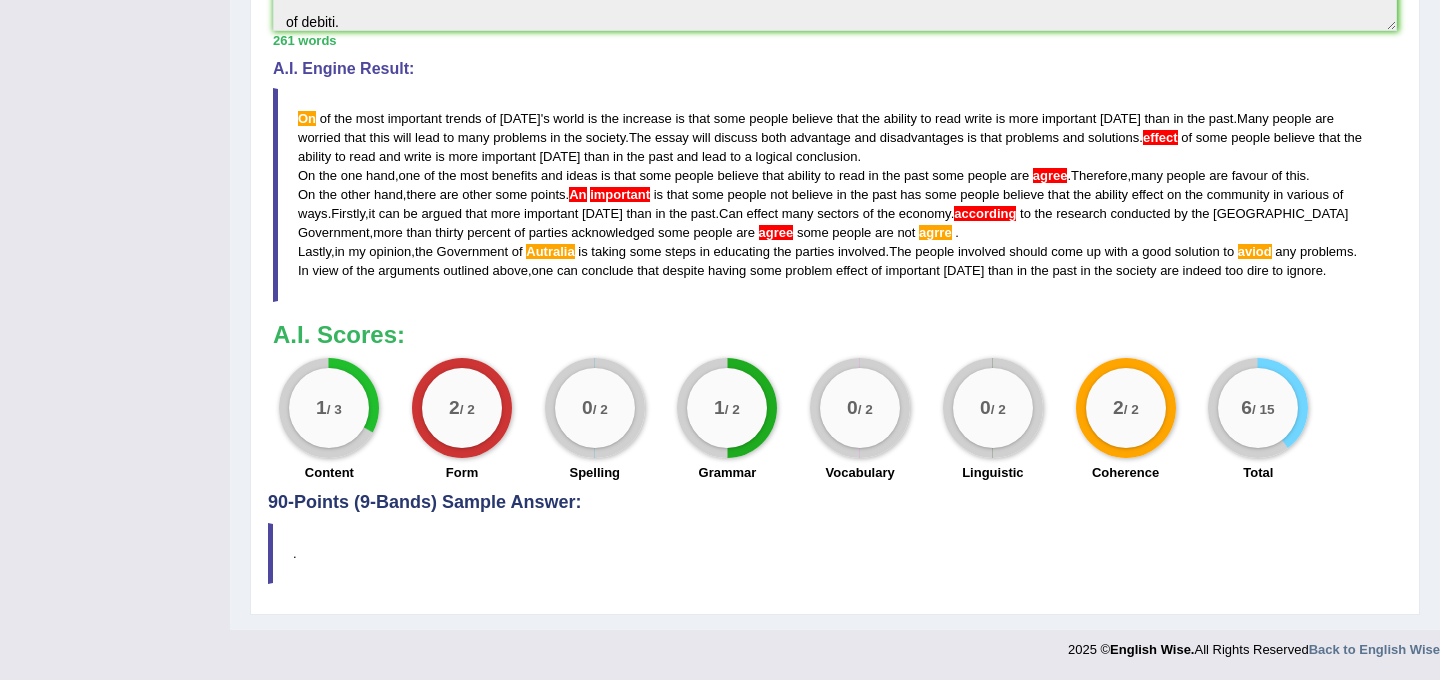 scroll, scrollTop: 590, scrollLeft: 0, axis: vertical 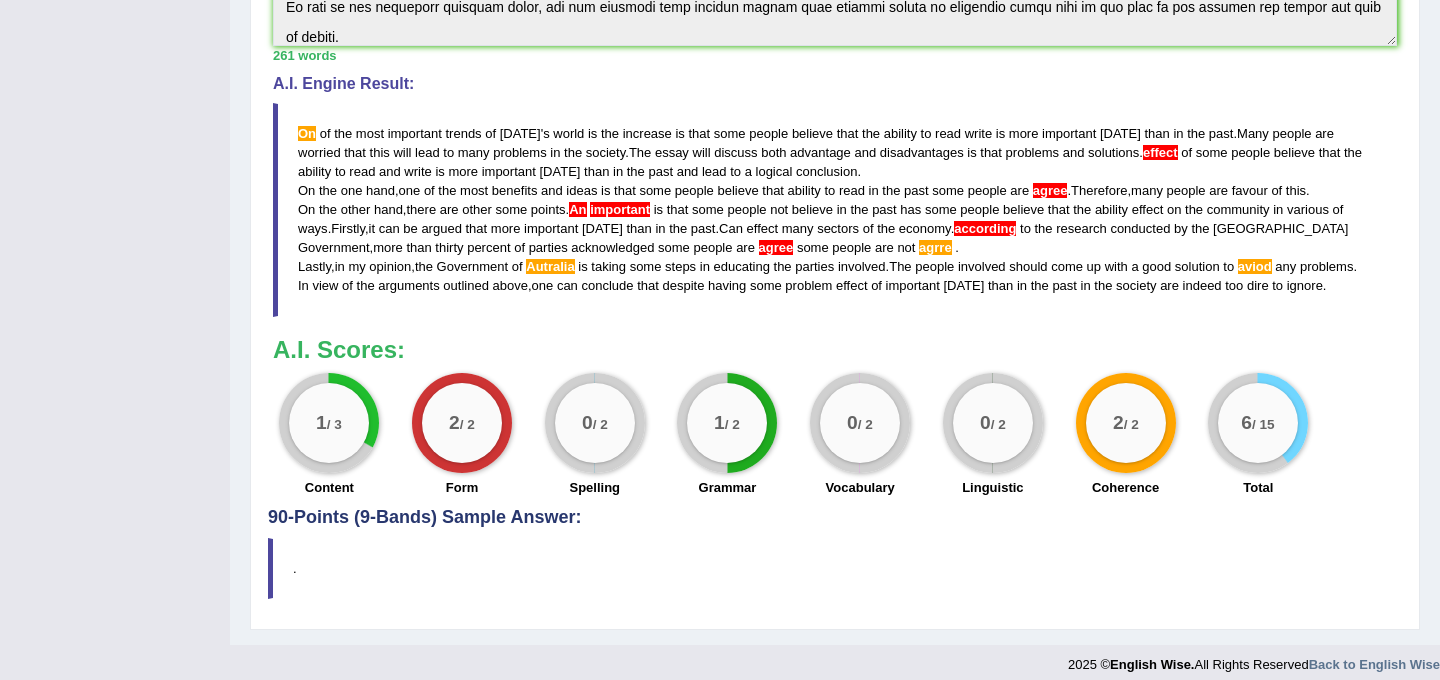 click on "On   of   the   most   important   trends   of   today ' s   world   is   the   increase   is   that   some   people   believe   that   the   ability   to   read   write   is   more   important   today   than   in   the   past .  Many   people   are   worried   that   this   will   lead   to   many   problems   in   the   society .  The   essay   will   discuss   both   advantage   and   disadvantages   is   that   problems   and   solutions .  effect   of   some   people   believe   that   the   ability   to   read   and   write   is   more   important   today   than   in   the   past   and   lead   to   a   logical   conclusion . On   the   one   hand ,  one   of   the   most   benefits   and   ideas   is   that   some   people   believe   that   ability   to   read   in   the   past   some   people   are   agree .  Therefore ,  many   people   are   favour   of   this . On   the   other   hand ,  there   are   other   some   points .  An   important   is   that   some   people   not   believe   in   the" at bounding box center (835, 210) 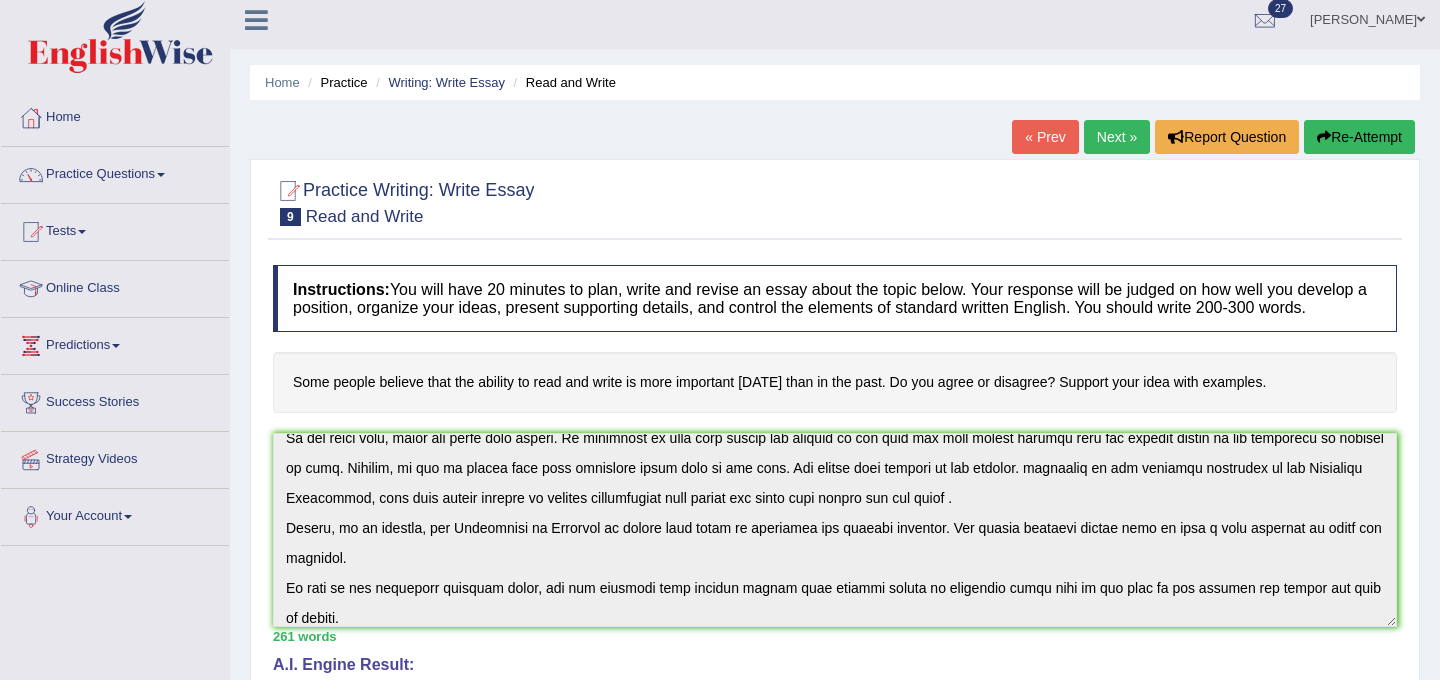 scroll, scrollTop: 0, scrollLeft: 0, axis: both 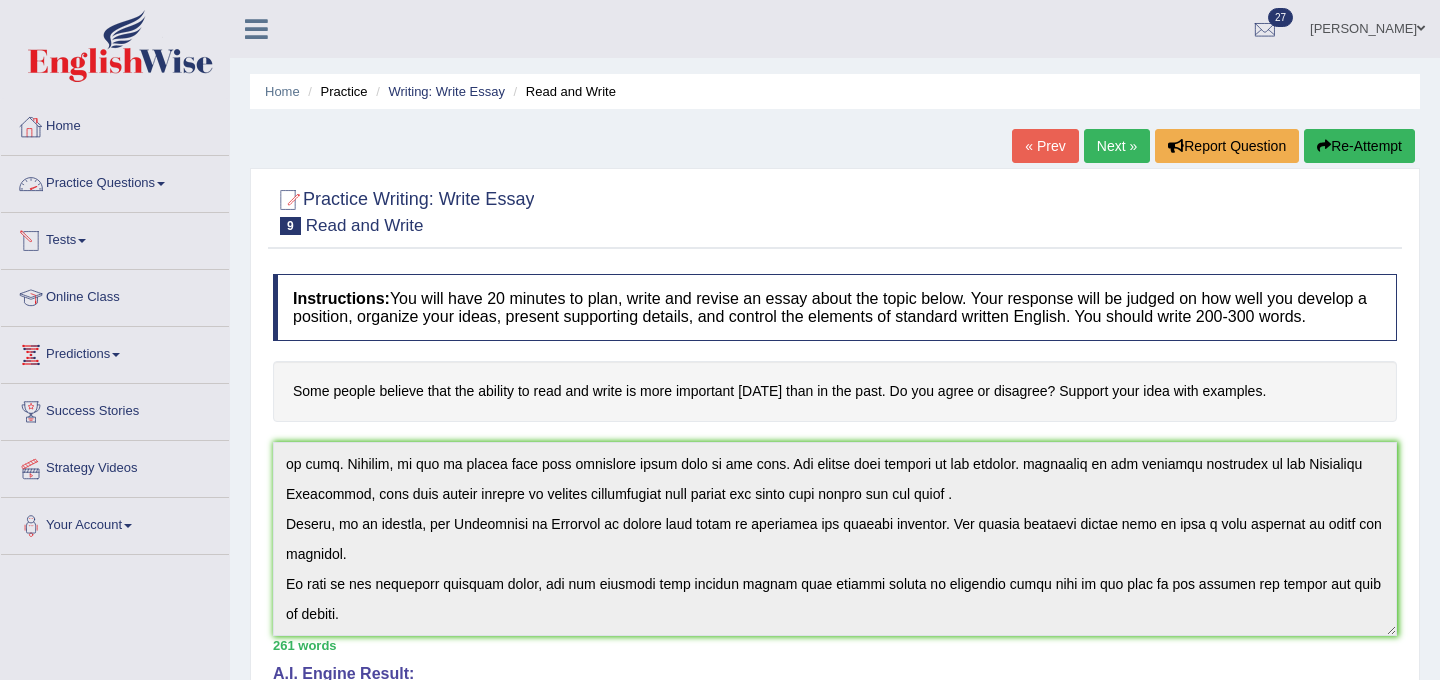 click on "Practice Questions" at bounding box center (115, 181) 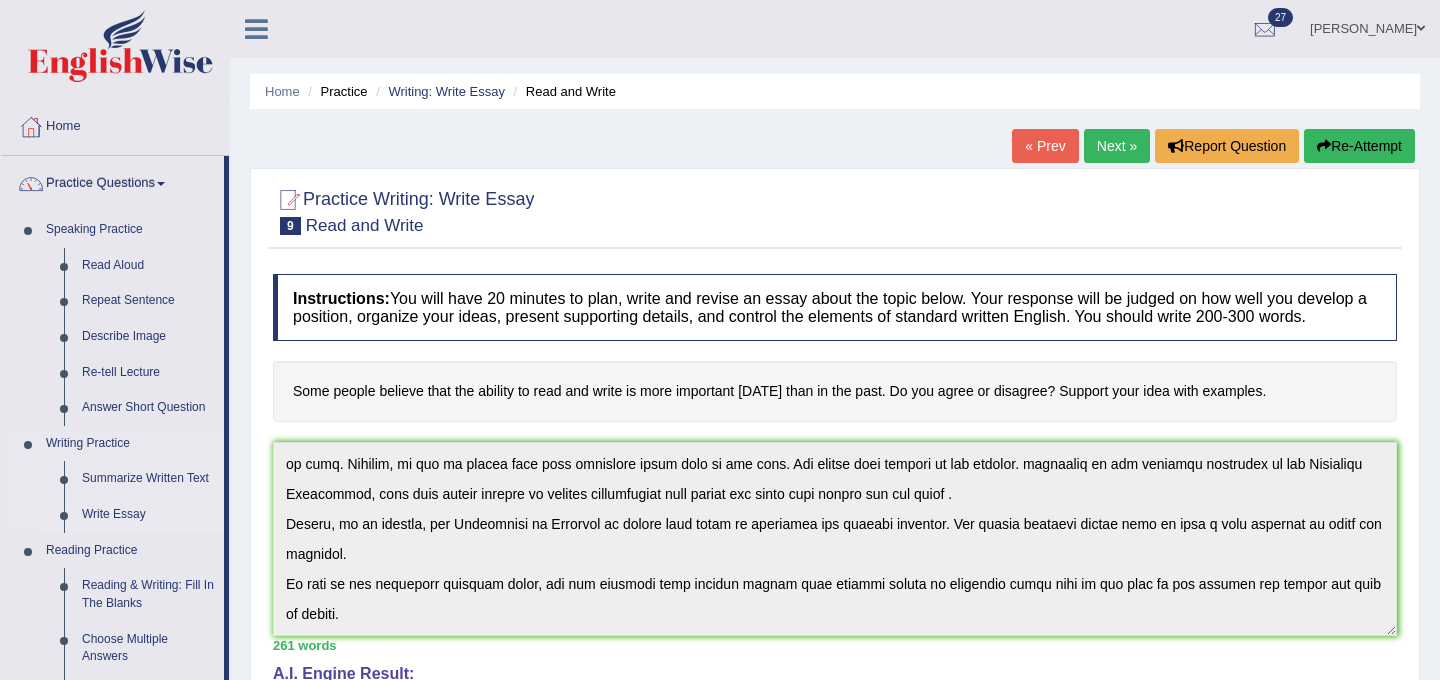 click on "Write Essay" at bounding box center (148, 515) 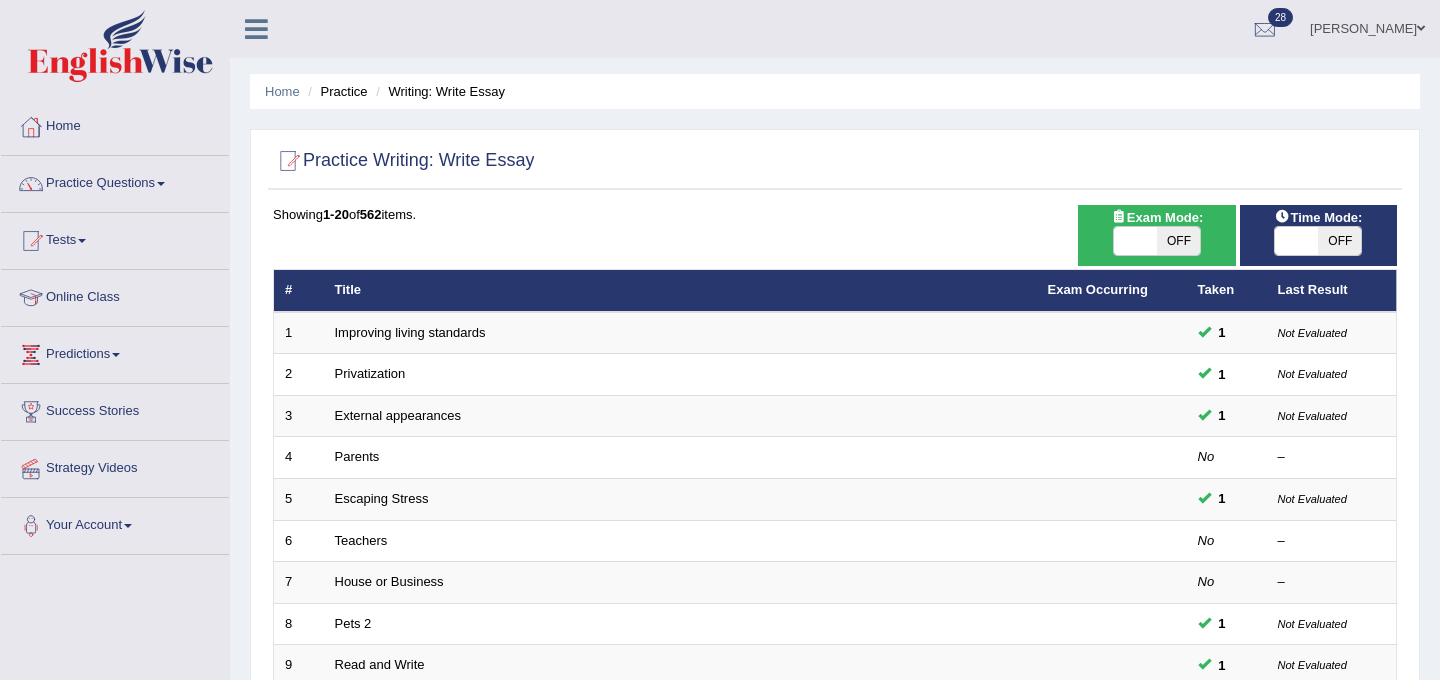 scroll, scrollTop: 0, scrollLeft: 0, axis: both 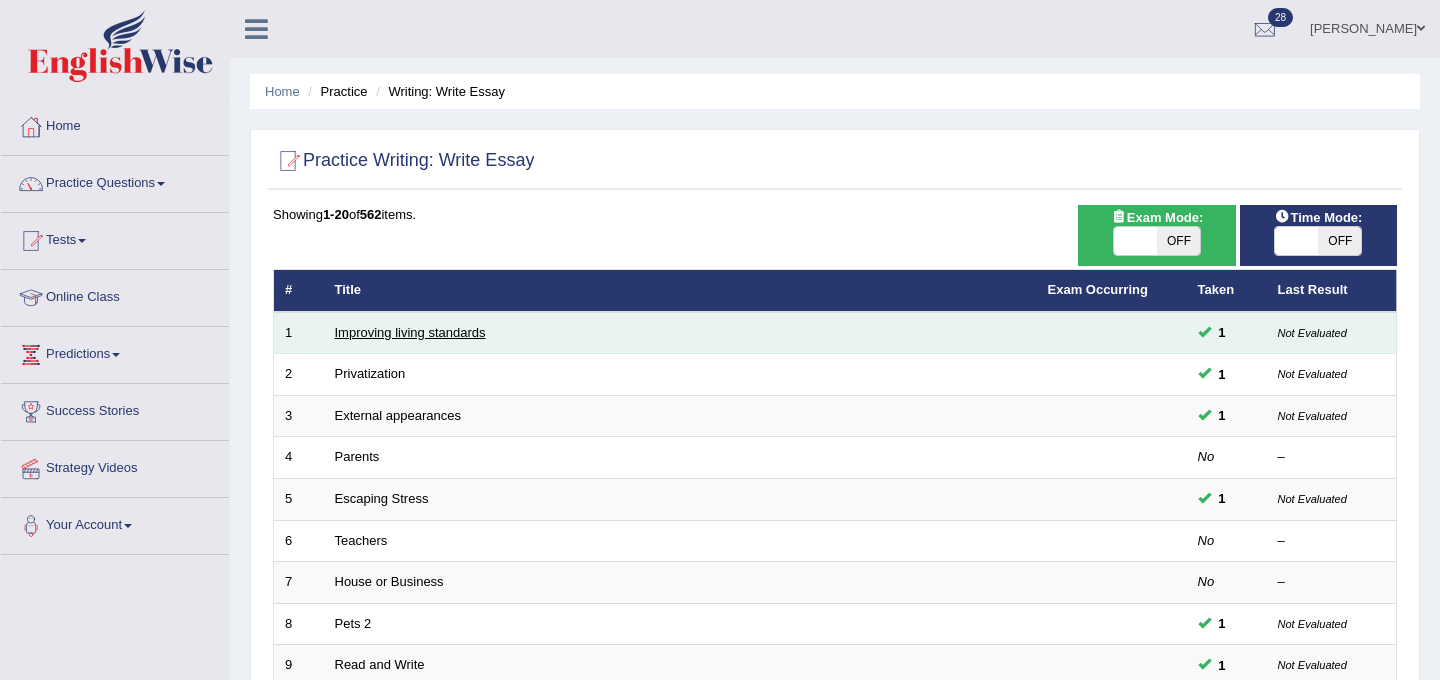 click on "Improving living standards" at bounding box center [410, 332] 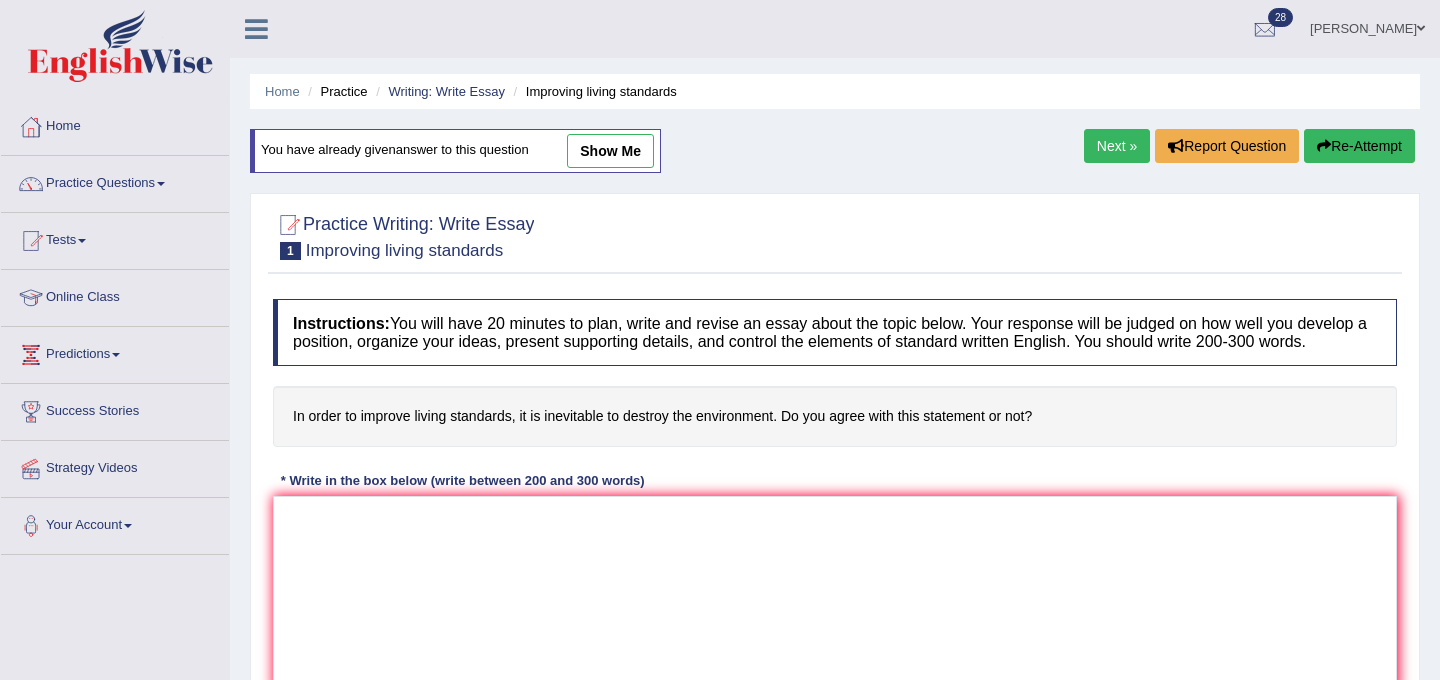 scroll, scrollTop: 0, scrollLeft: 0, axis: both 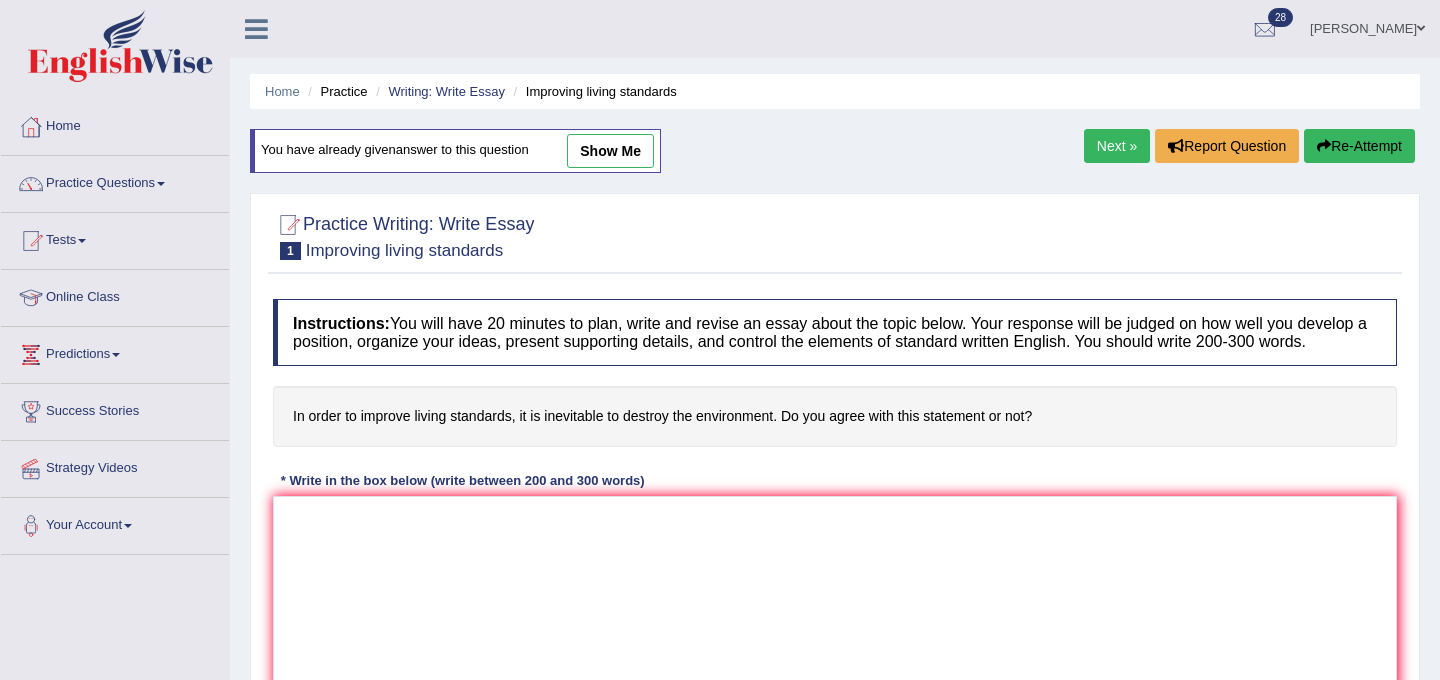 click on "show me" at bounding box center (610, 151) 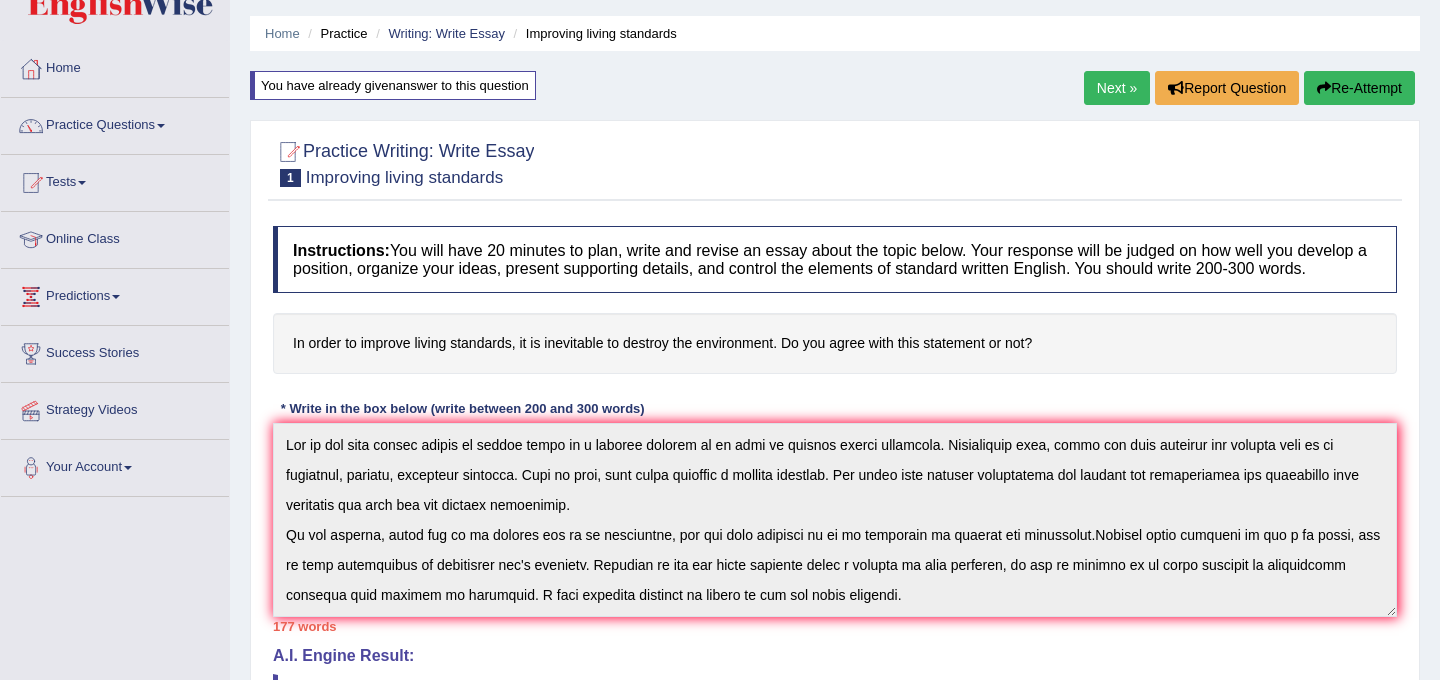 scroll, scrollTop: 54, scrollLeft: 0, axis: vertical 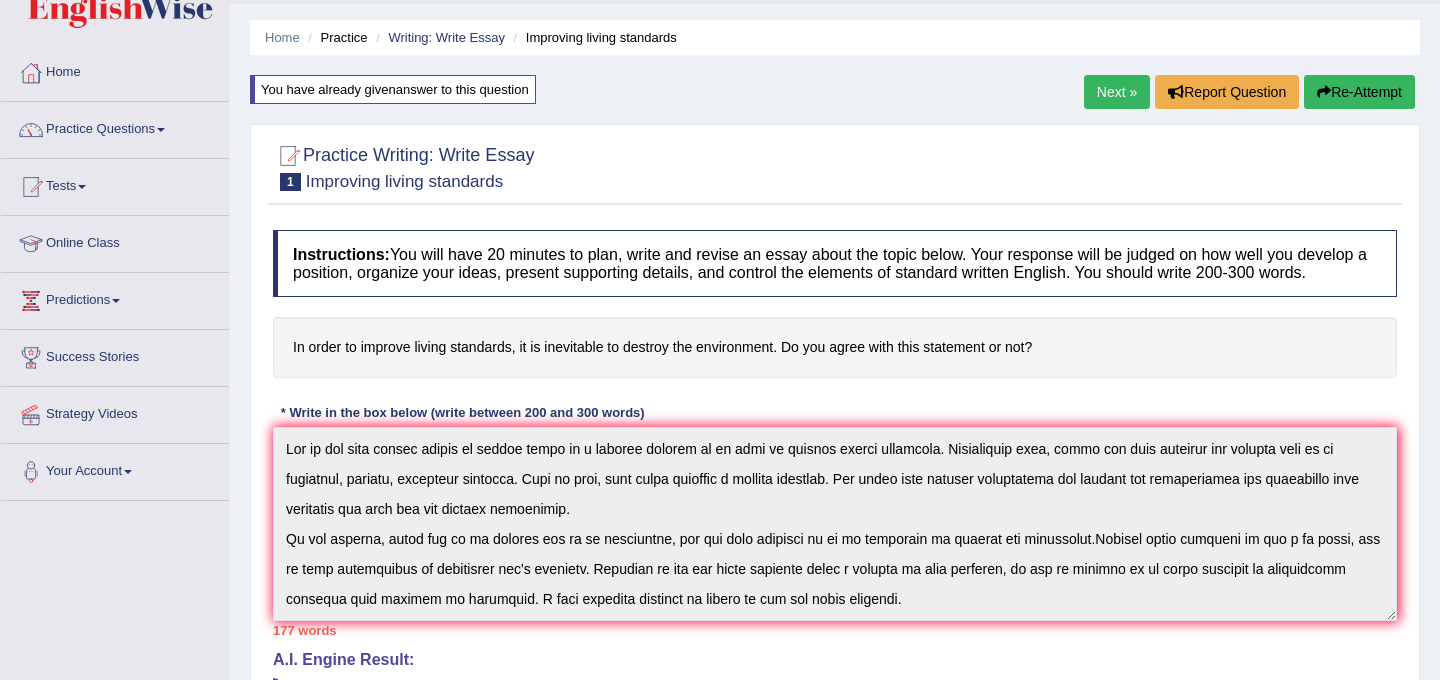 click on "Next »" at bounding box center [1117, 92] 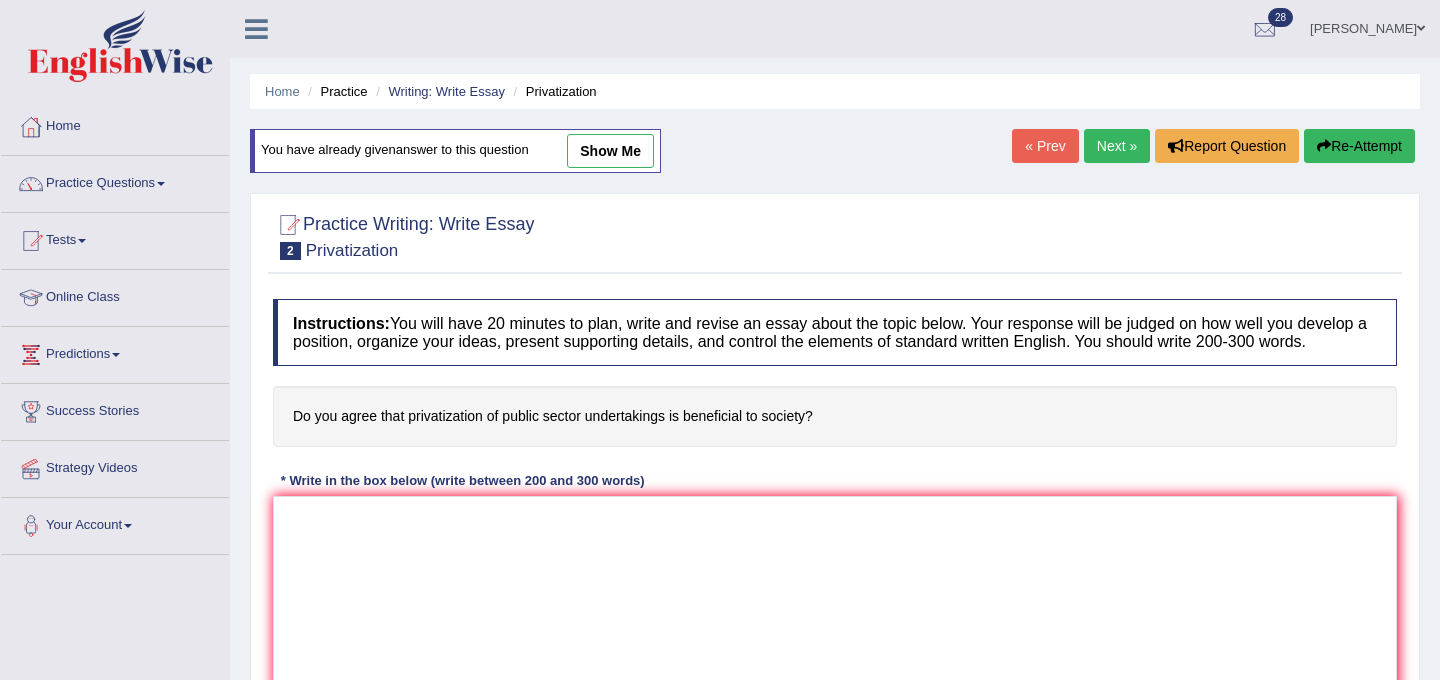 scroll, scrollTop: 0, scrollLeft: 0, axis: both 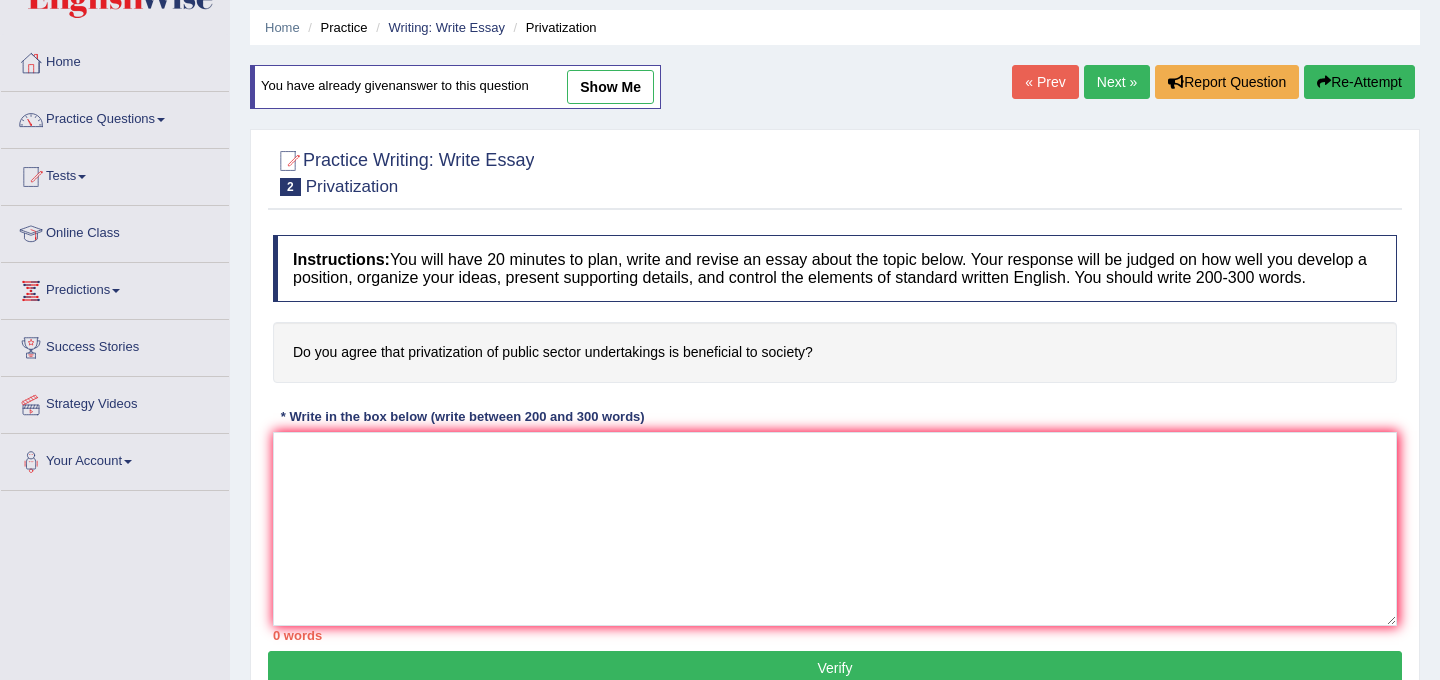 click on "show me" at bounding box center (610, 87) 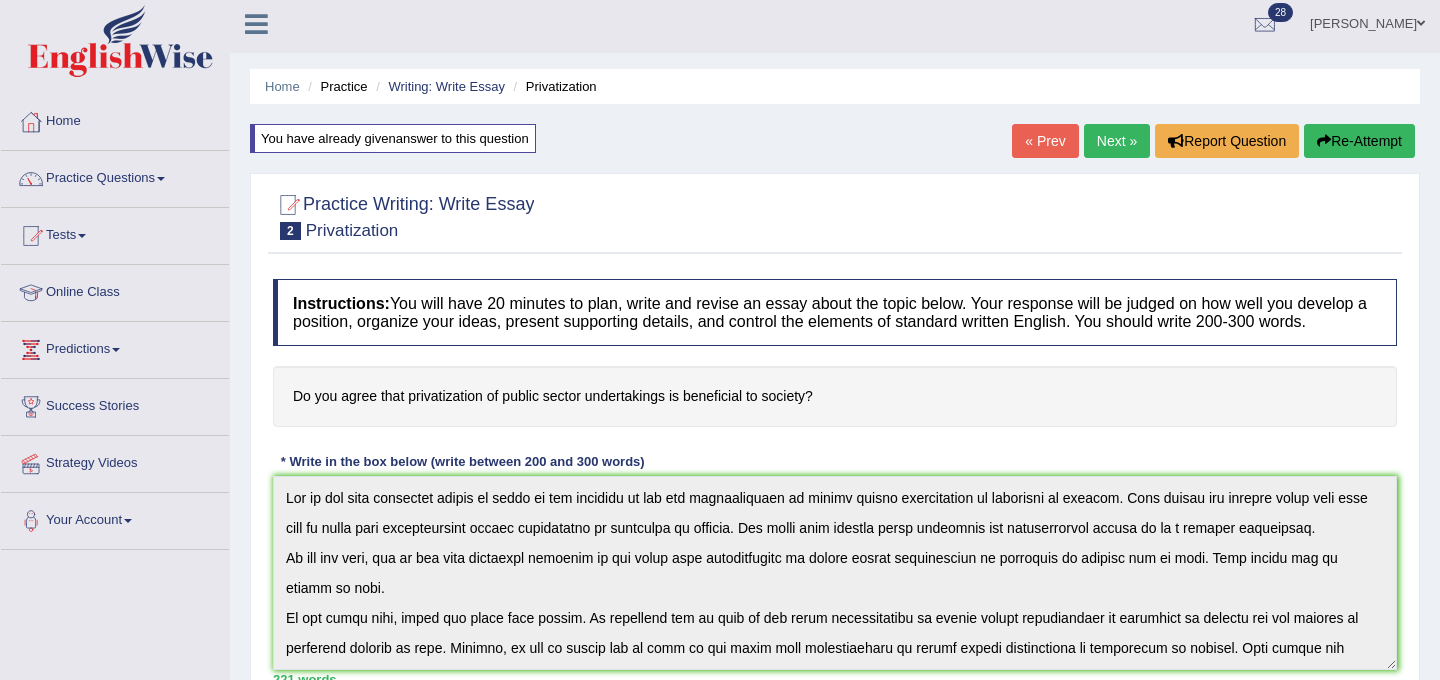 scroll, scrollTop: 0, scrollLeft: 0, axis: both 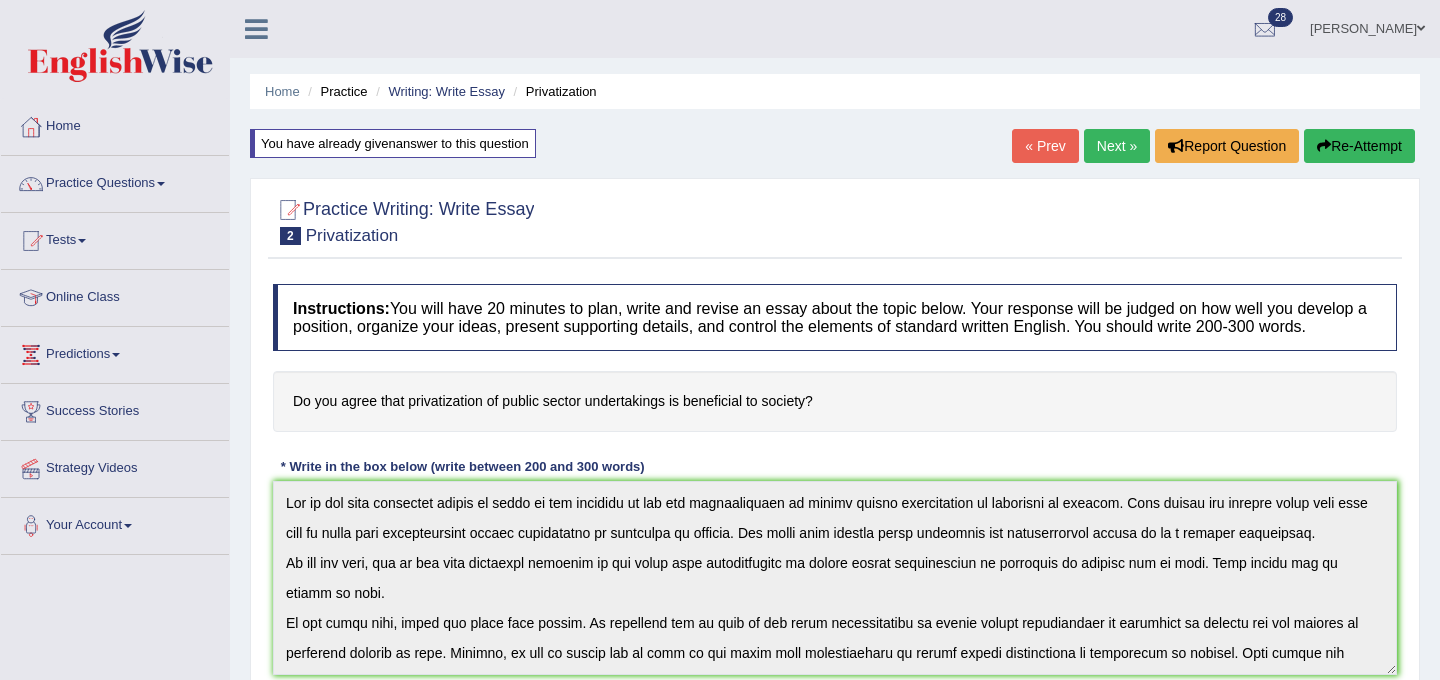 click on "« Prev" at bounding box center [1045, 146] 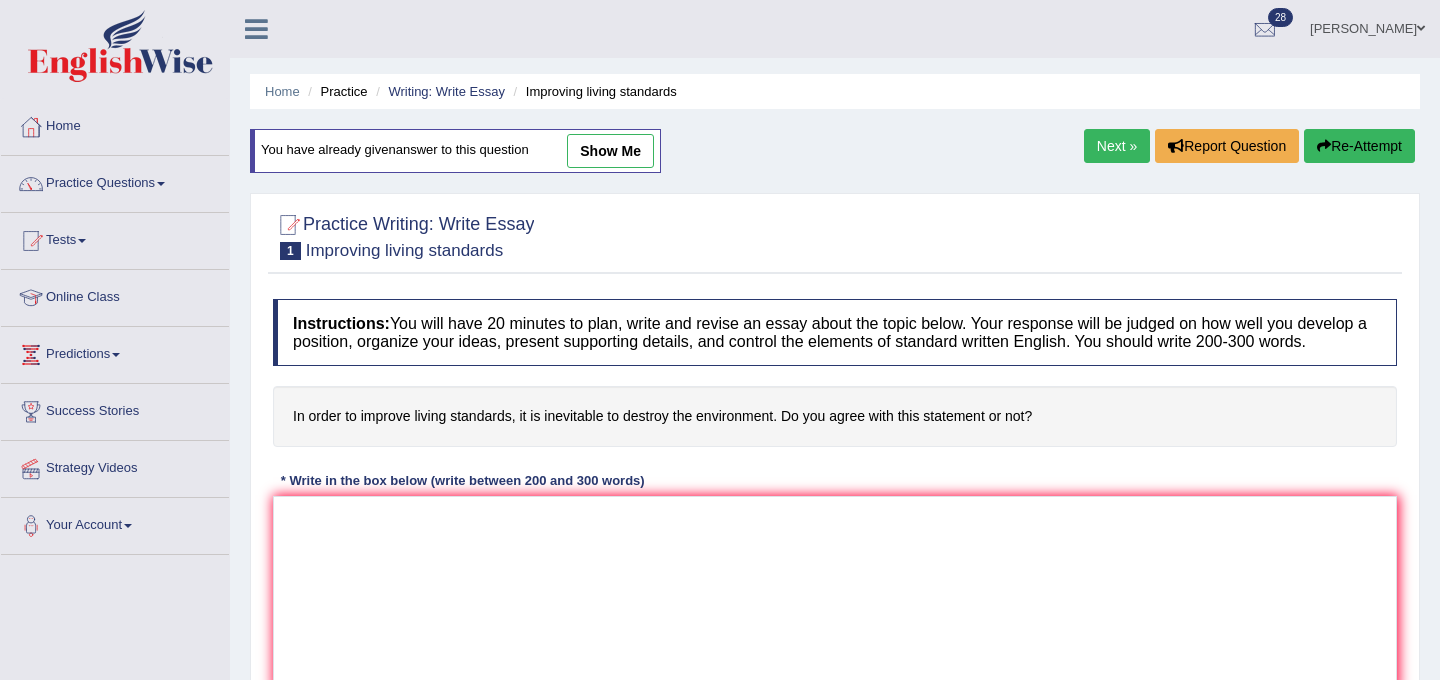 scroll, scrollTop: 370, scrollLeft: 0, axis: vertical 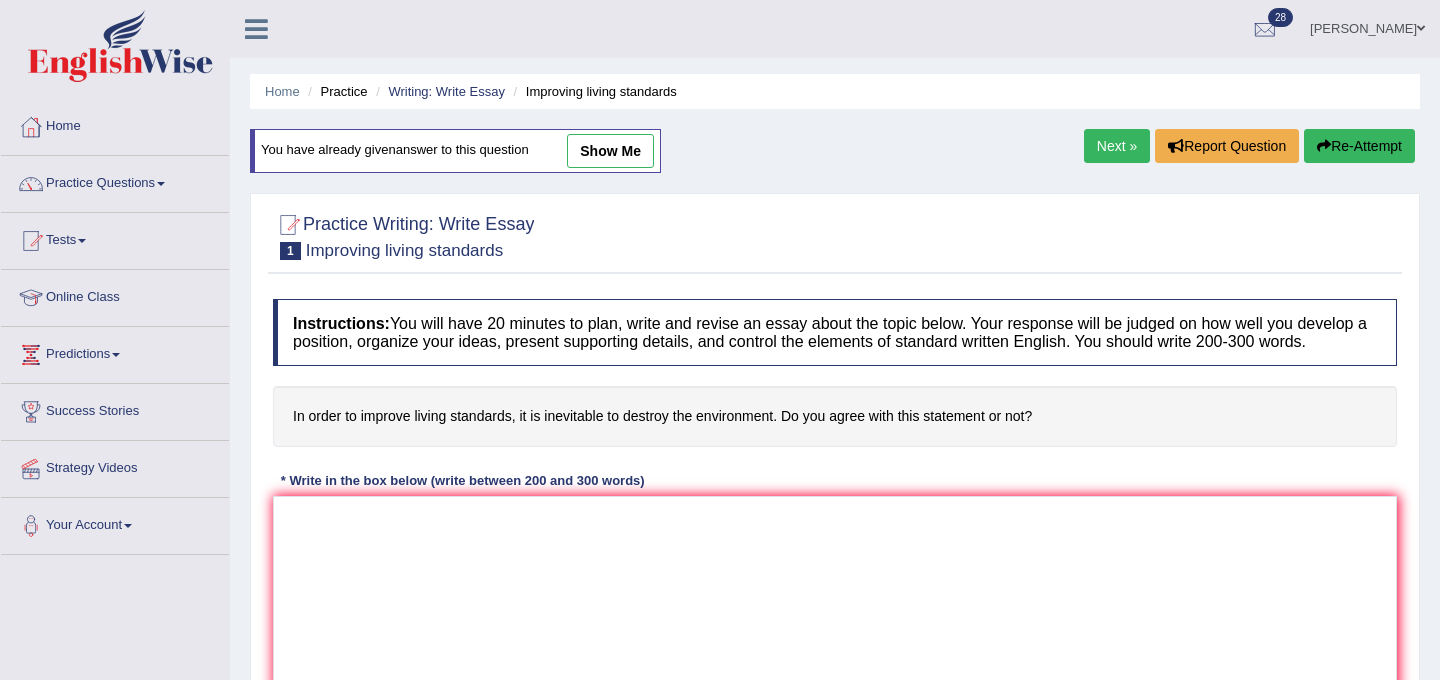 click on "show me" at bounding box center [610, 151] 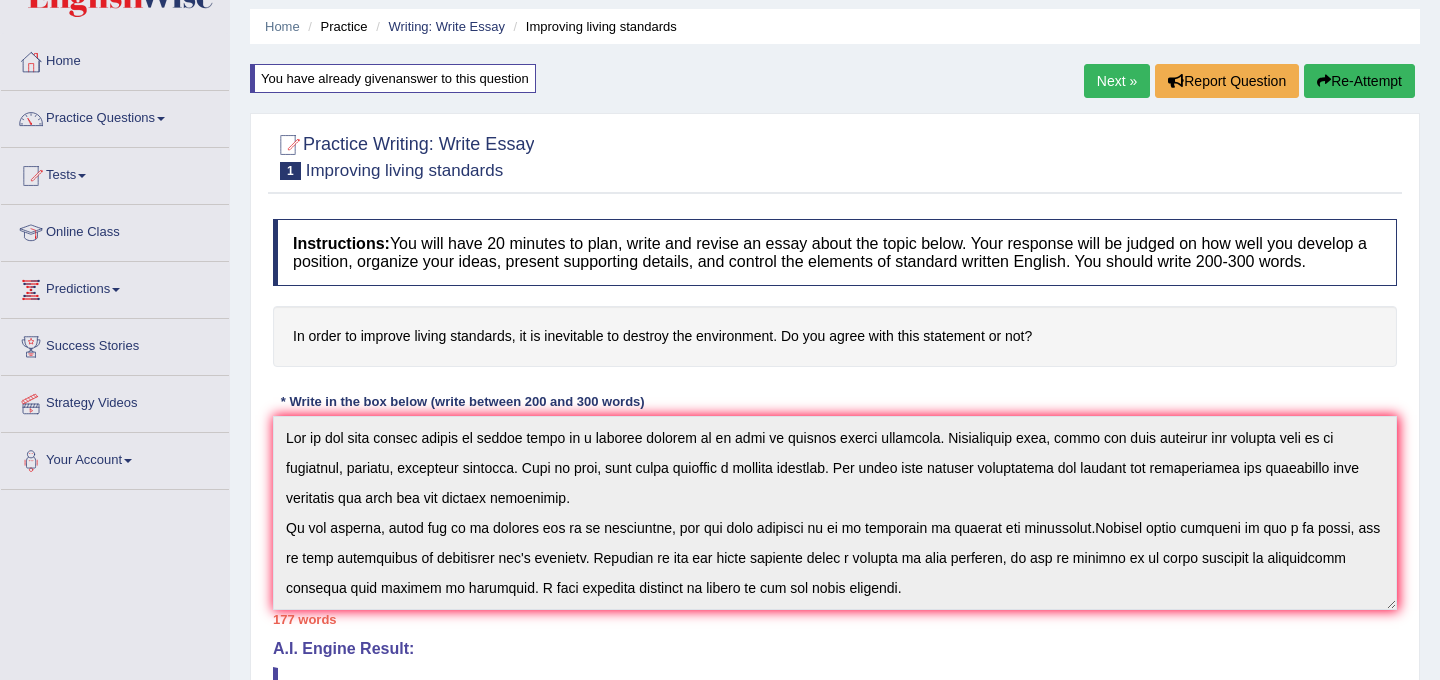 scroll, scrollTop: 0, scrollLeft: 0, axis: both 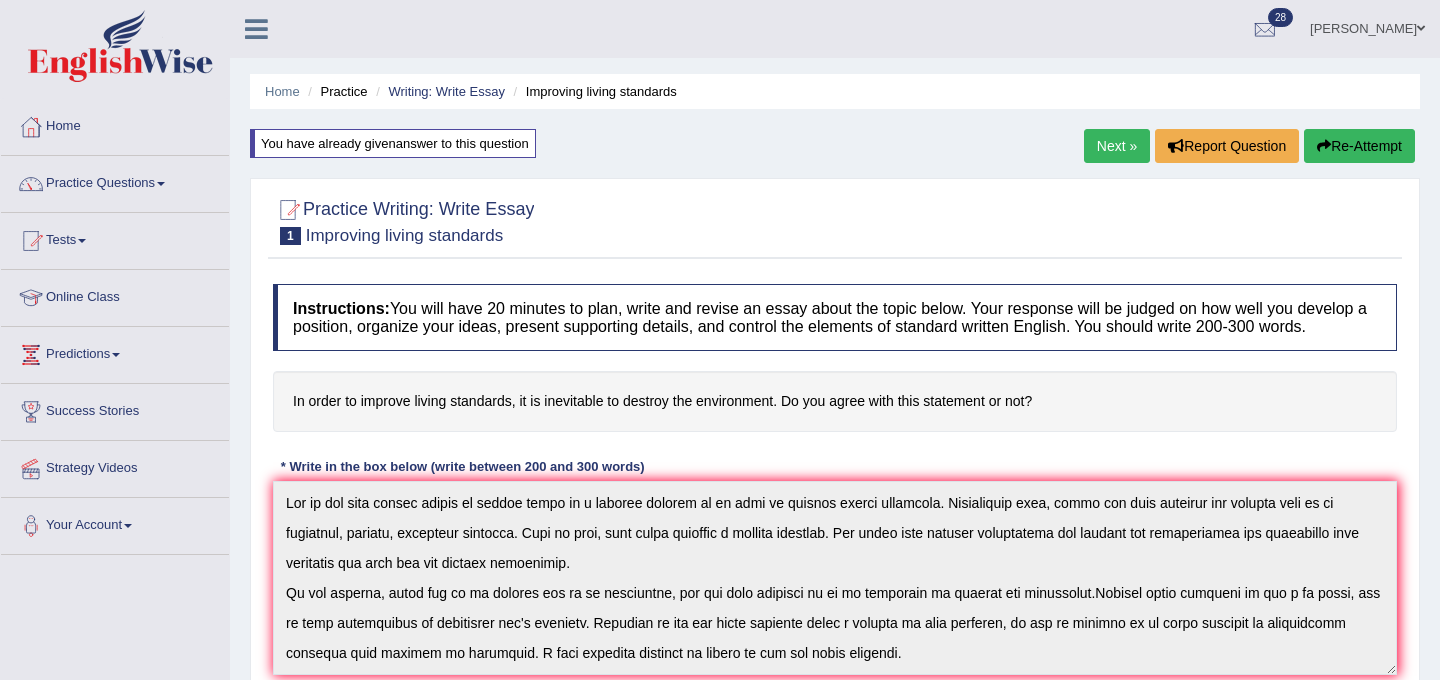 click on "Next »" at bounding box center (1117, 146) 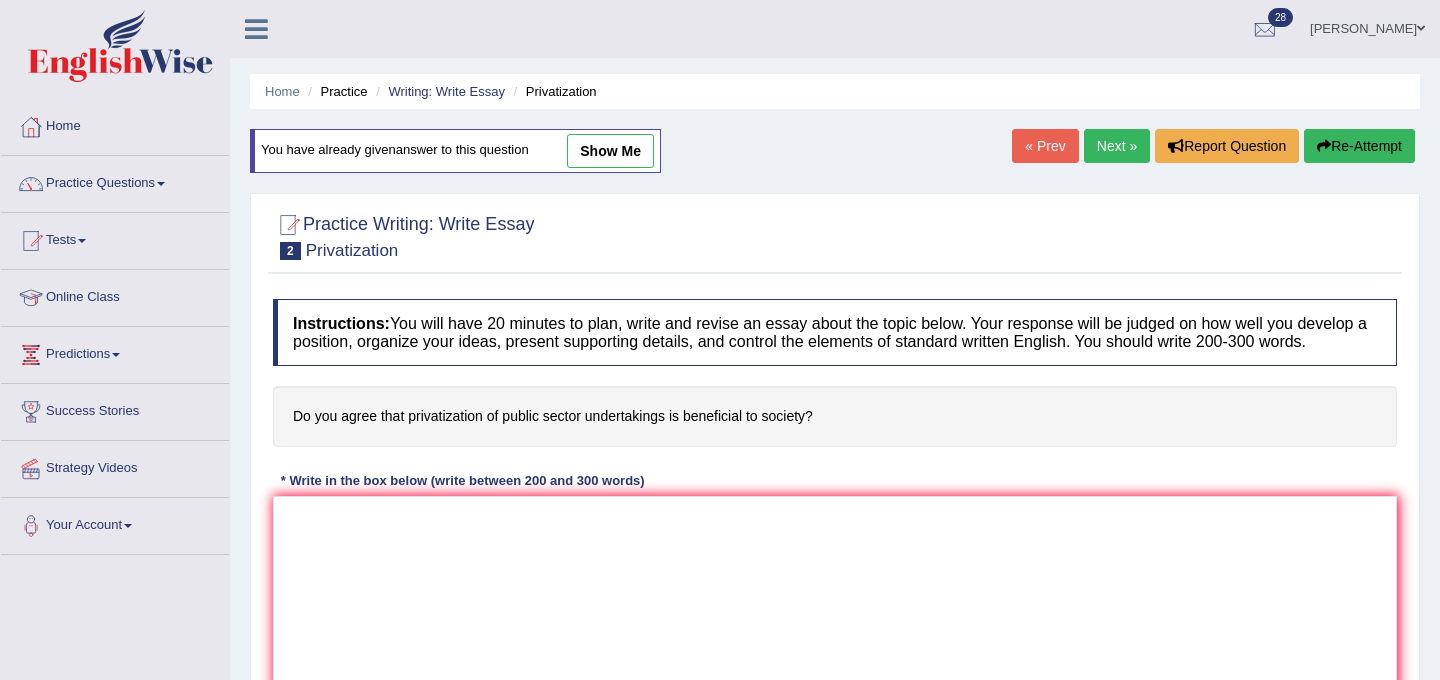 scroll, scrollTop: 0, scrollLeft: 0, axis: both 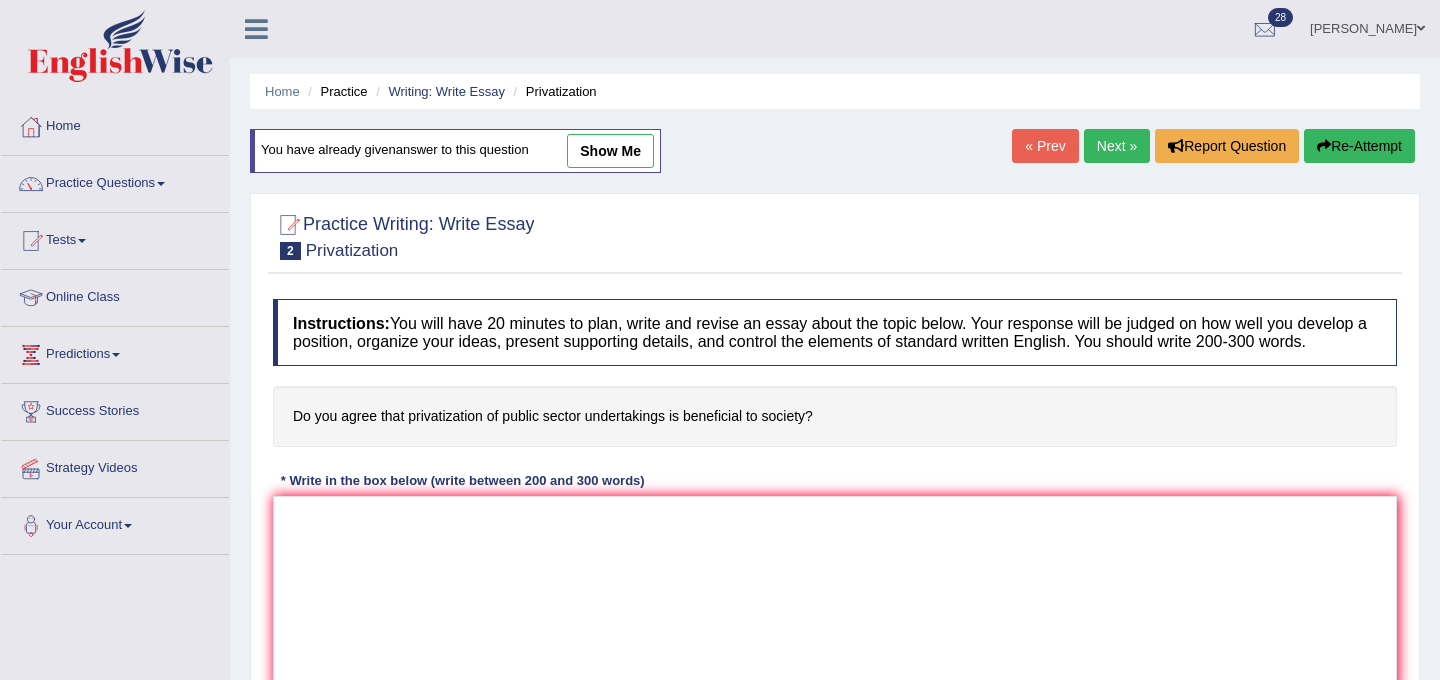 click on "show me" at bounding box center [610, 151] 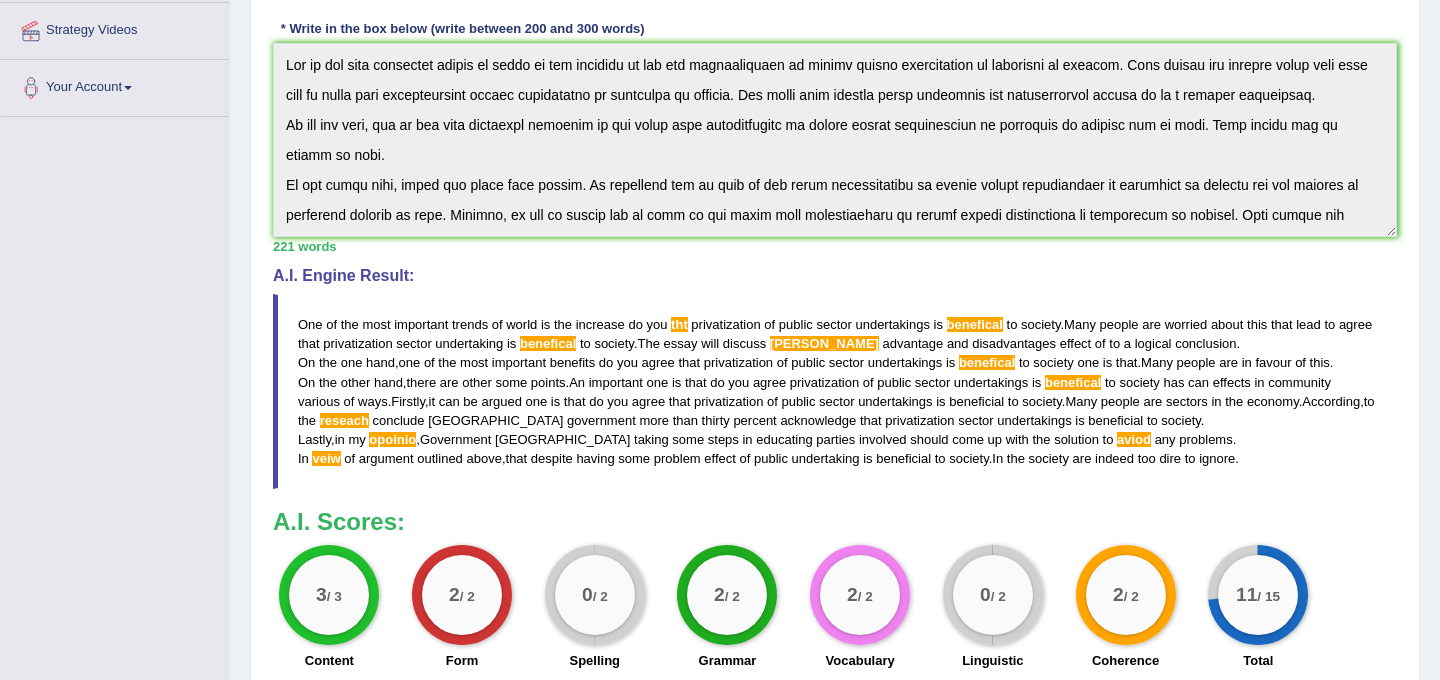 scroll, scrollTop: 441, scrollLeft: 0, axis: vertical 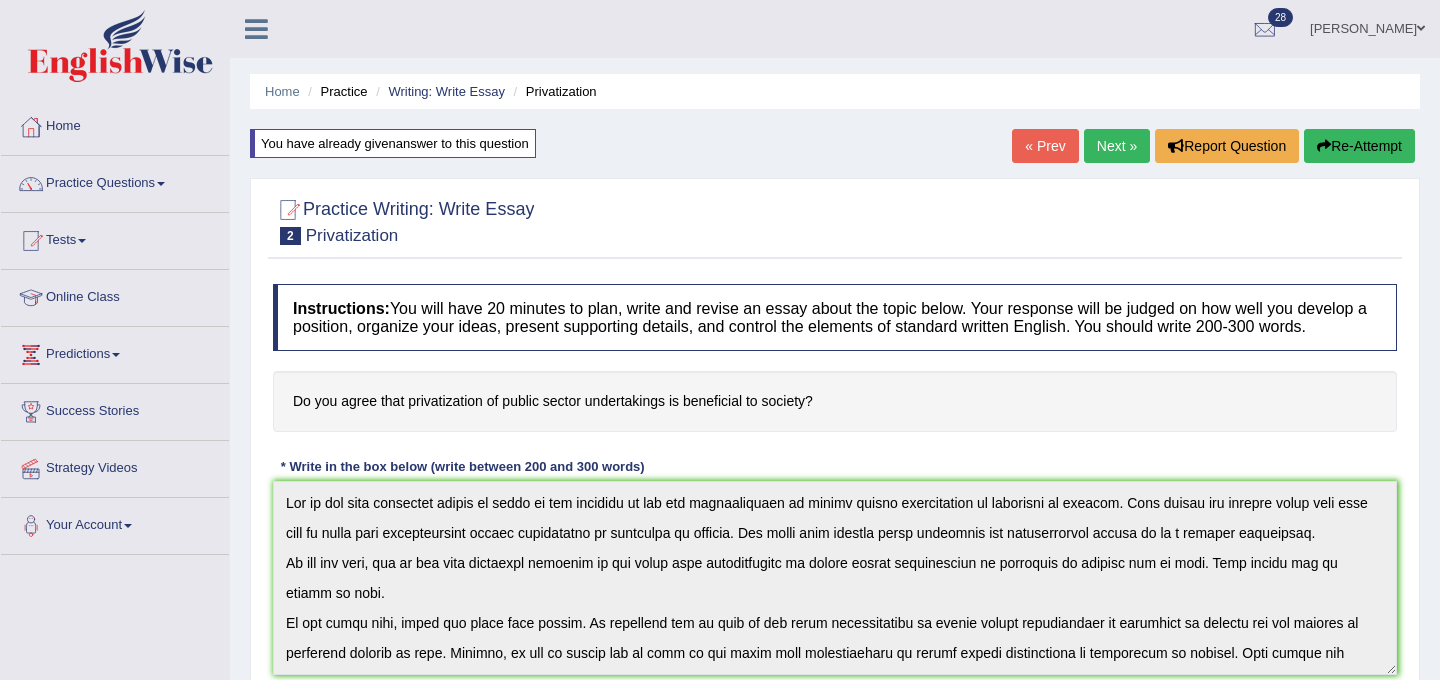 click on "Next »" at bounding box center [1117, 146] 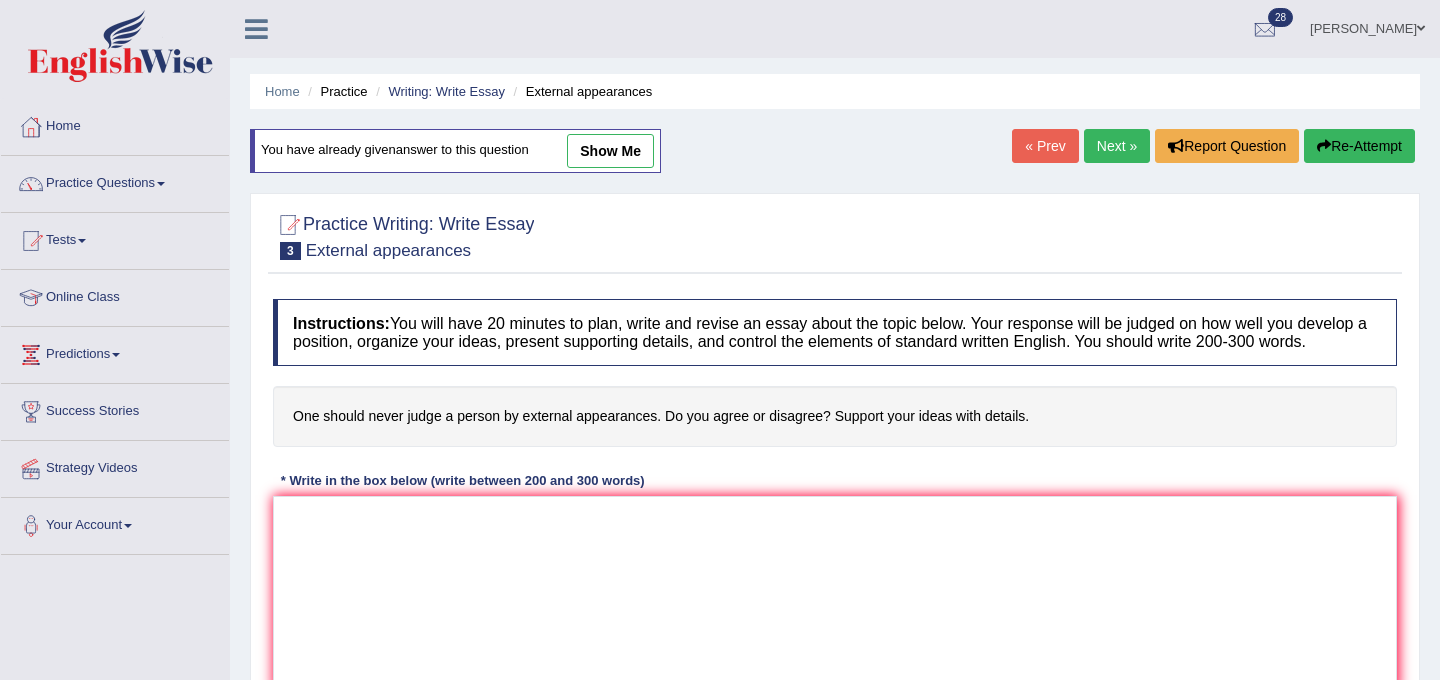 scroll, scrollTop: 0, scrollLeft: 0, axis: both 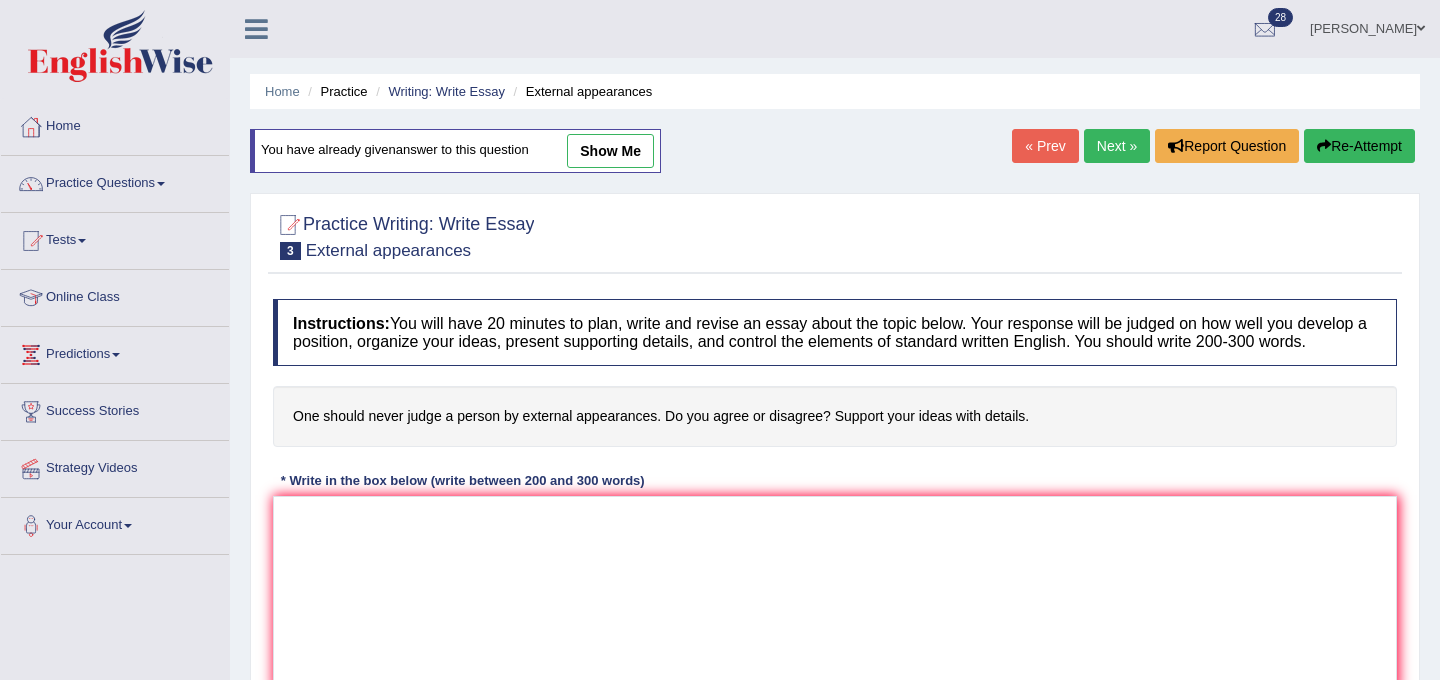 click on "show me" at bounding box center [610, 151] 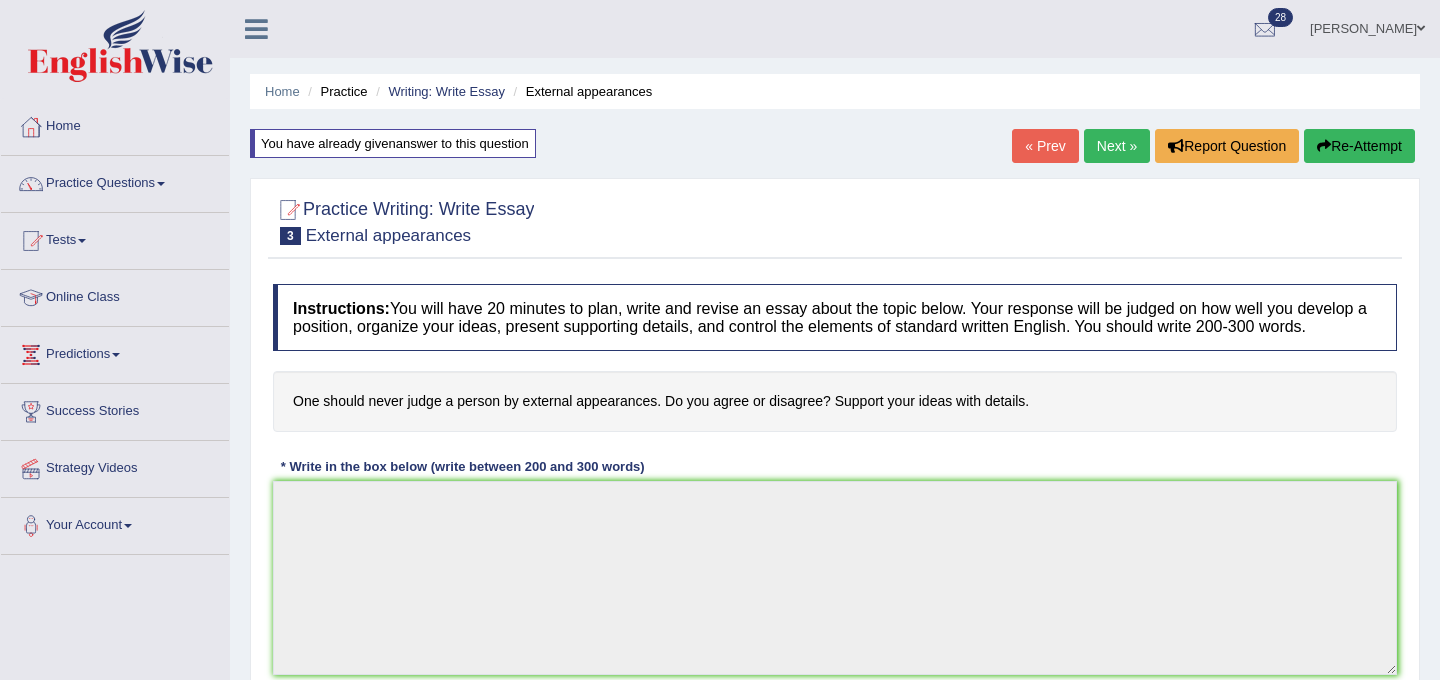 type on "One of the most important trends of today's world is the increase in the one should never judge a person by external appearances. Many people are worried that this will lead to many problems in the society. this essay will discuss both advantage and disadvantages effects of one should never judge a person by external appearances and lead to a logical conclusion.
On the one hand, One of the most benefits is that because you should never judge someone under estimate. Therefore, Many people are in favour of this.
On the other hand there are some other points. An important one is that one should never judge a person by externsl appearances yes i am agree has some effects on the coummunity in variour of ways. Firstly, It can be argued that the one should never judge a person by externsl appearances. Can effect many sectors of the economy. According to the research conducted by the Australia Government, more than thirty percent of parties acknowledged support and agree.
Lastly,In my opinion, the Governmnent of A..." 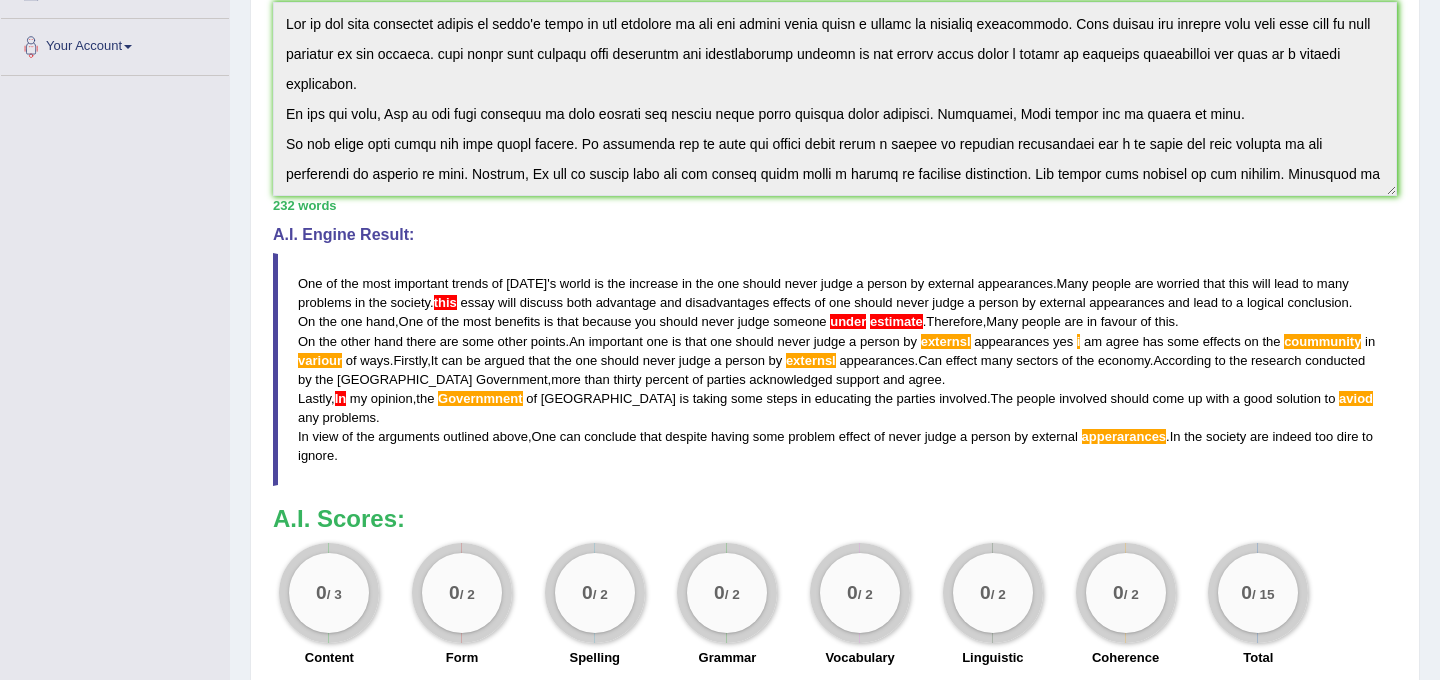 scroll, scrollTop: 0, scrollLeft: 0, axis: both 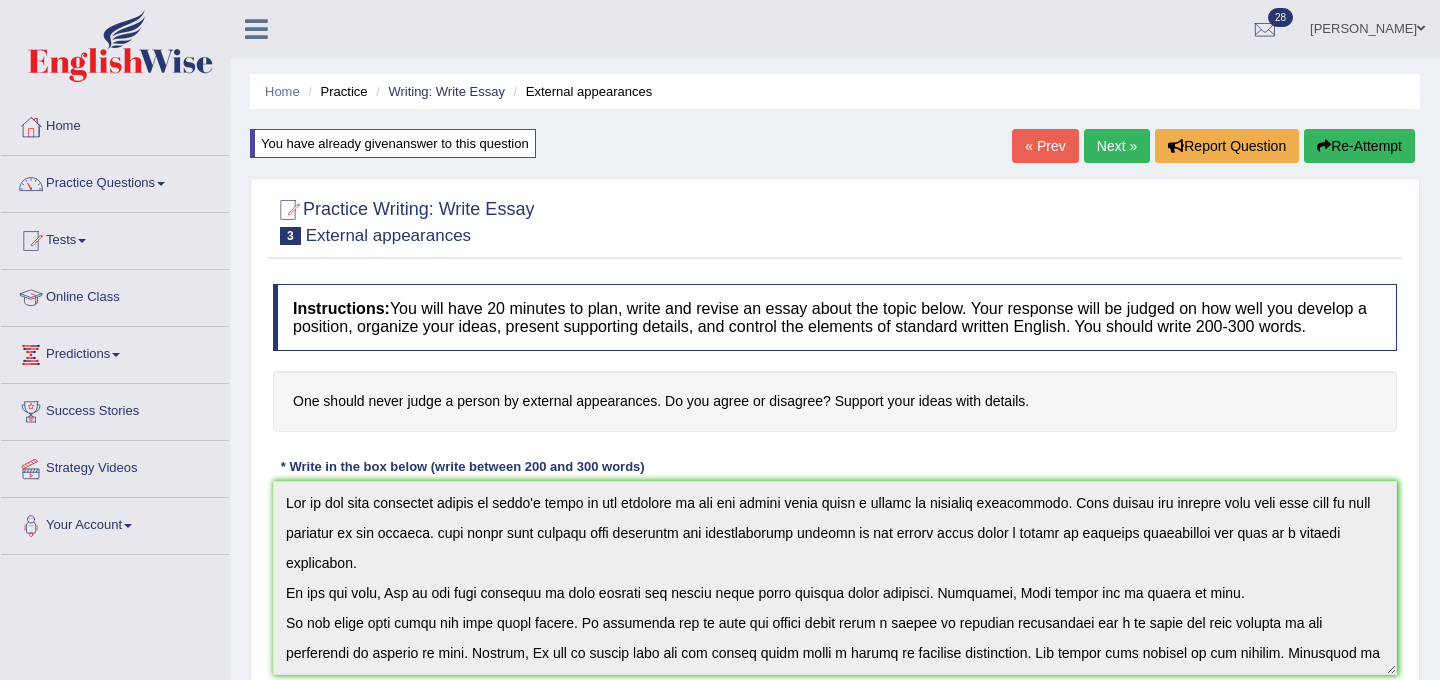 click on "Next »" at bounding box center [1117, 146] 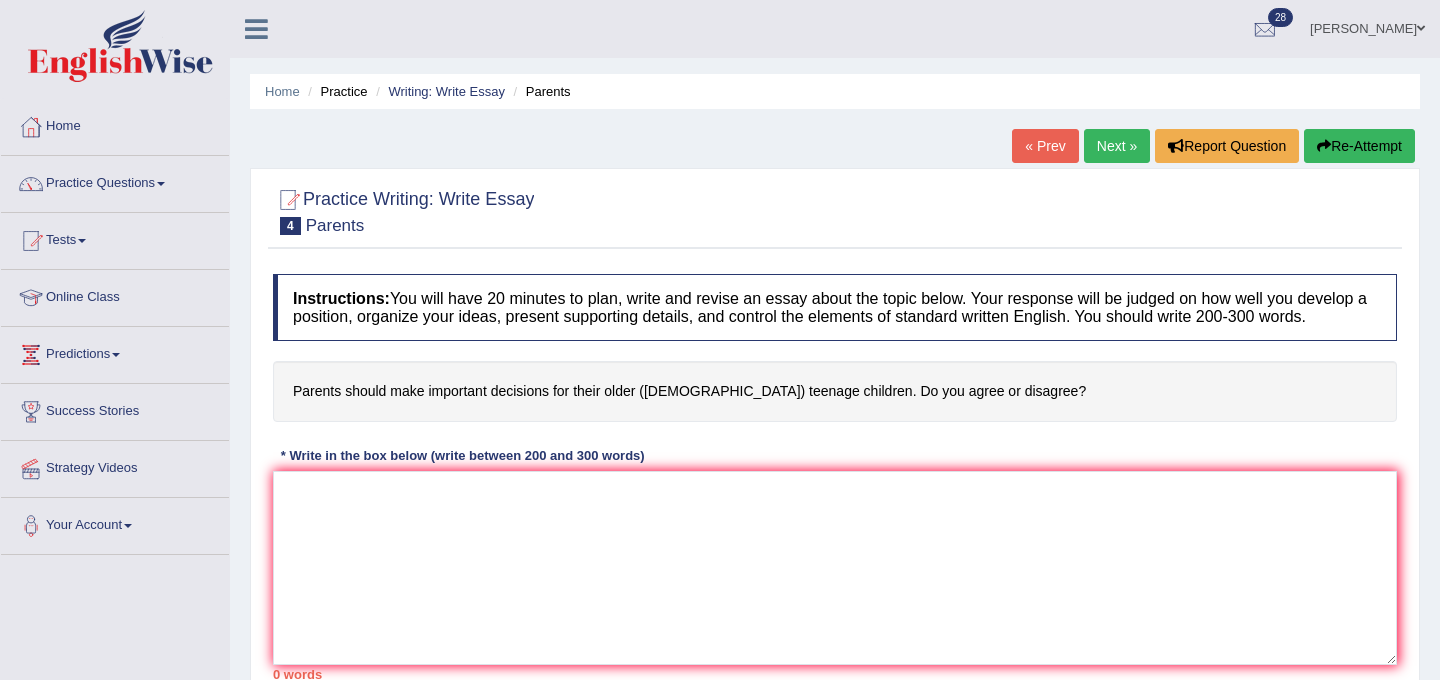 scroll, scrollTop: 0, scrollLeft: 0, axis: both 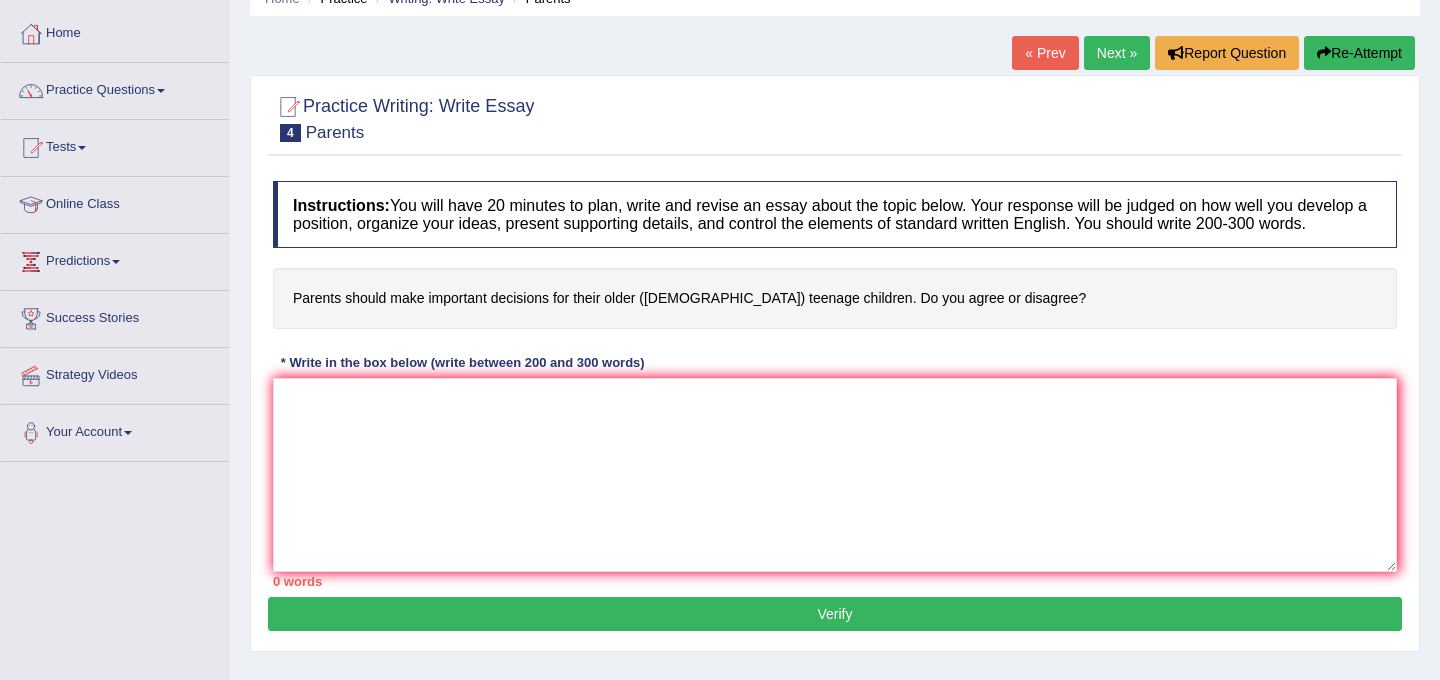 click on "Next »" at bounding box center [1117, 53] 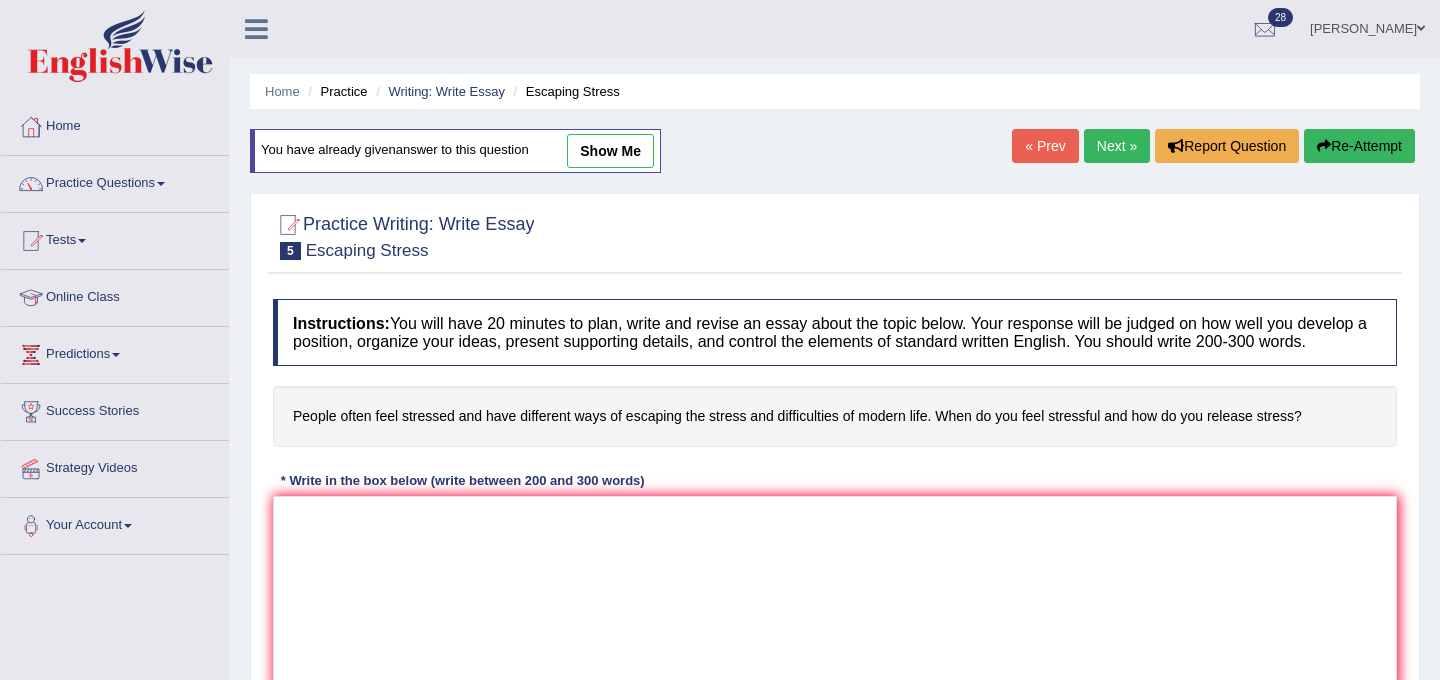 scroll, scrollTop: 0, scrollLeft: 0, axis: both 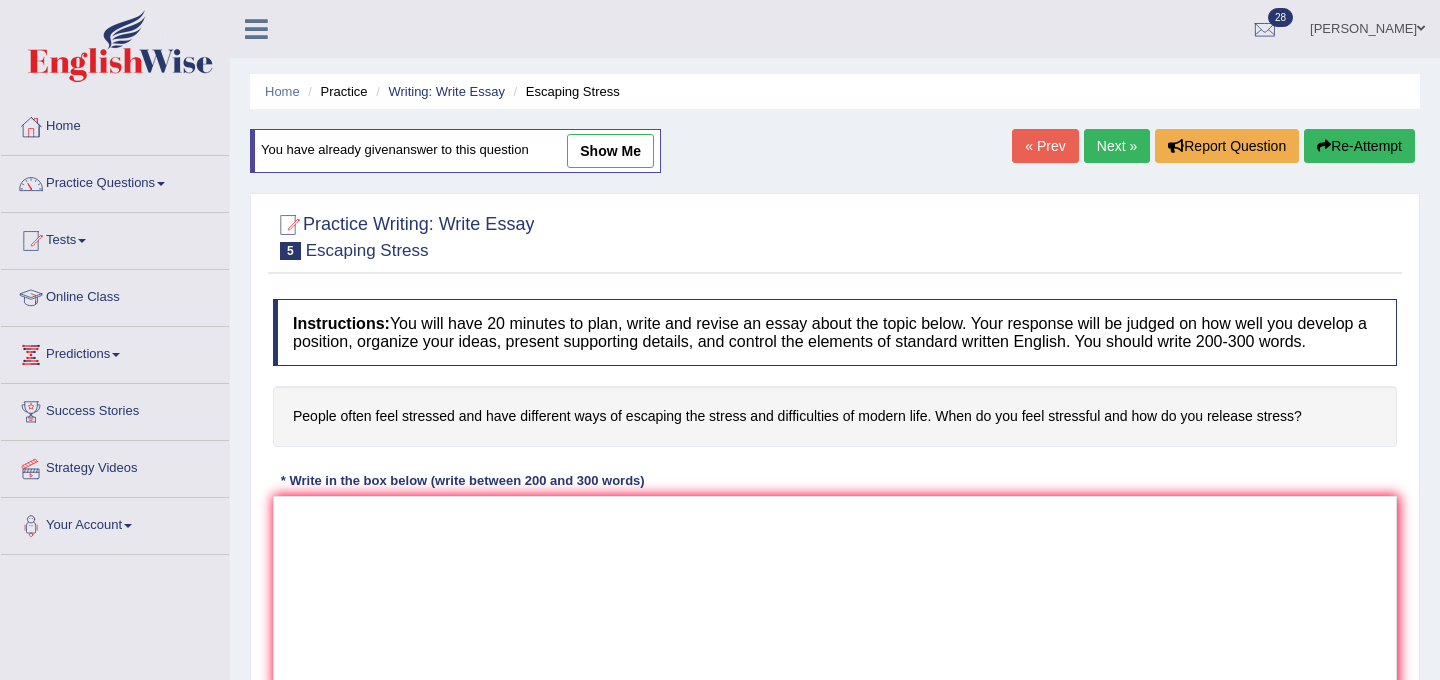 click on "show me" at bounding box center (610, 151) 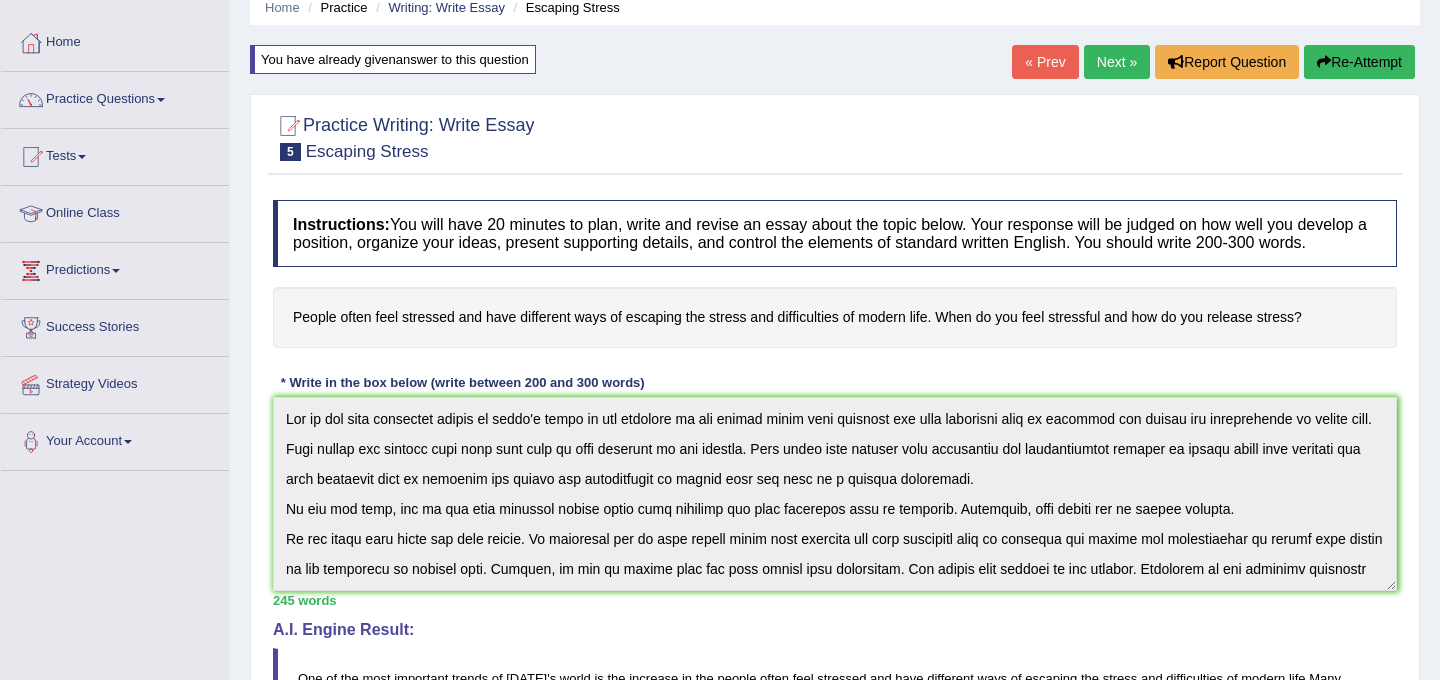scroll, scrollTop: 78, scrollLeft: 0, axis: vertical 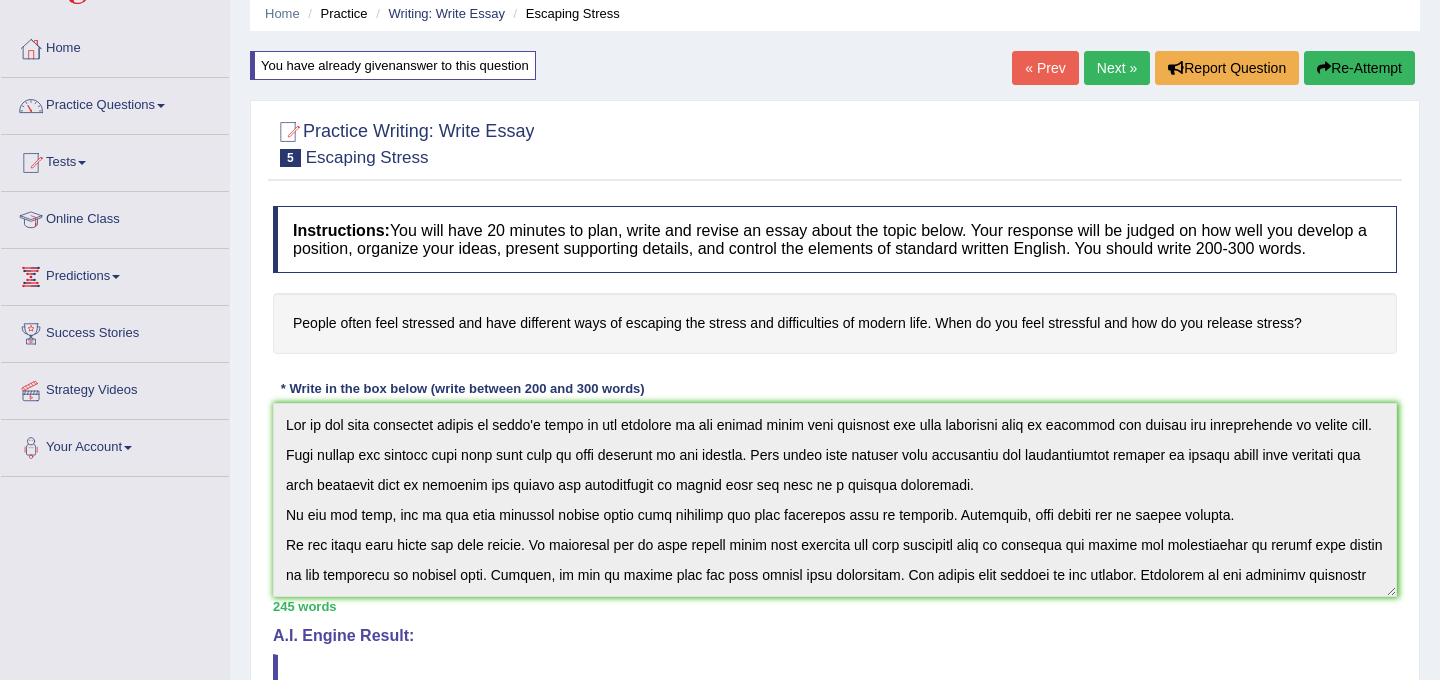 click on "Next »" at bounding box center (1117, 68) 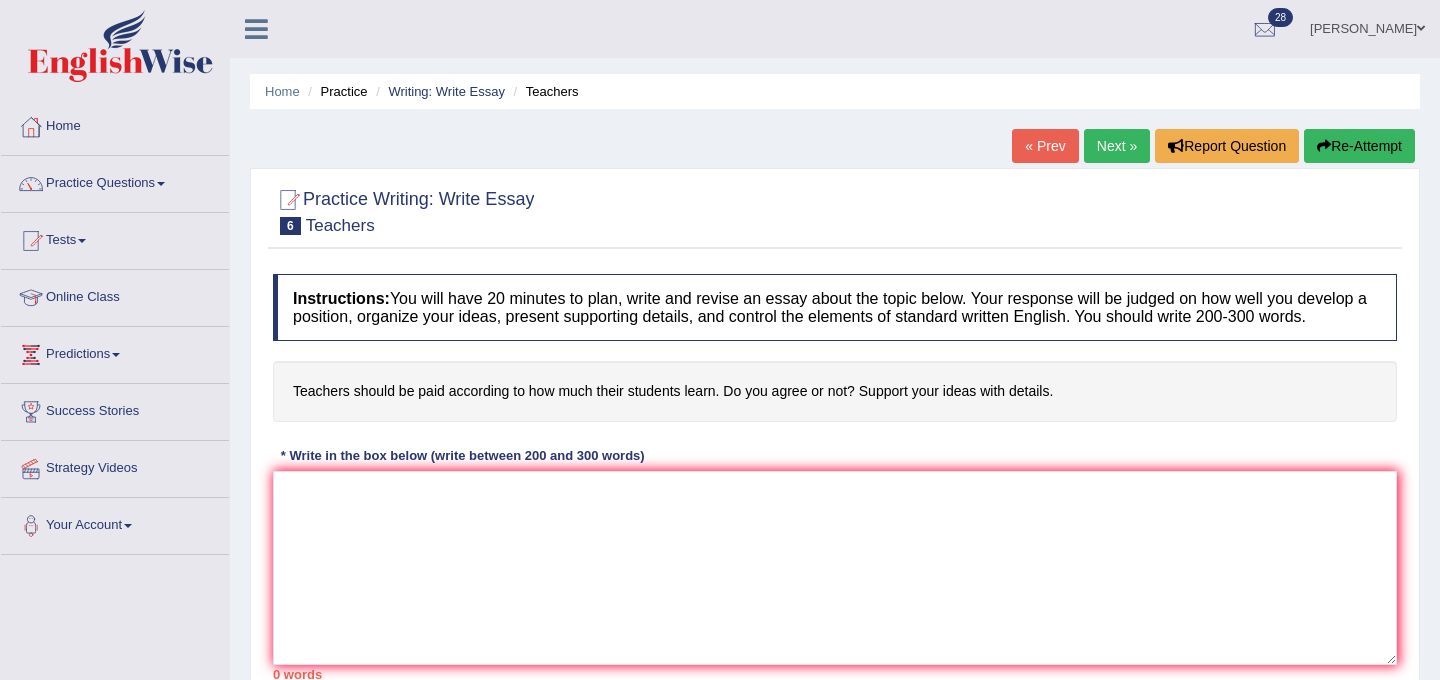 scroll, scrollTop: 0, scrollLeft: 0, axis: both 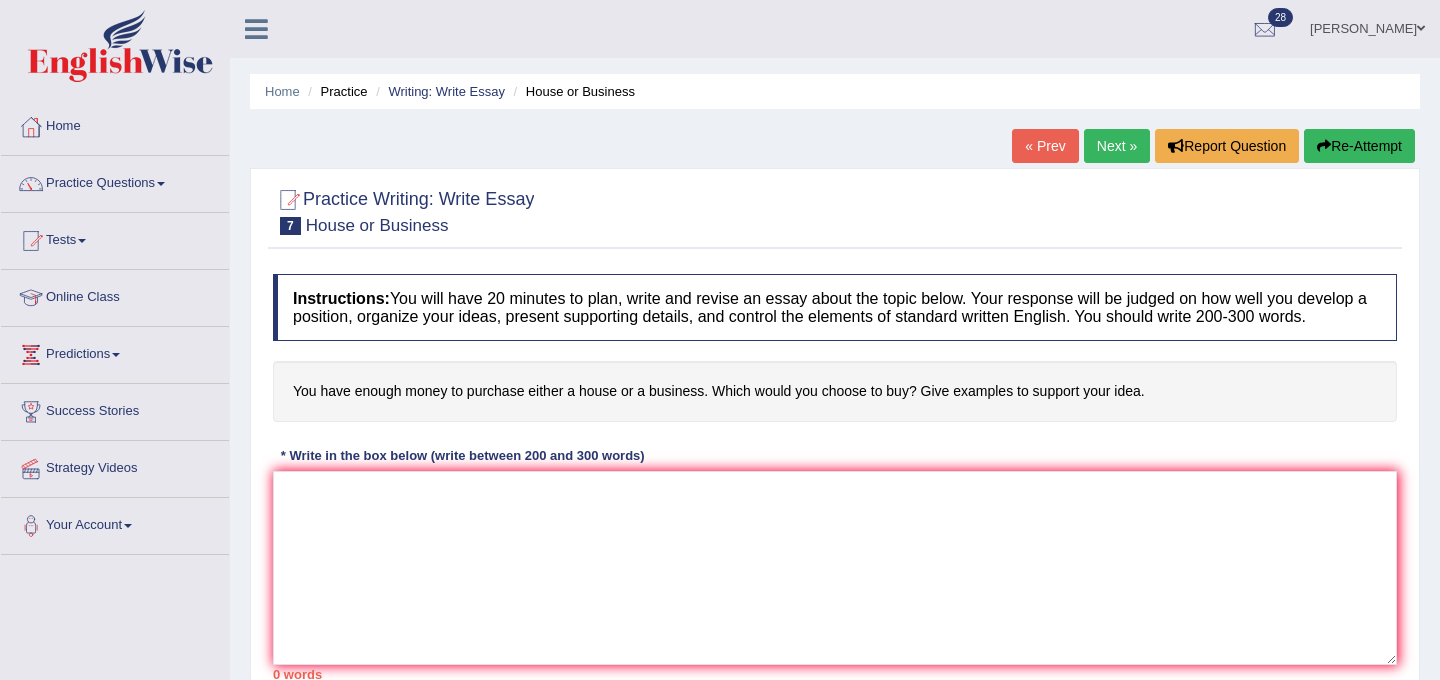 click on "Next »" at bounding box center (1117, 146) 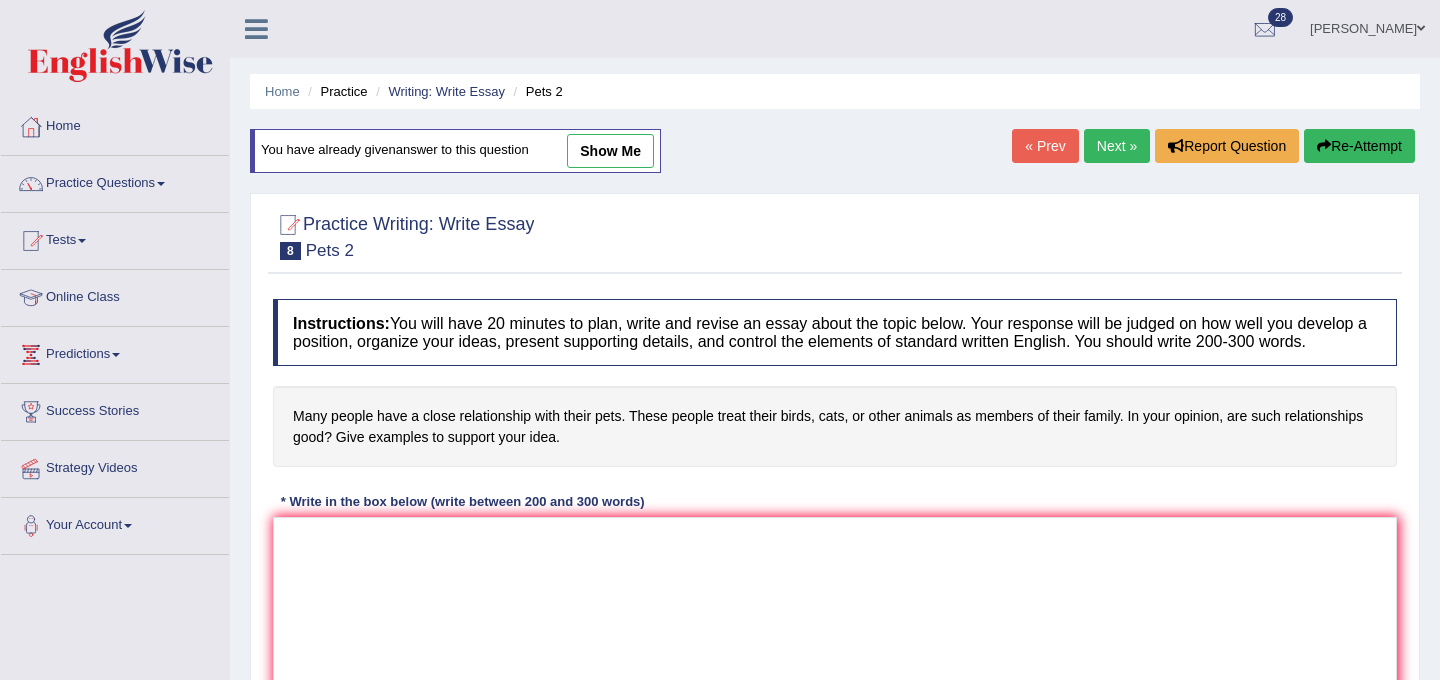 scroll, scrollTop: 0, scrollLeft: 0, axis: both 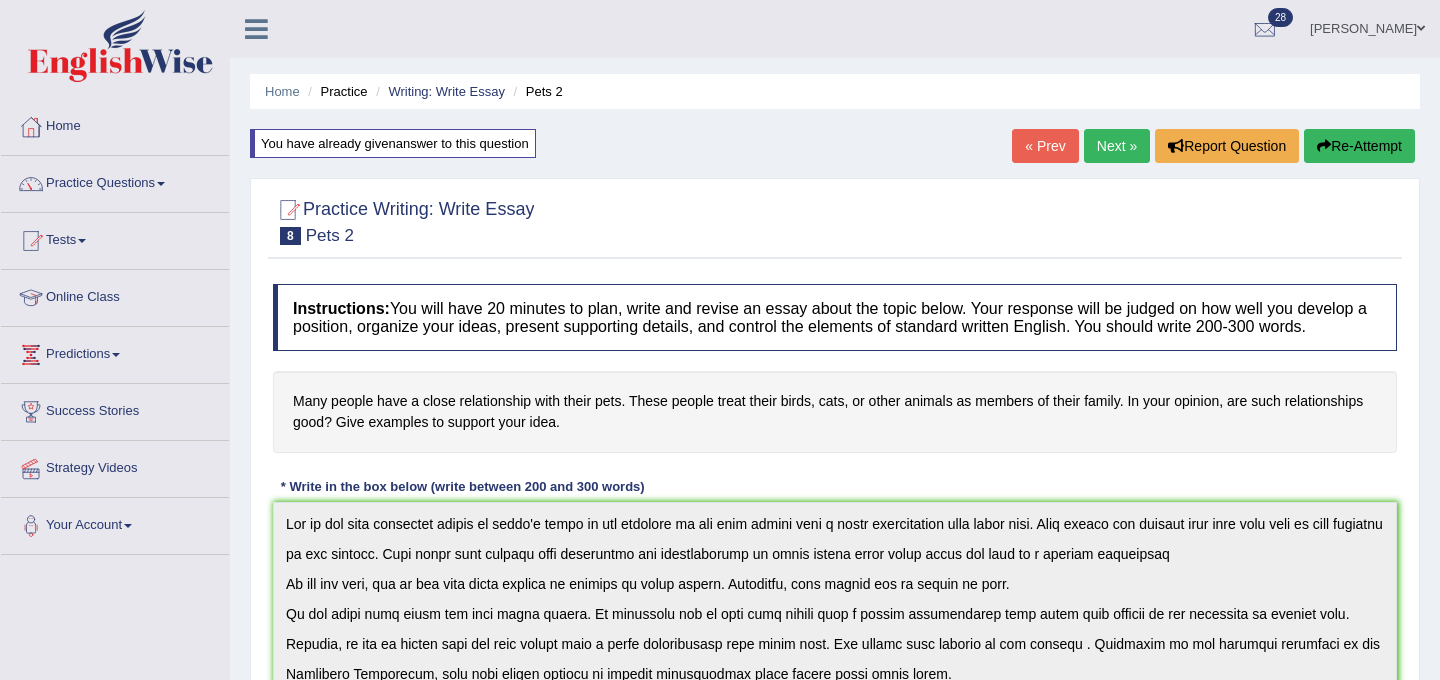 click on "Next »" at bounding box center (1117, 146) 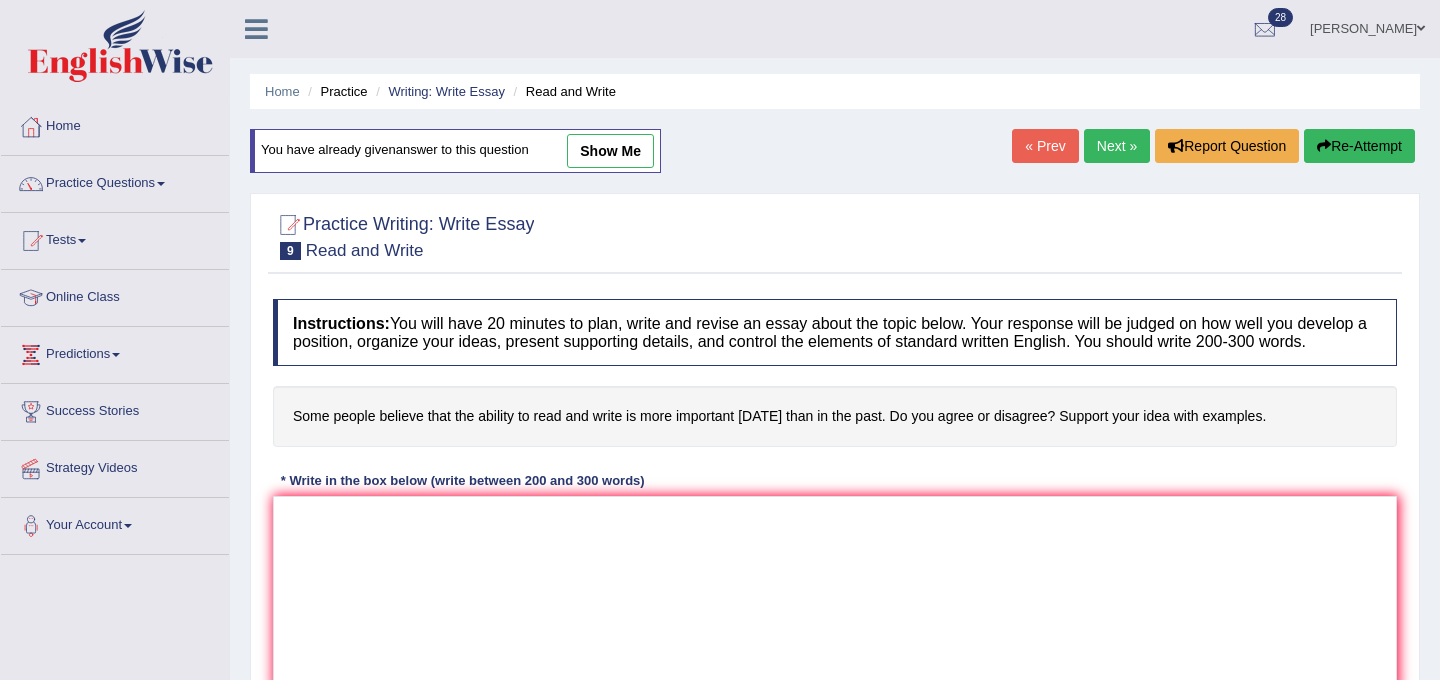 scroll, scrollTop: 0, scrollLeft: 0, axis: both 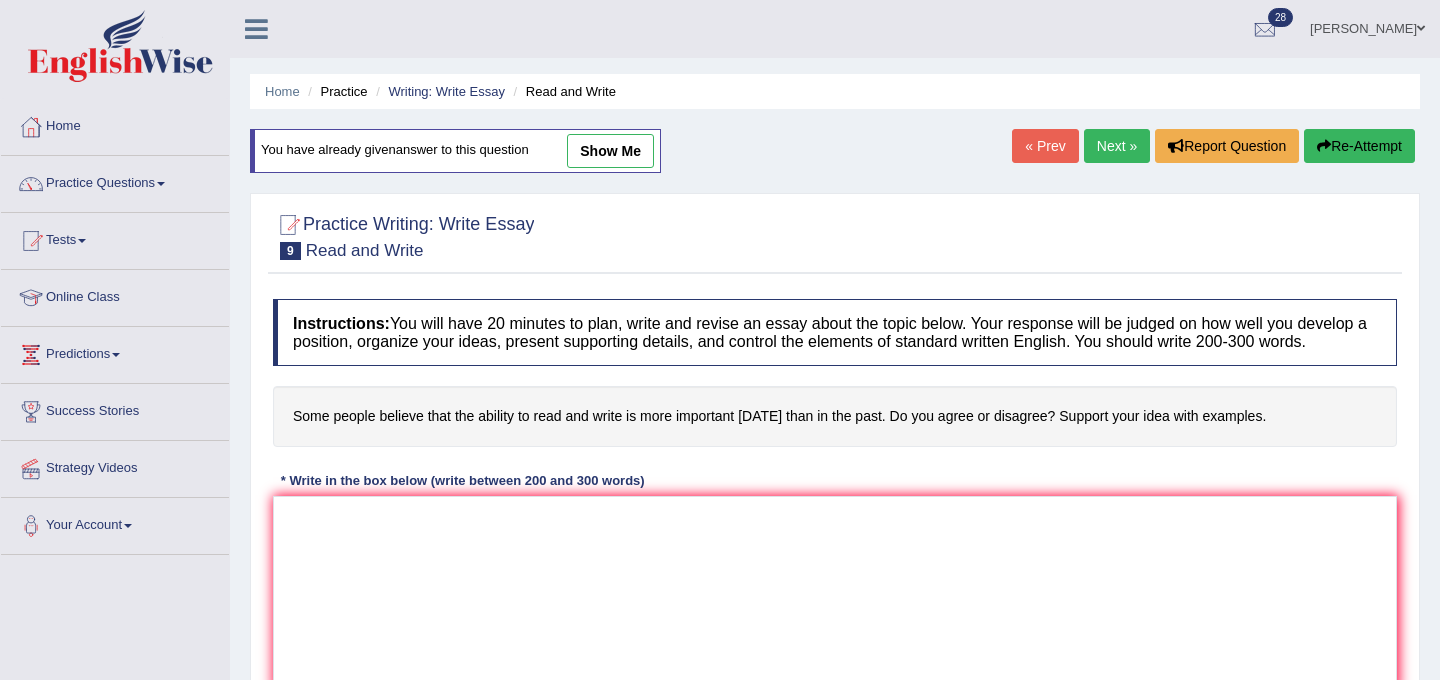 click on "show me" at bounding box center [610, 151] 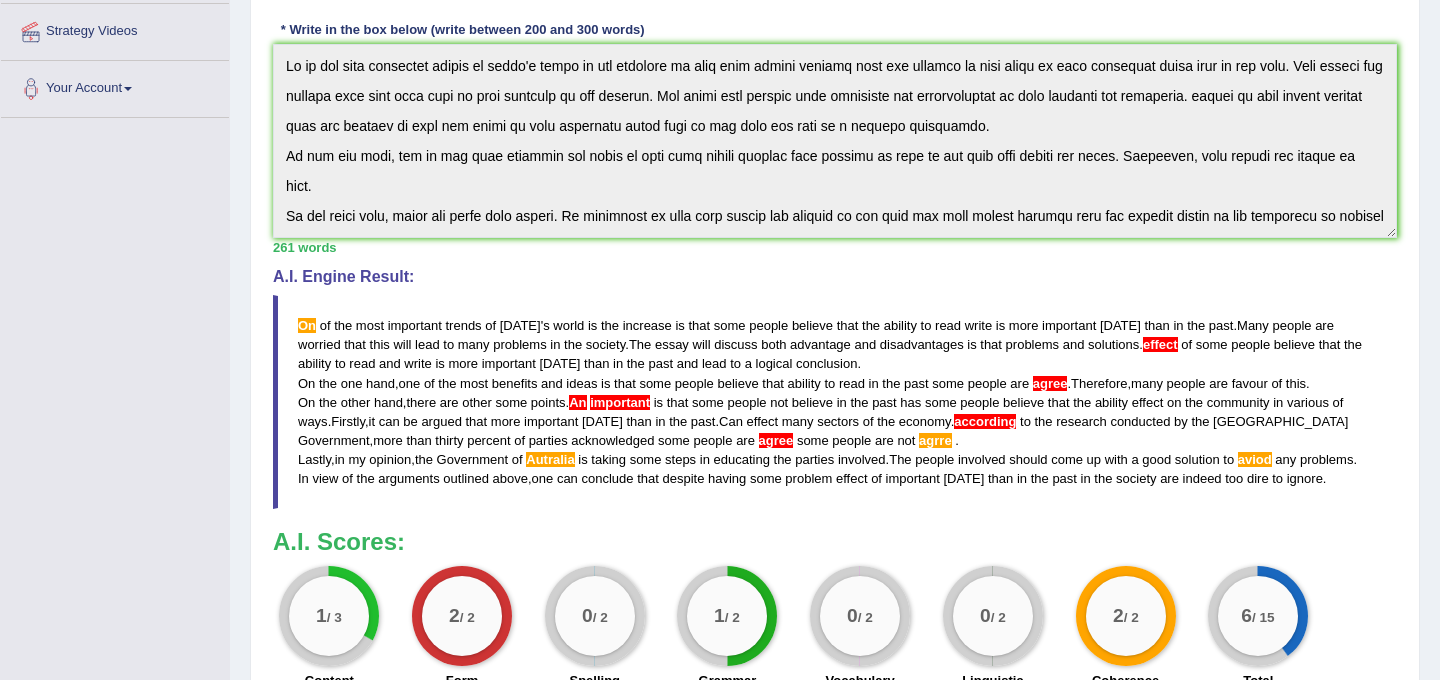 scroll, scrollTop: 453, scrollLeft: 0, axis: vertical 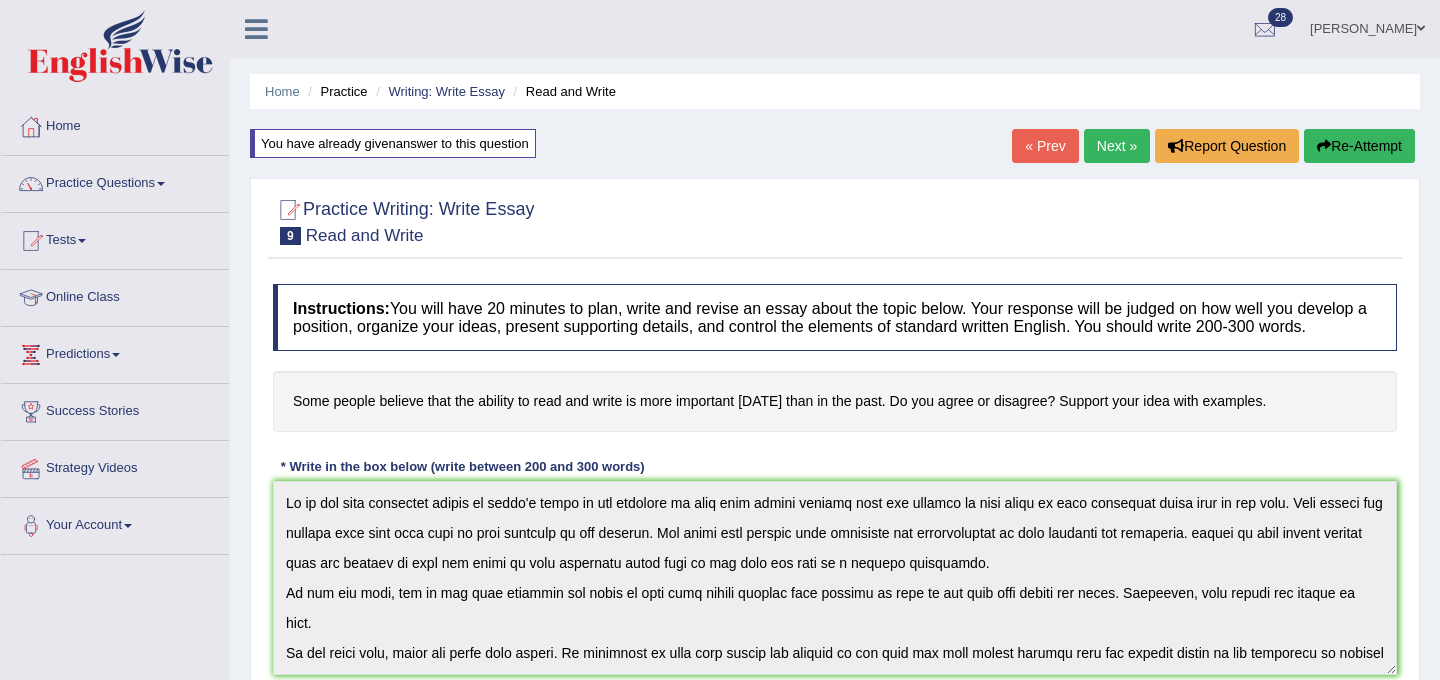 click on "Next »" at bounding box center (1117, 146) 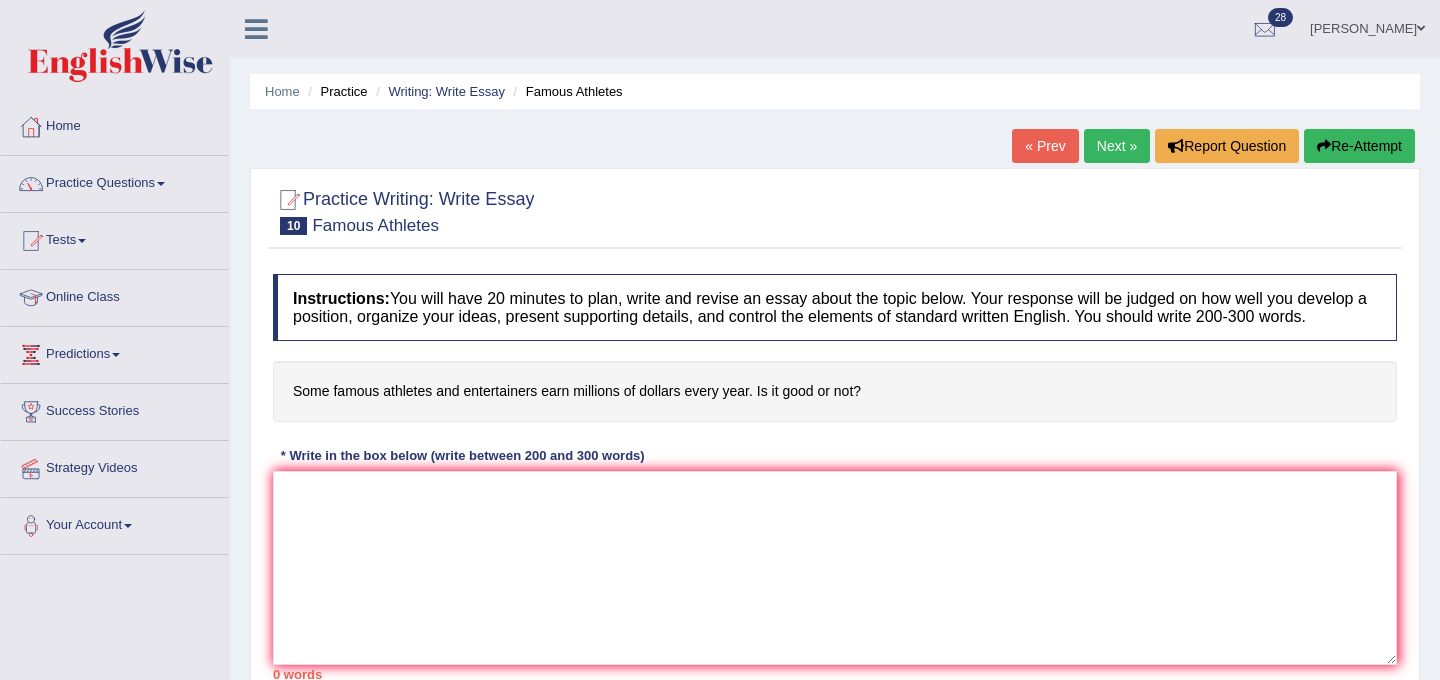 scroll, scrollTop: 0, scrollLeft: 0, axis: both 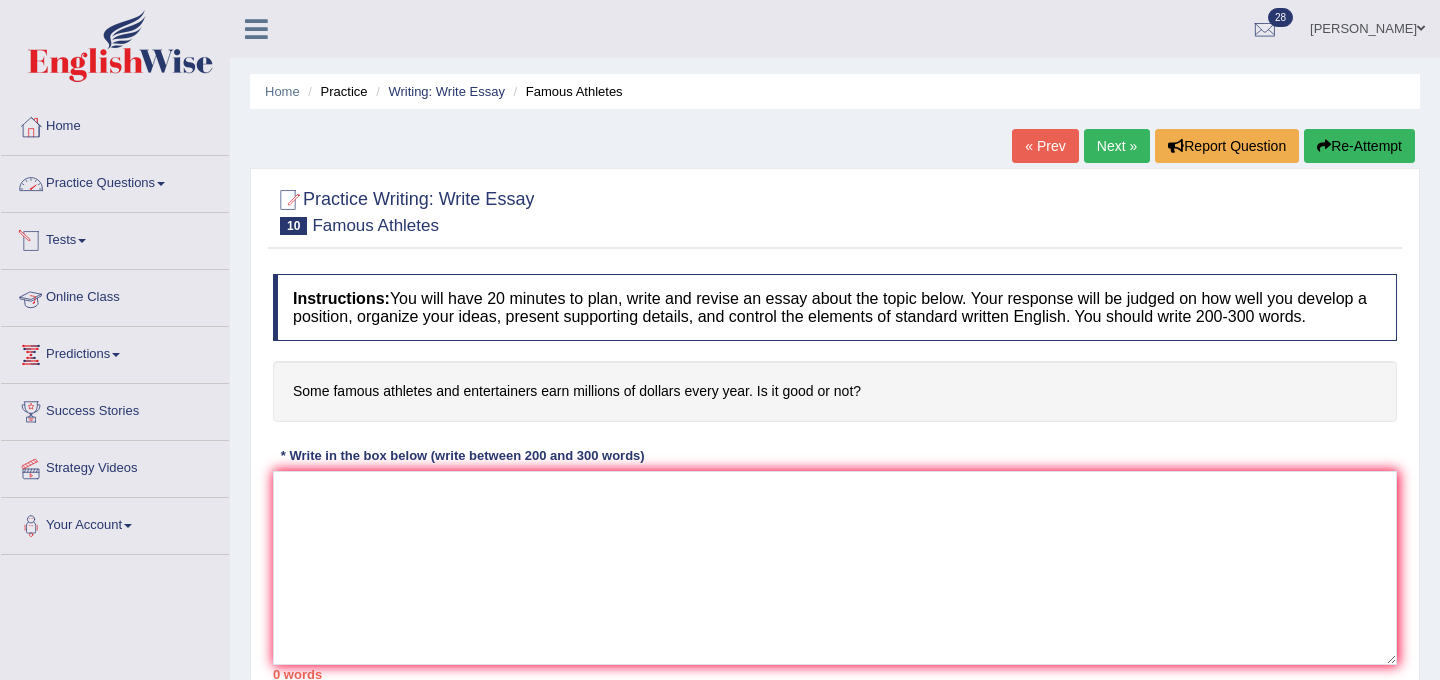 click on "Practice Questions" at bounding box center (115, 181) 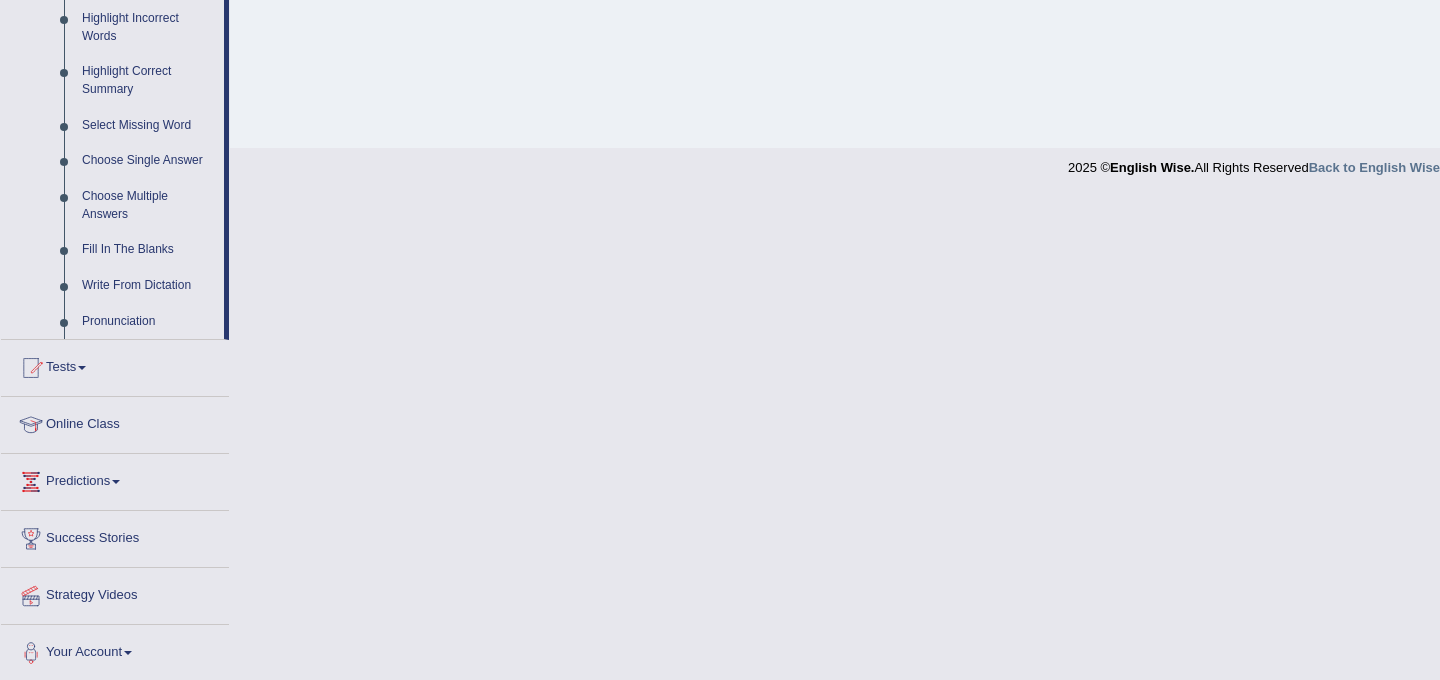 scroll, scrollTop: 873, scrollLeft: 0, axis: vertical 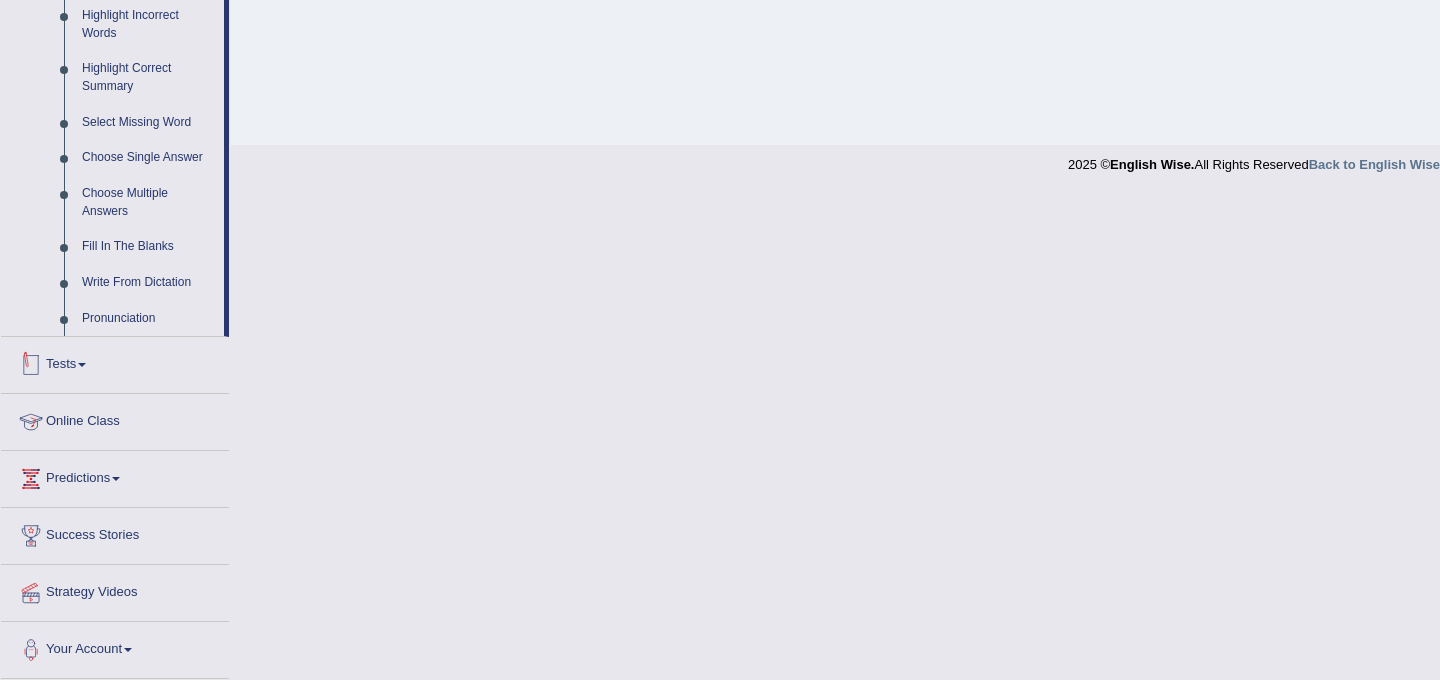 click on "Tests" at bounding box center [115, 362] 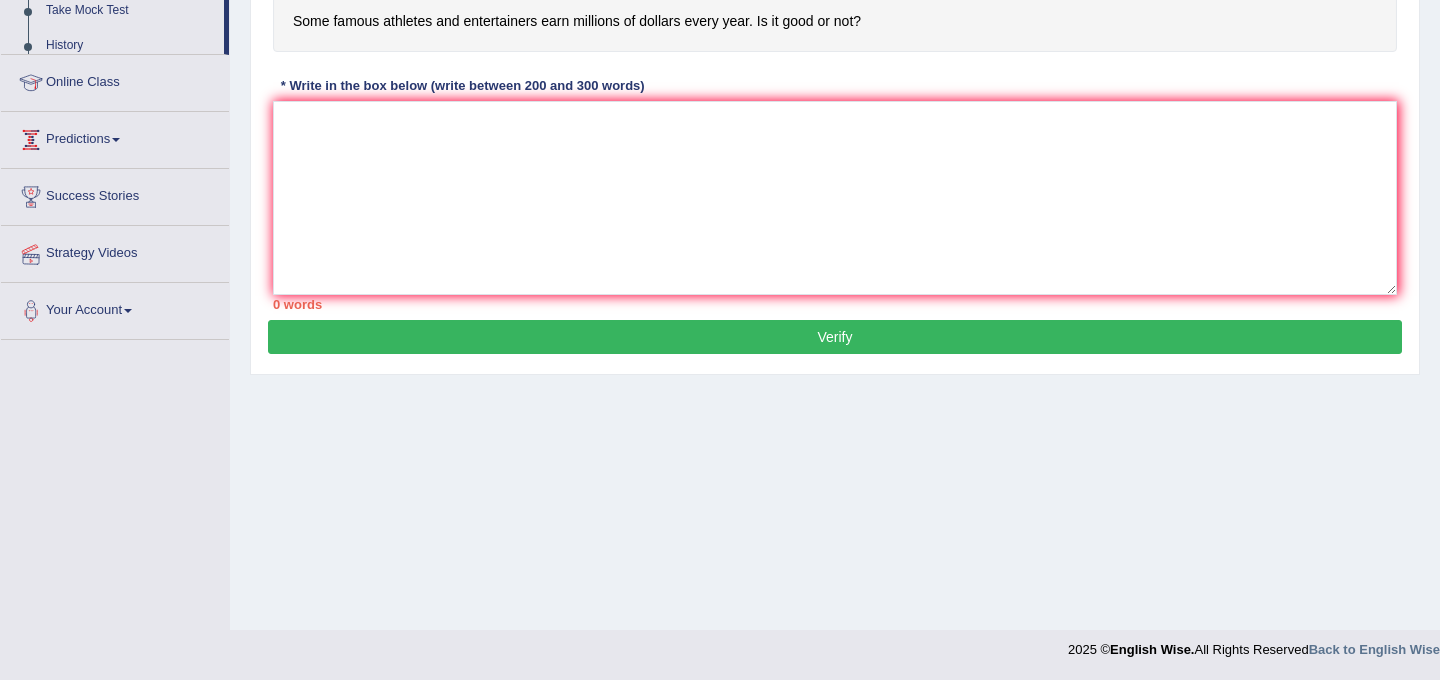 scroll, scrollTop: 240, scrollLeft: 0, axis: vertical 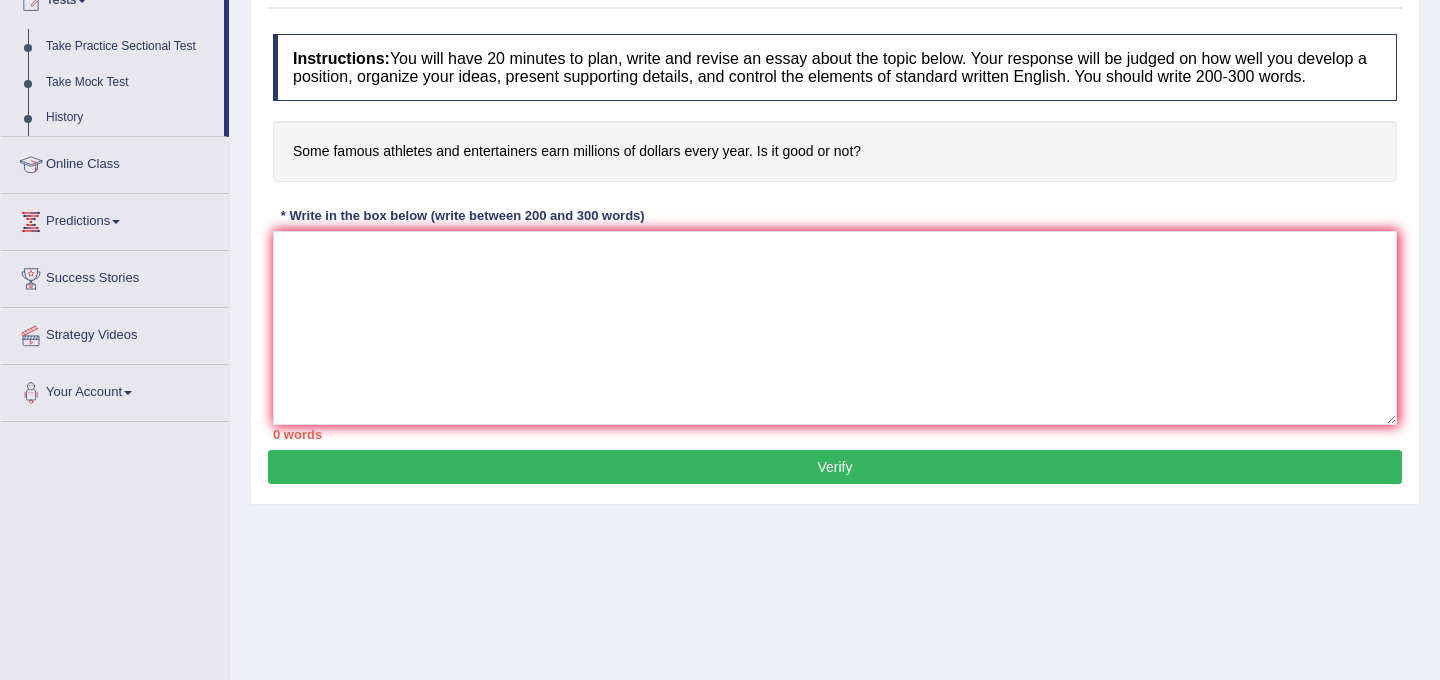 click on "History" at bounding box center (130, 118) 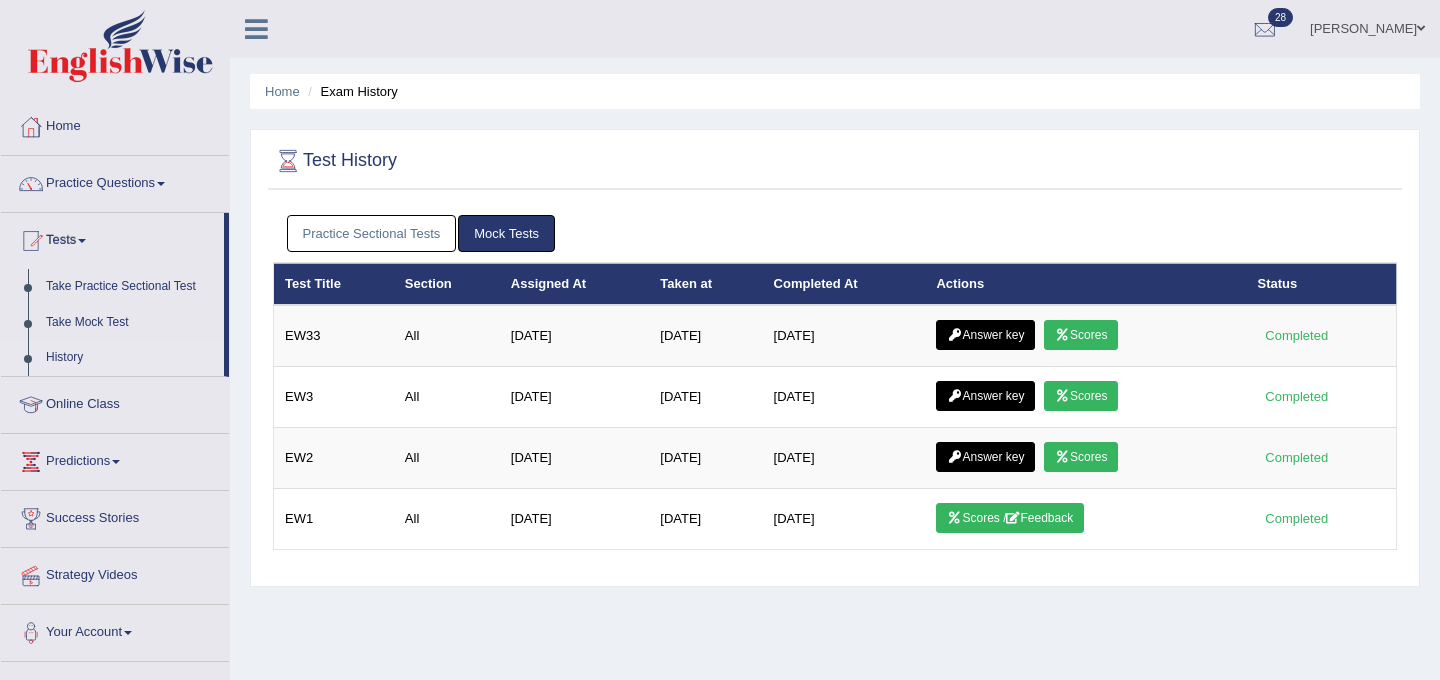 scroll, scrollTop: 0, scrollLeft: 0, axis: both 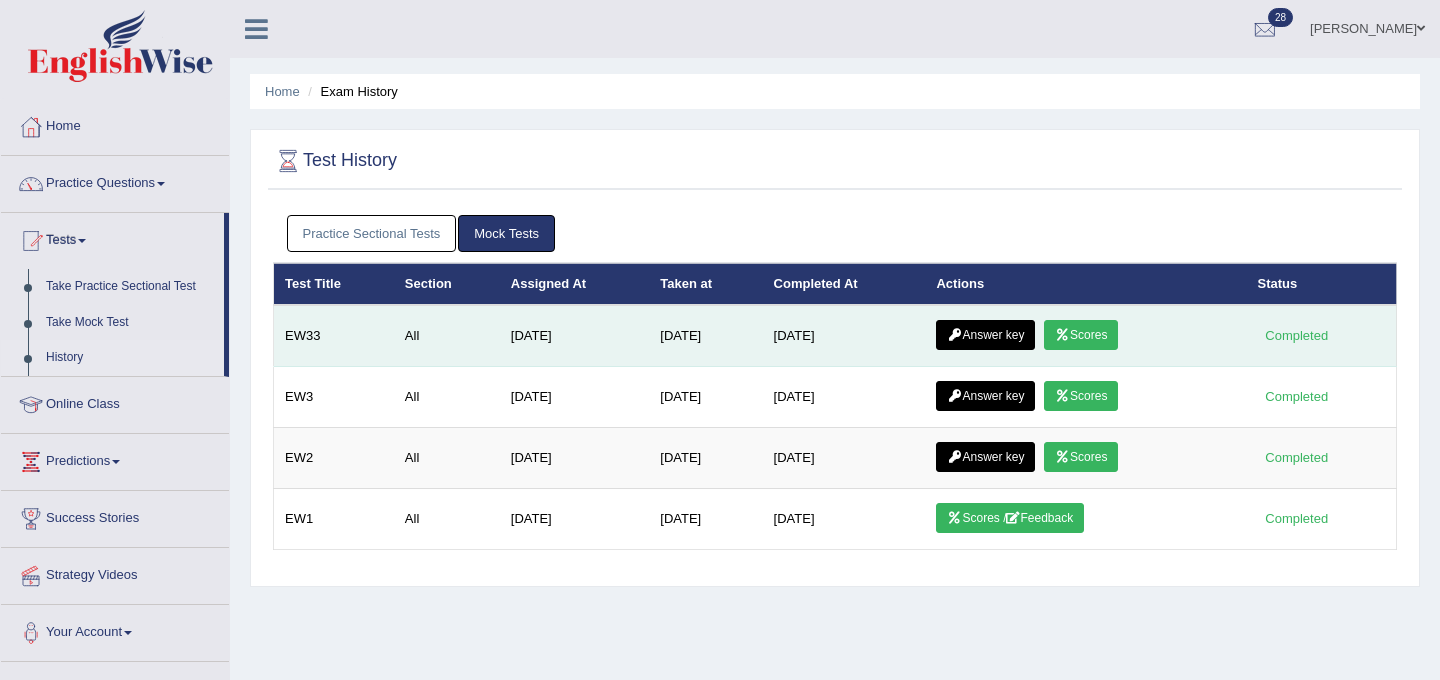 click on "Scores" at bounding box center (1081, 335) 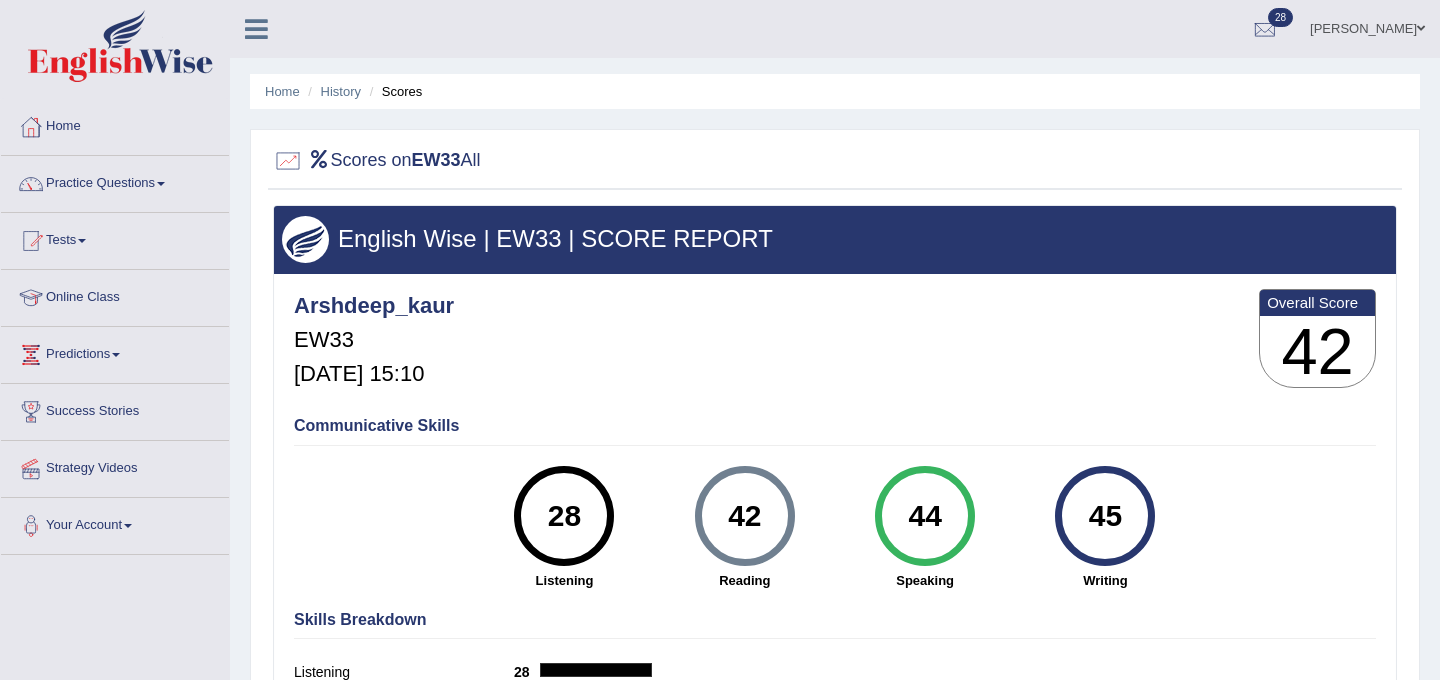 scroll, scrollTop: 0, scrollLeft: 0, axis: both 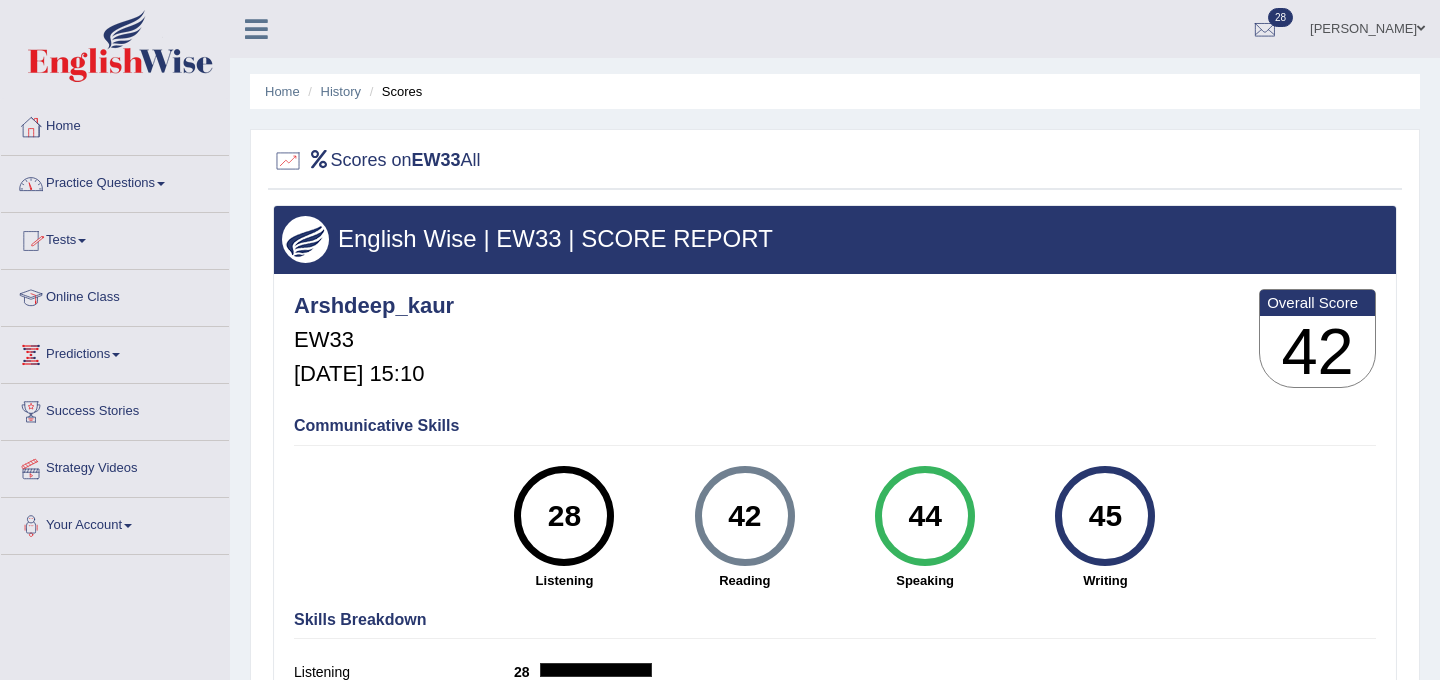 click on "Practice Questions" at bounding box center [115, 181] 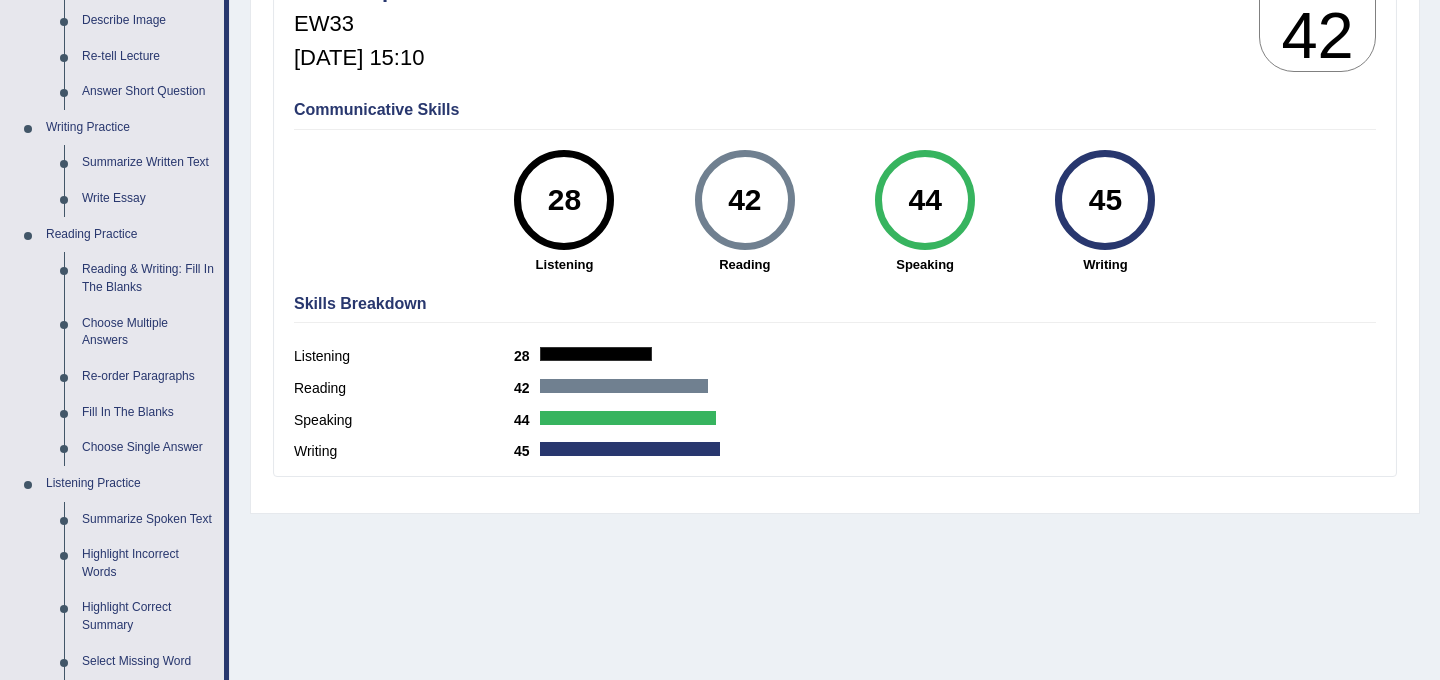 scroll, scrollTop: 319, scrollLeft: 0, axis: vertical 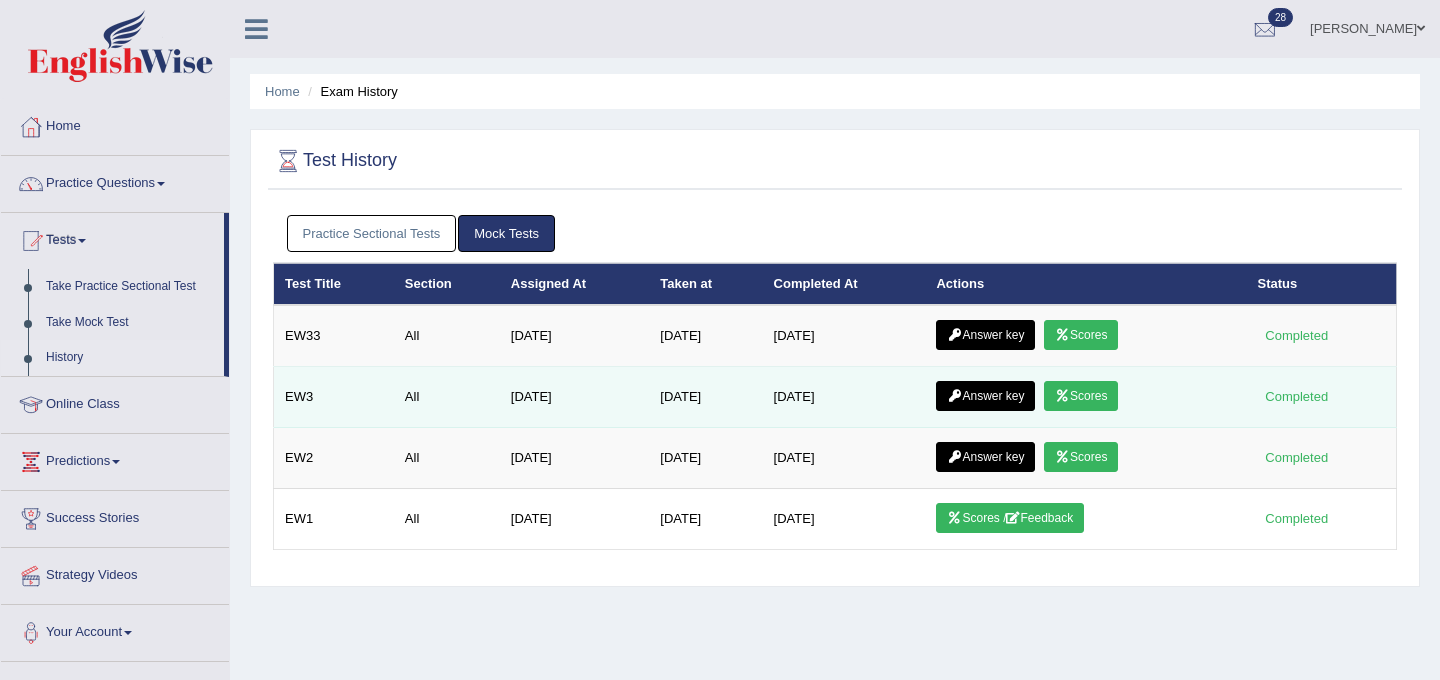 click on "Scores" at bounding box center [1081, 396] 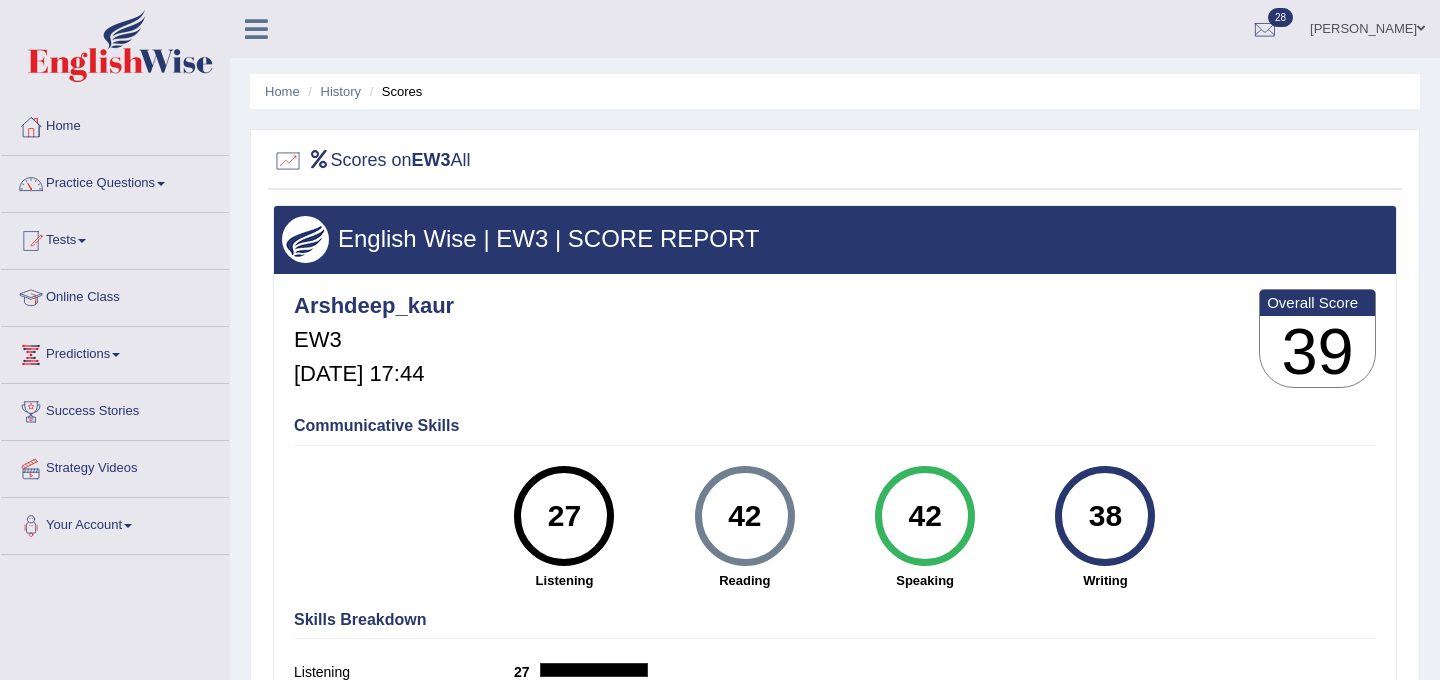 scroll, scrollTop: 0, scrollLeft: 0, axis: both 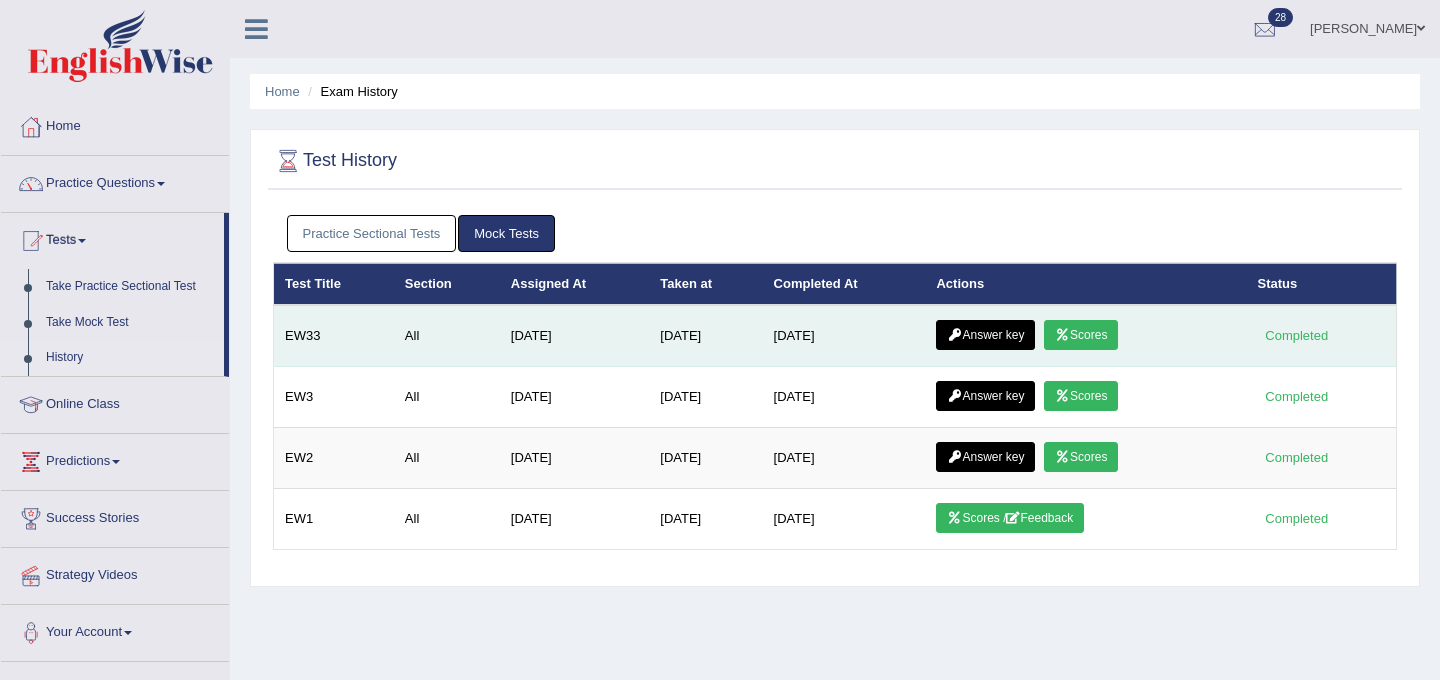 click on "Scores" at bounding box center [1081, 335] 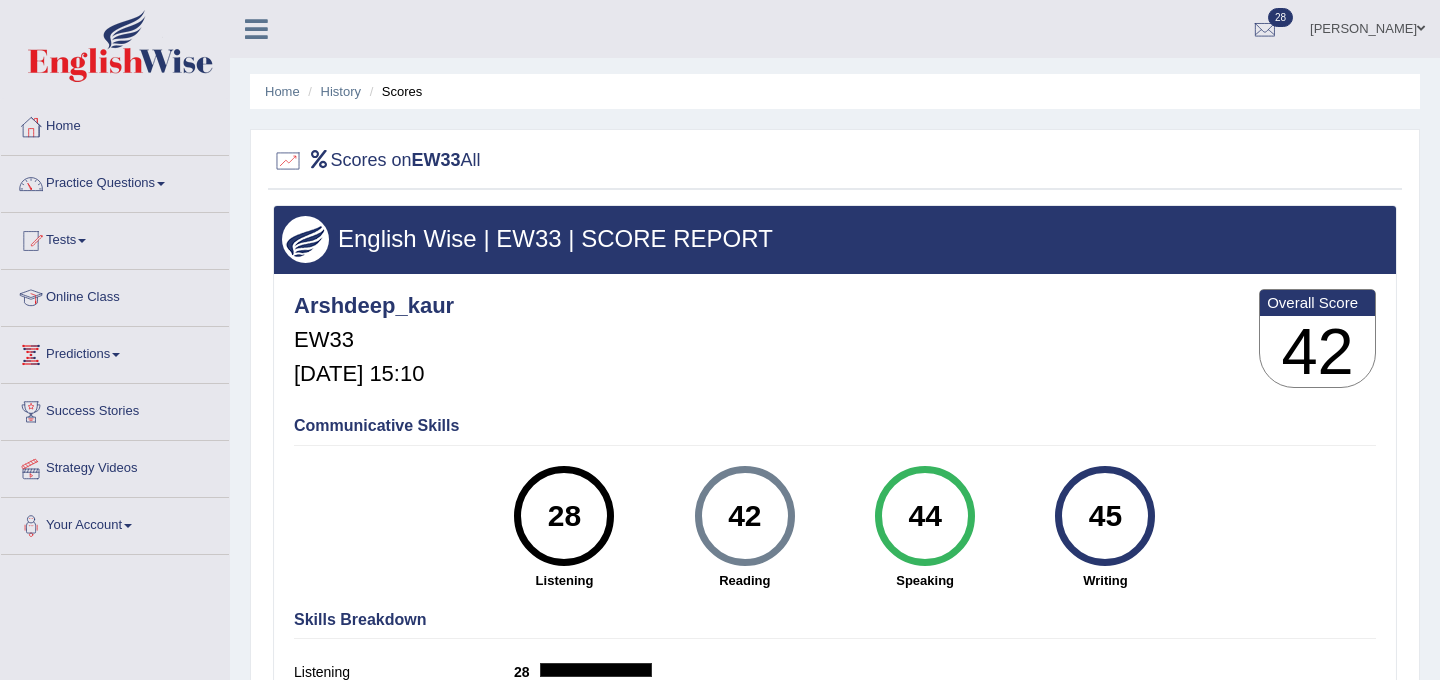 scroll, scrollTop: 0, scrollLeft: 0, axis: both 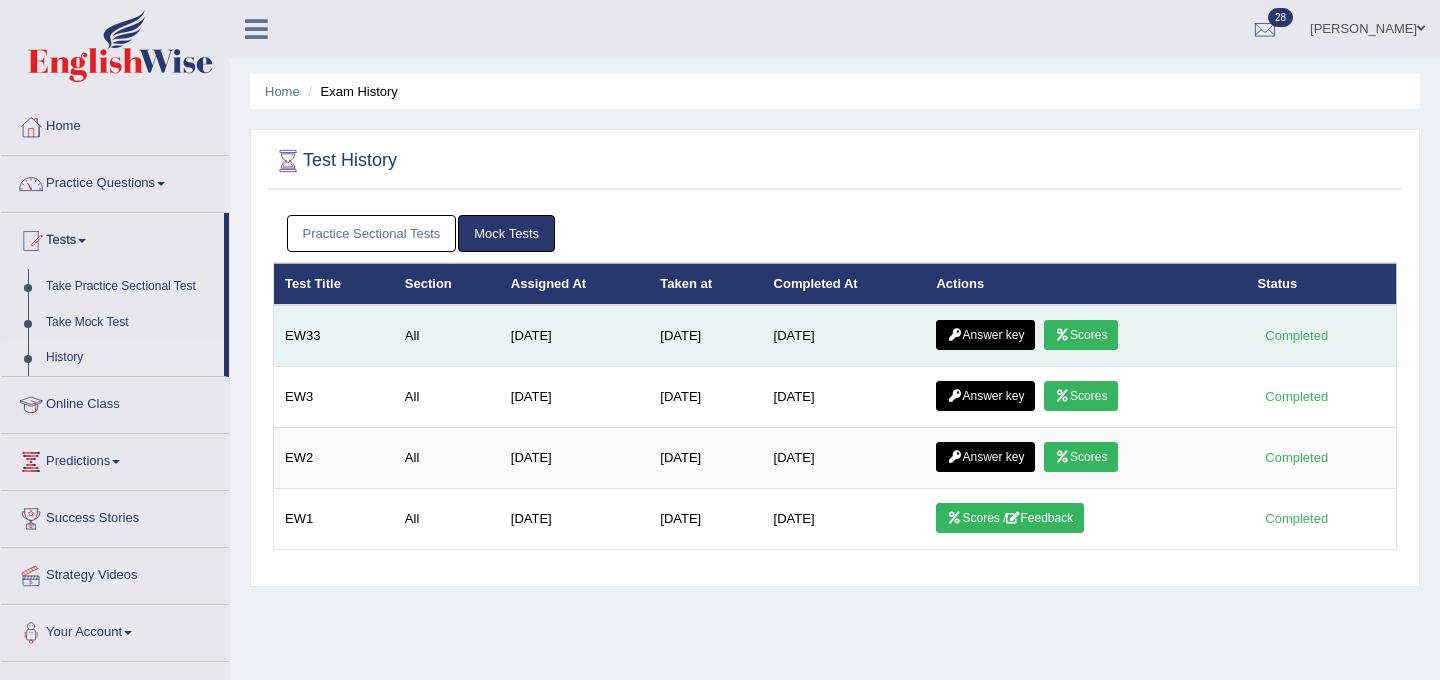 click on "Answer key" at bounding box center (985, 335) 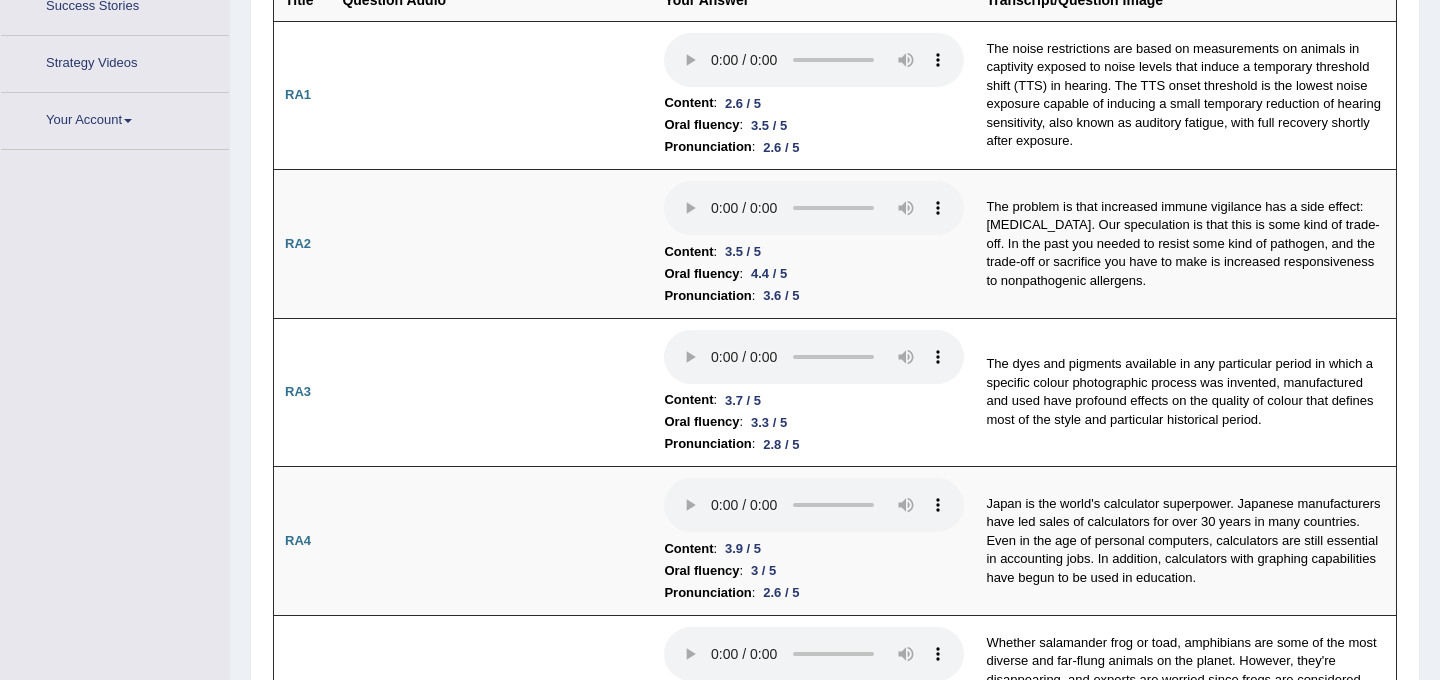 scroll, scrollTop: 0, scrollLeft: 0, axis: both 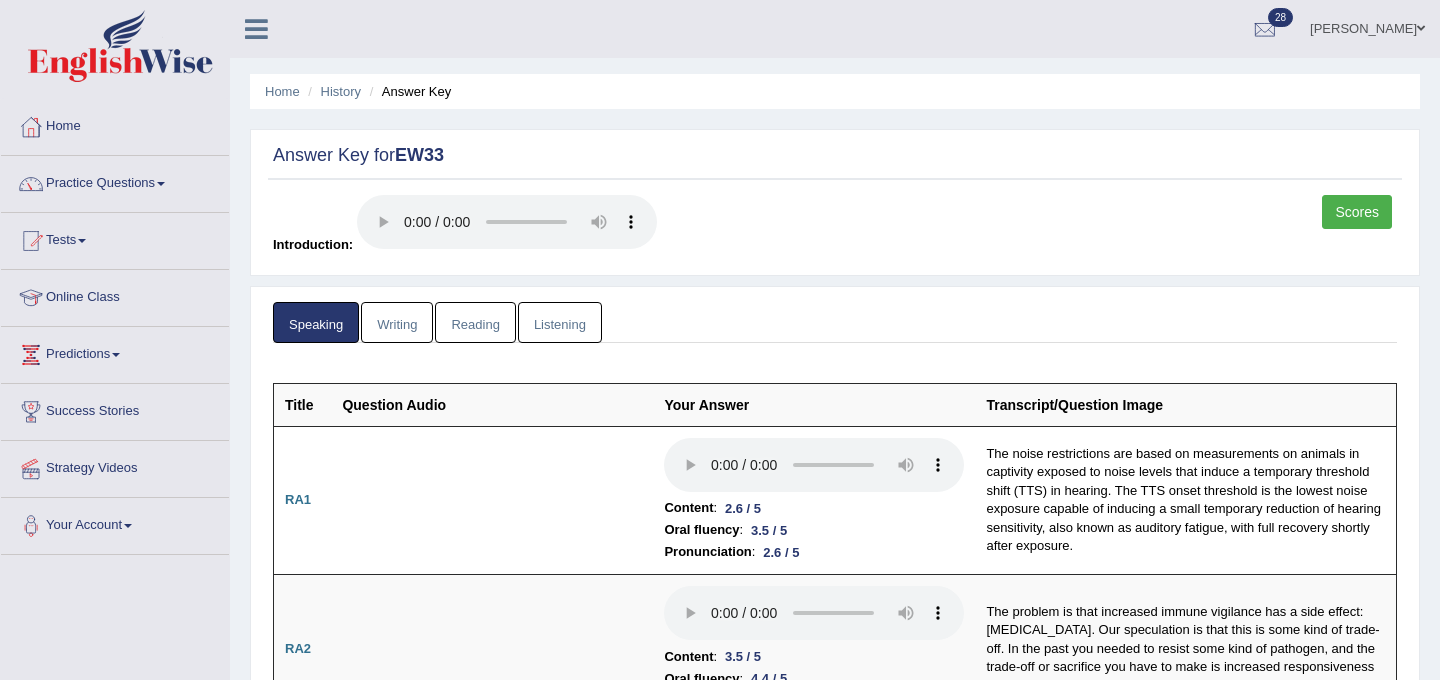 click on "Writing" at bounding box center [397, 322] 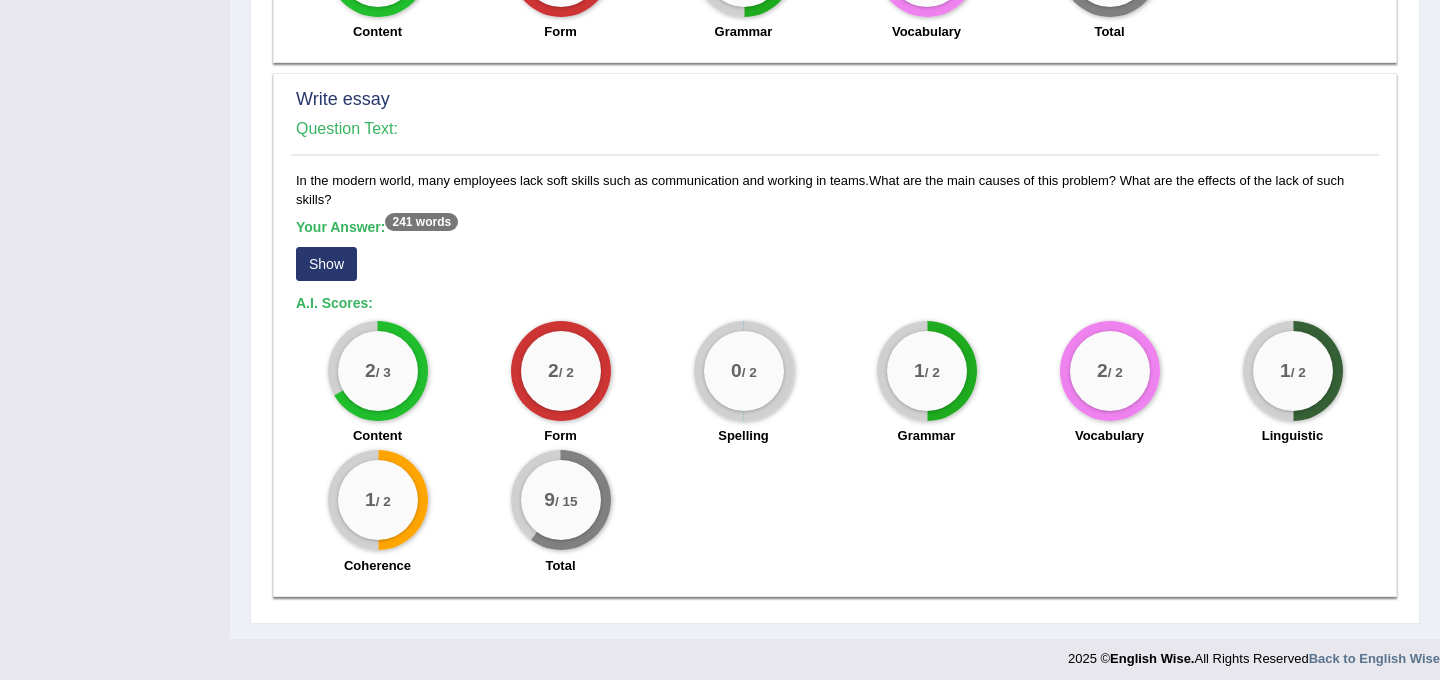 scroll, scrollTop: 1502, scrollLeft: 0, axis: vertical 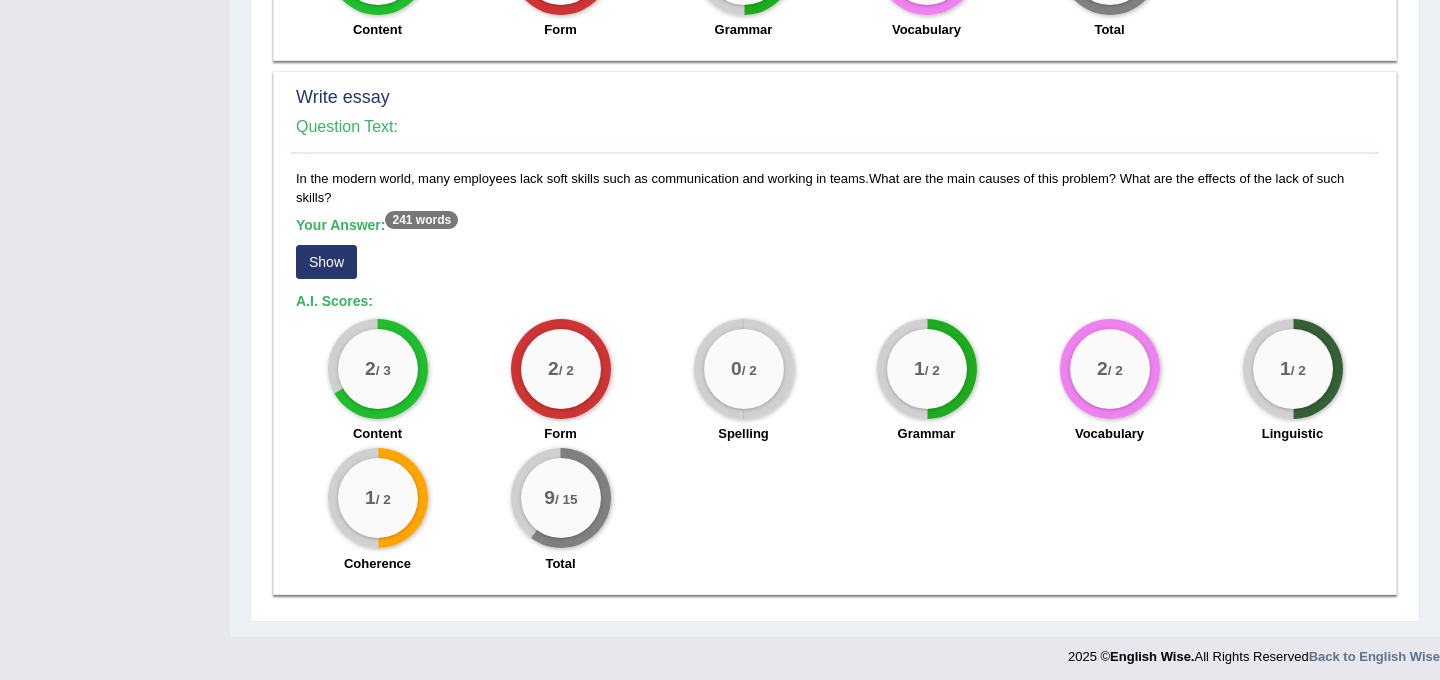 click on "Show" at bounding box center [326, 262] 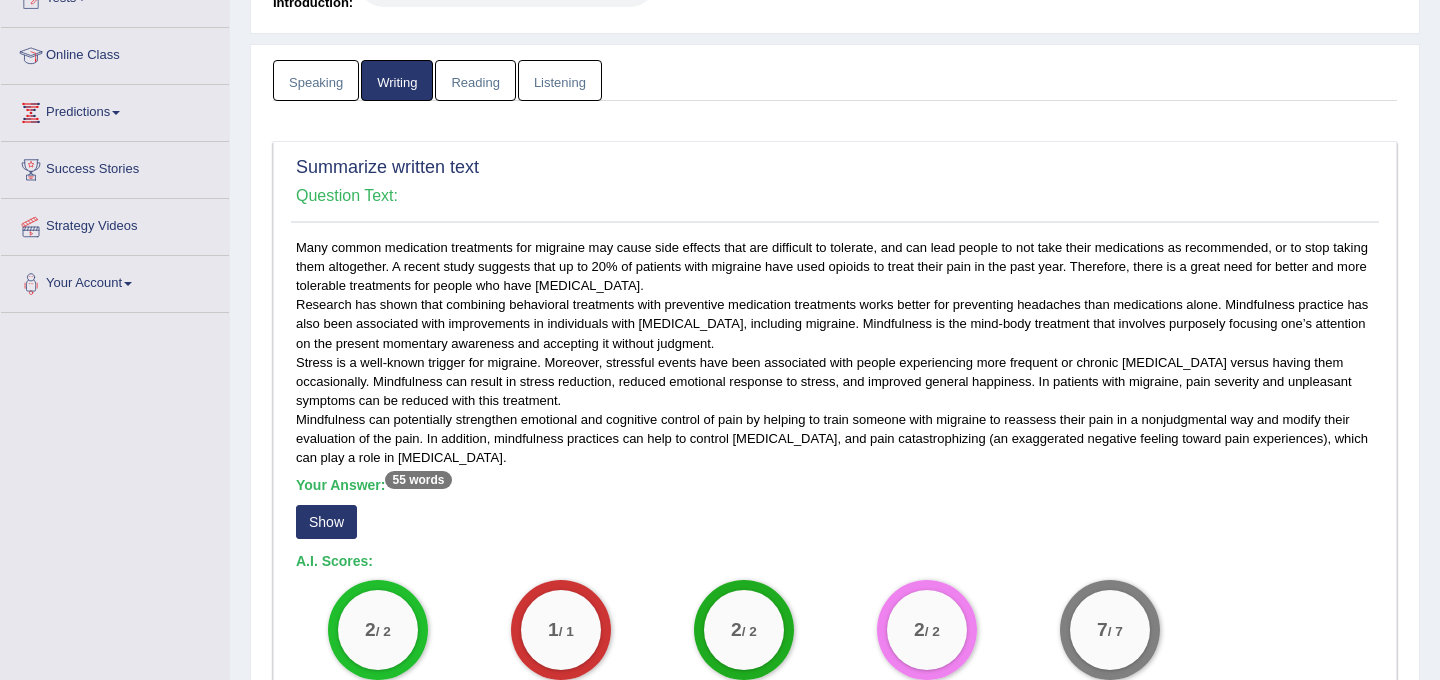scroll, scrollTop: 0, scrollLeft: 0, axis: both 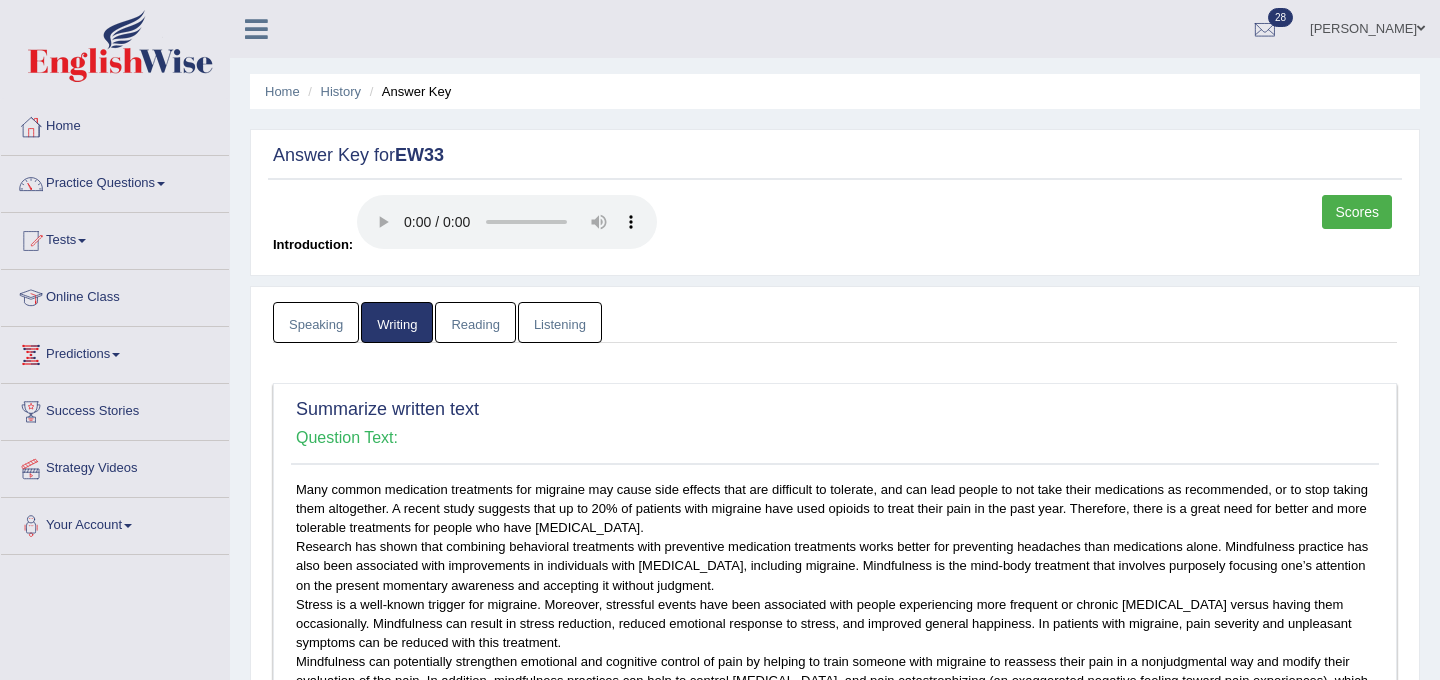 click on "Reading" at bounding box center [475, 322] 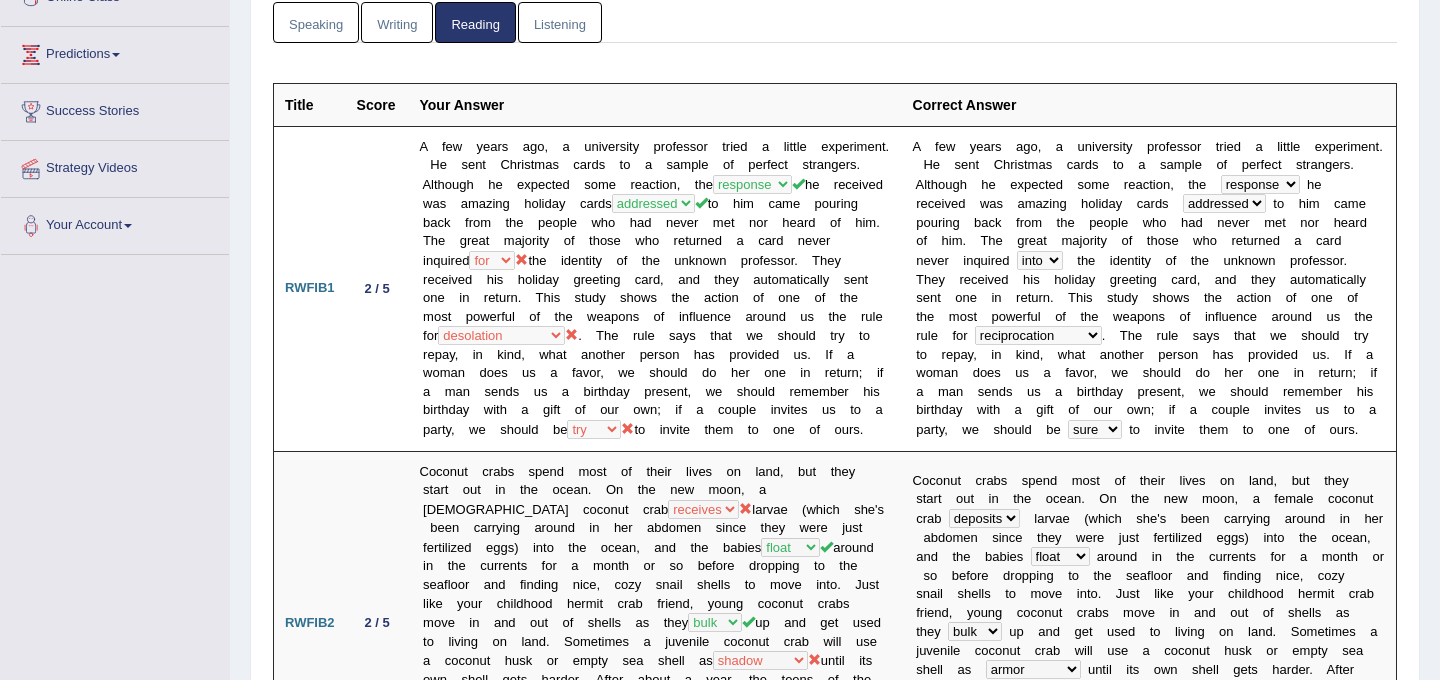 scroll, scrollTop: 0, scrollLeft: 0, axis: both 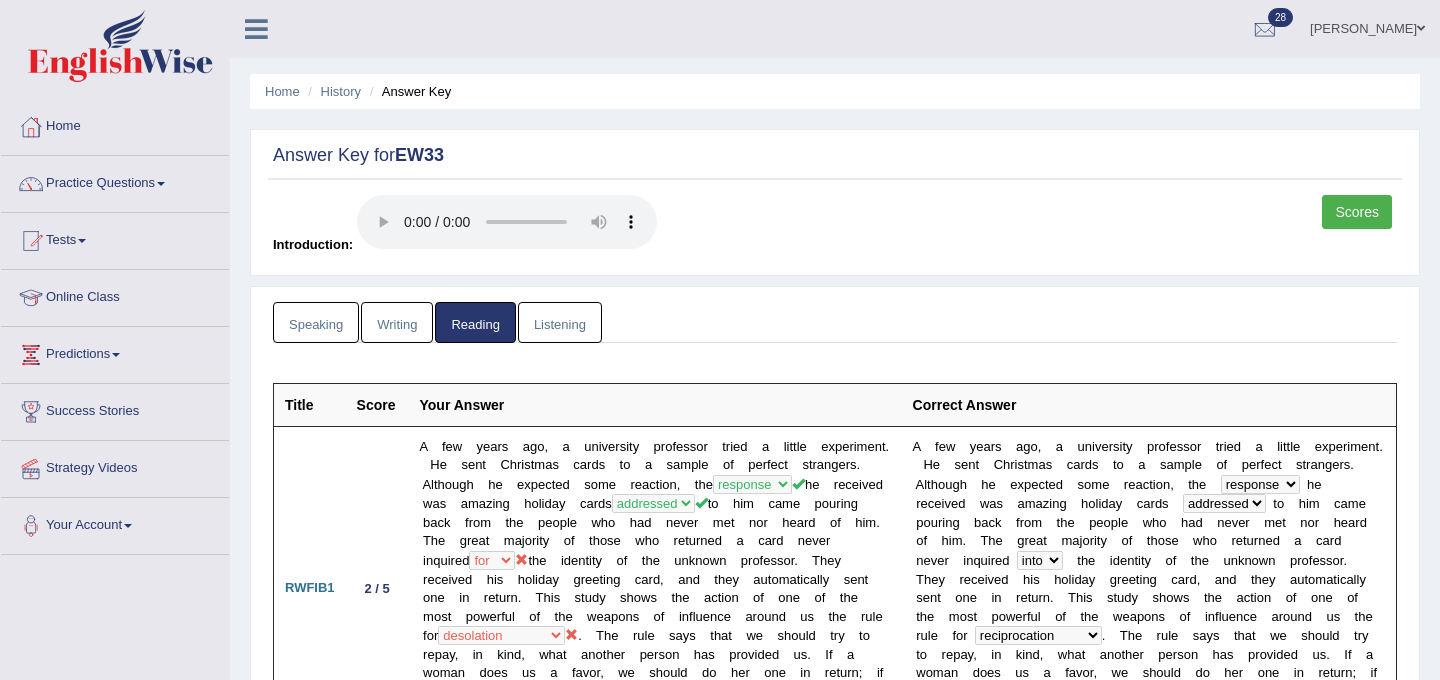 click on "Listening" at bounding box center [560, 322] 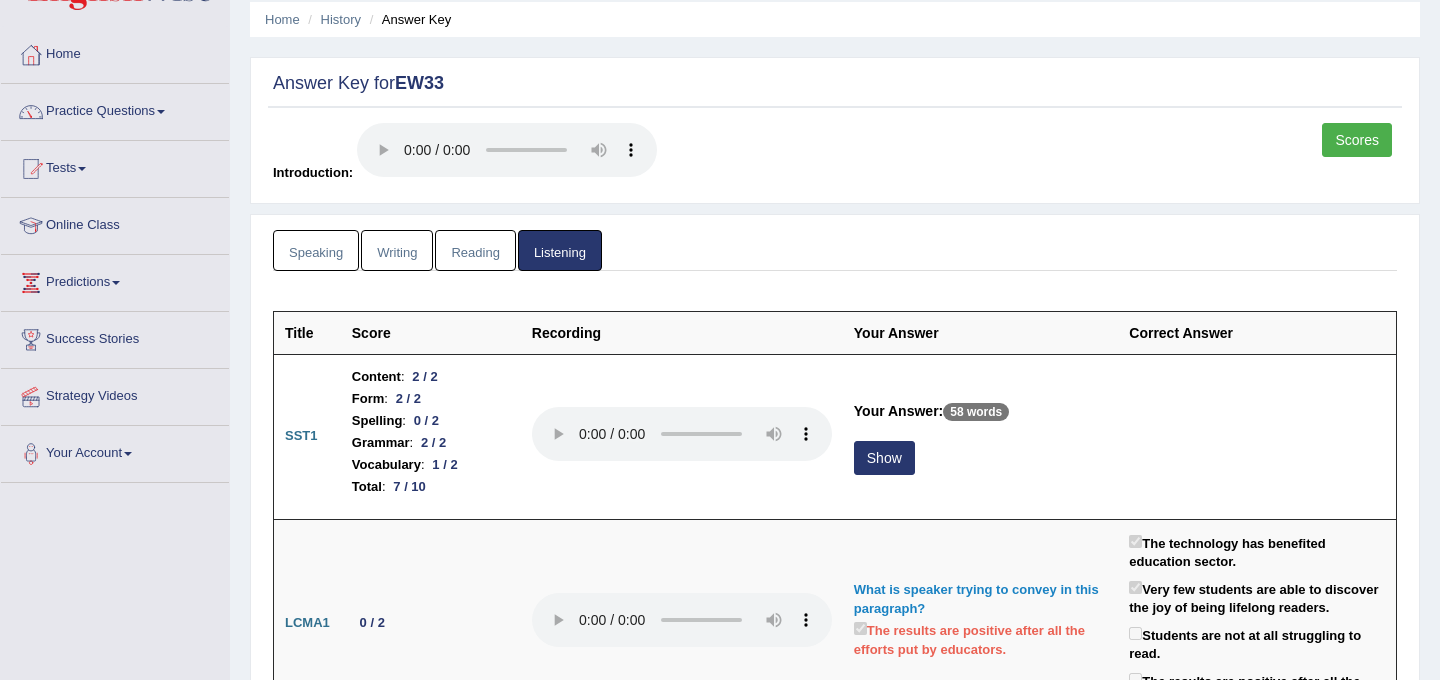 scroll, scrollTop: 0, scrollLeft: 0, axis: both 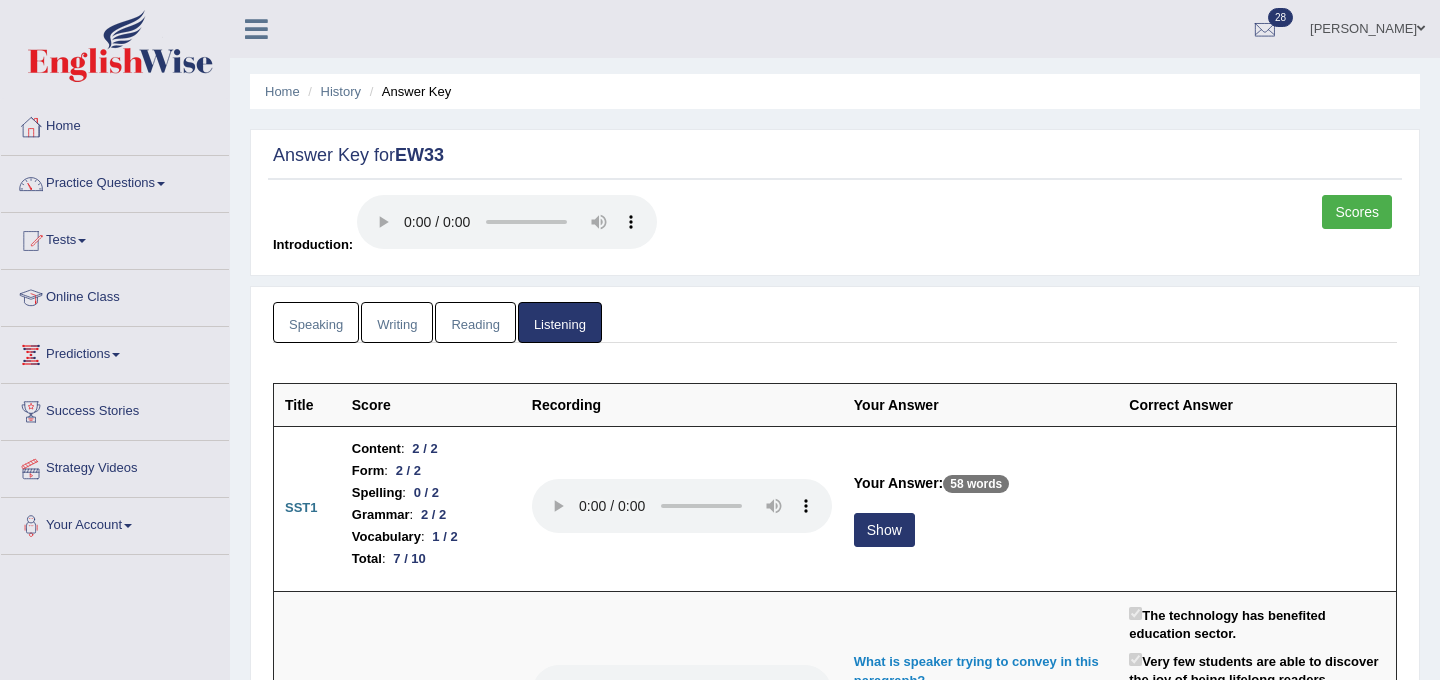 click on "Speaking" at bounding box center (316, 322) 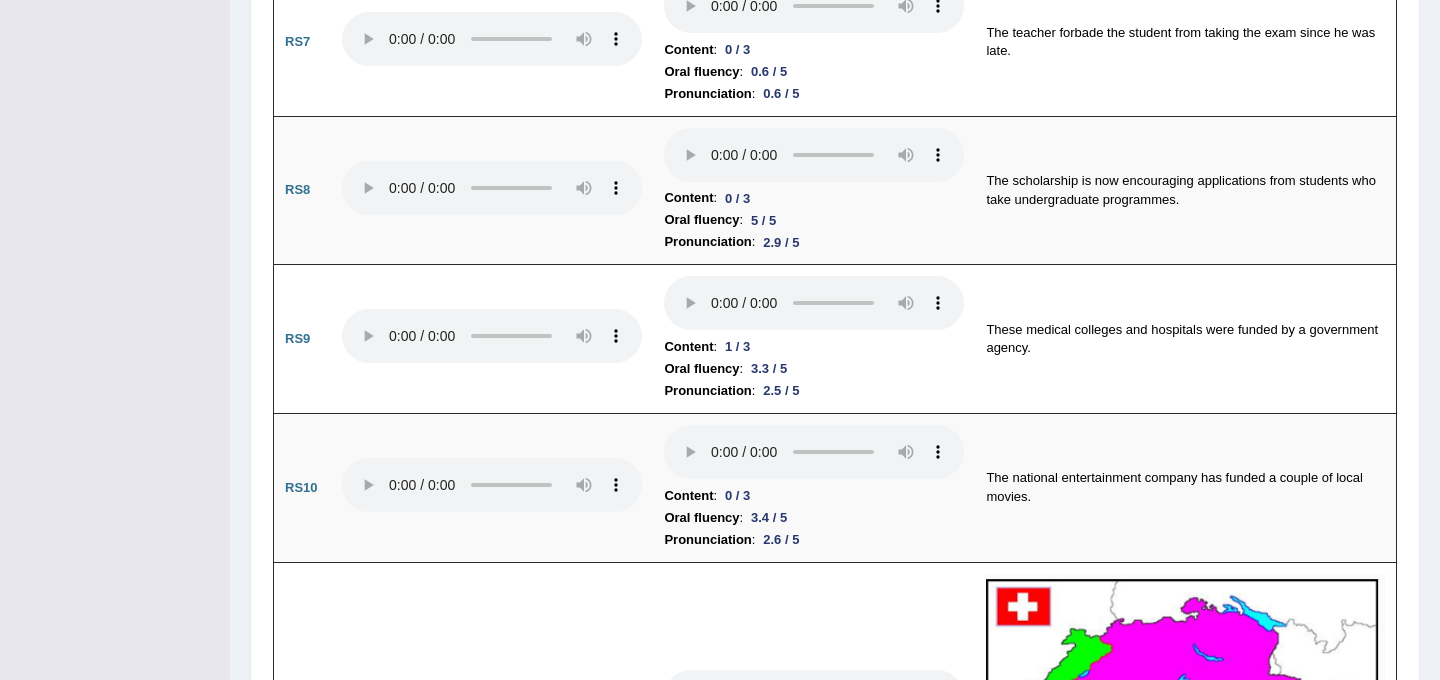 scroll, scrollTop: 2242, scrollLeft: 0, axis: vertical 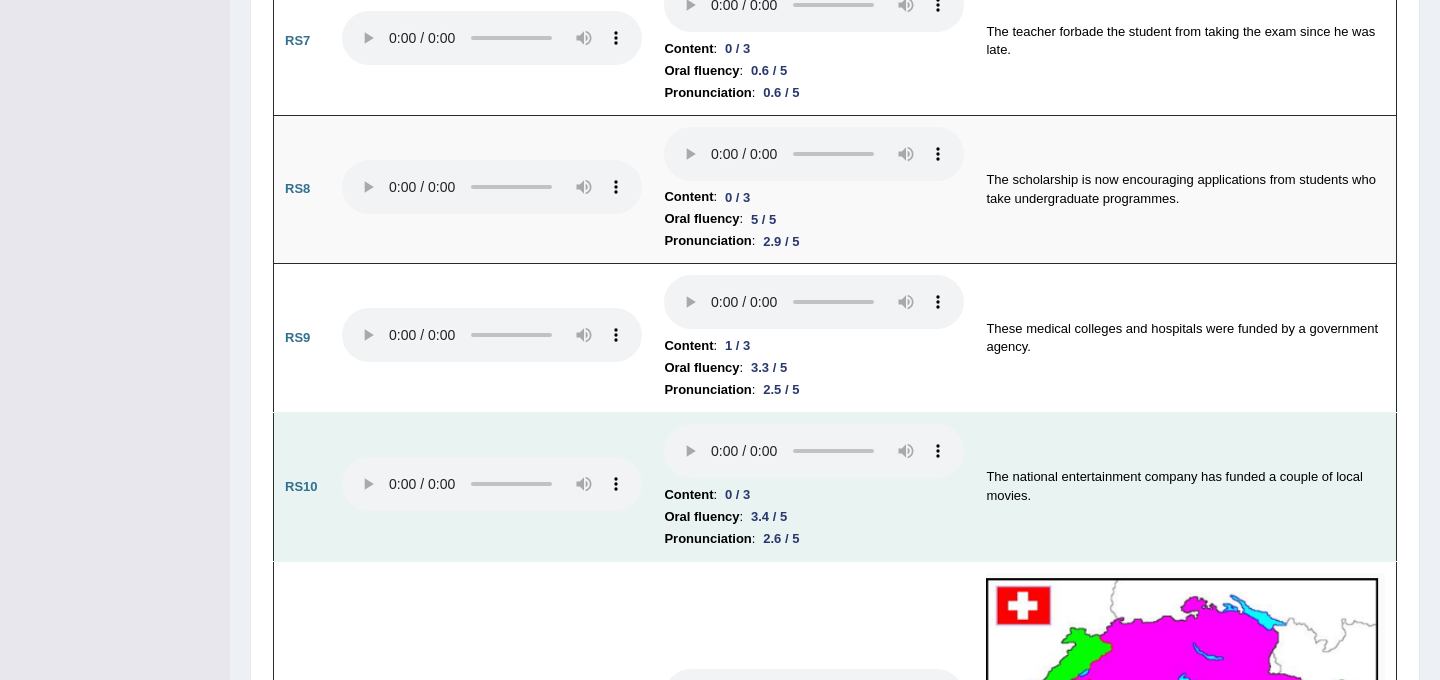click on "3.4 / 5" at bounding box center [769, 516] 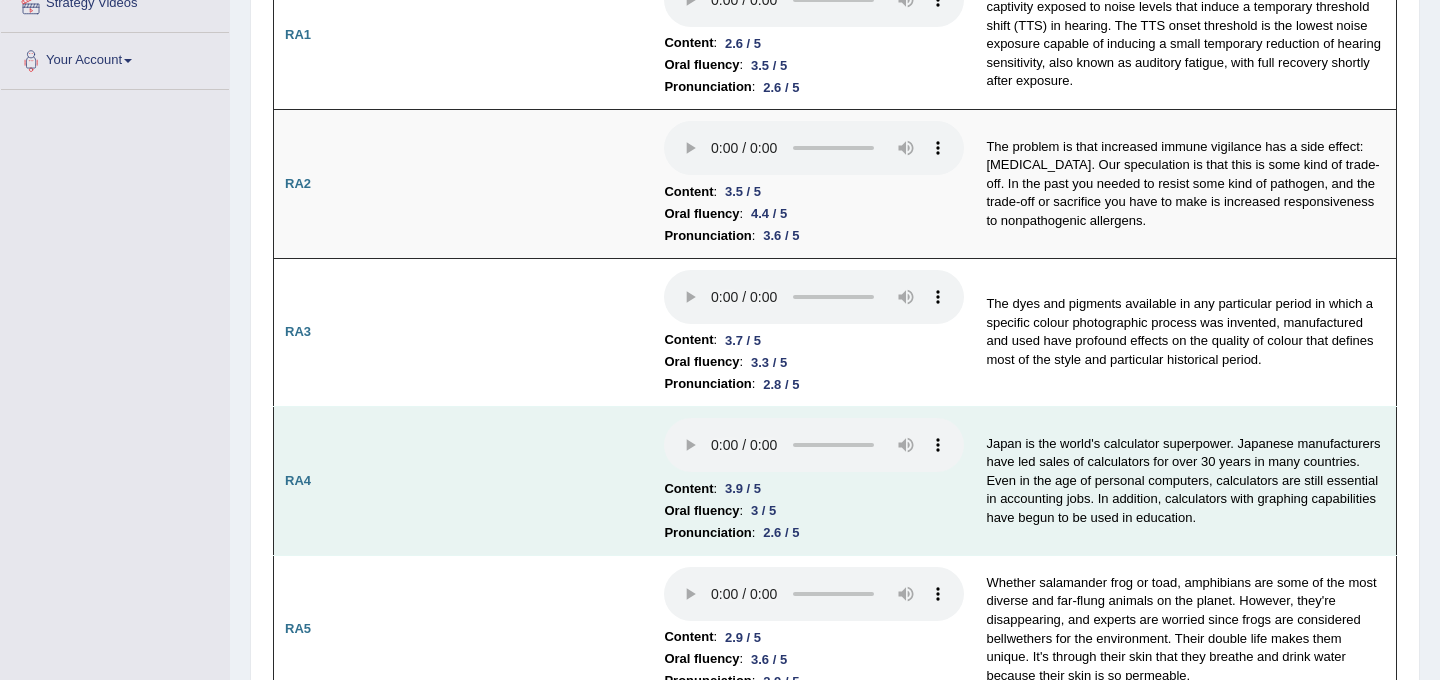scroll, scrollTop: 0, scrollLeft: 0, axis: both 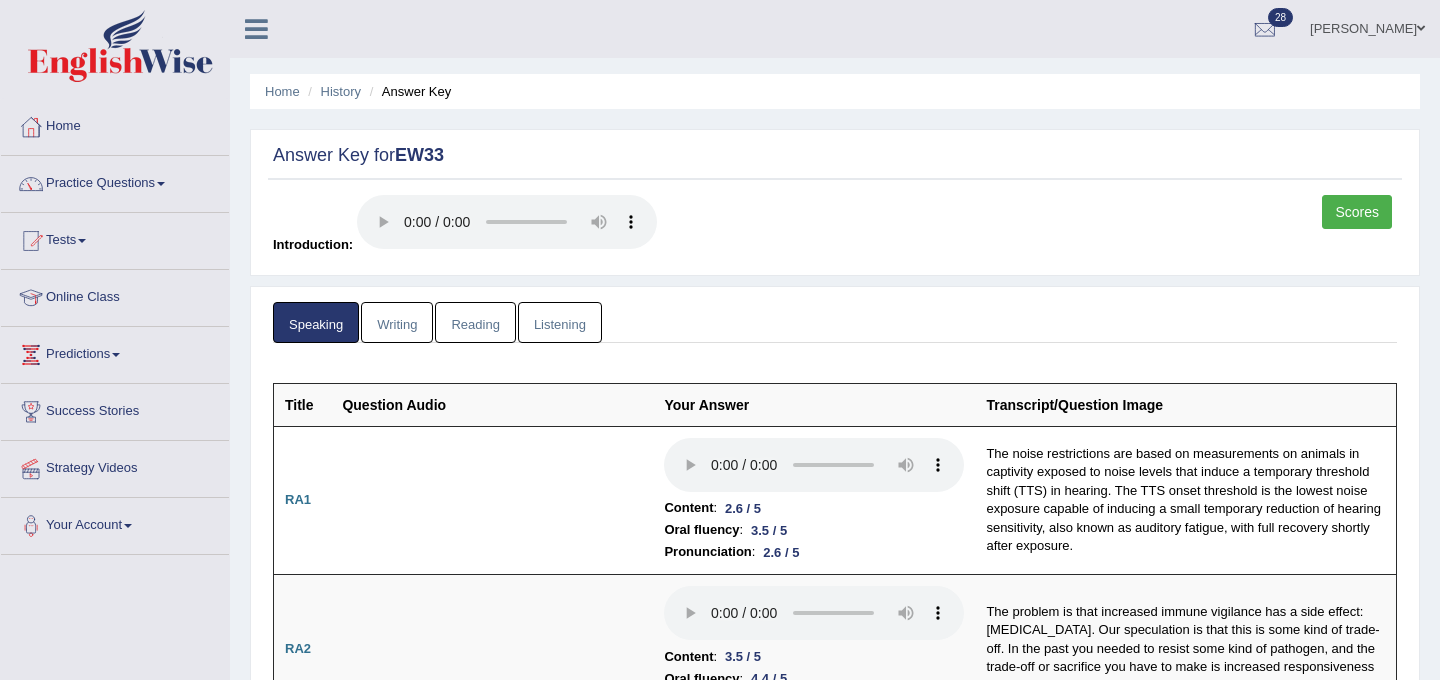 click on "Scores" at bounding box center [1357, 212] 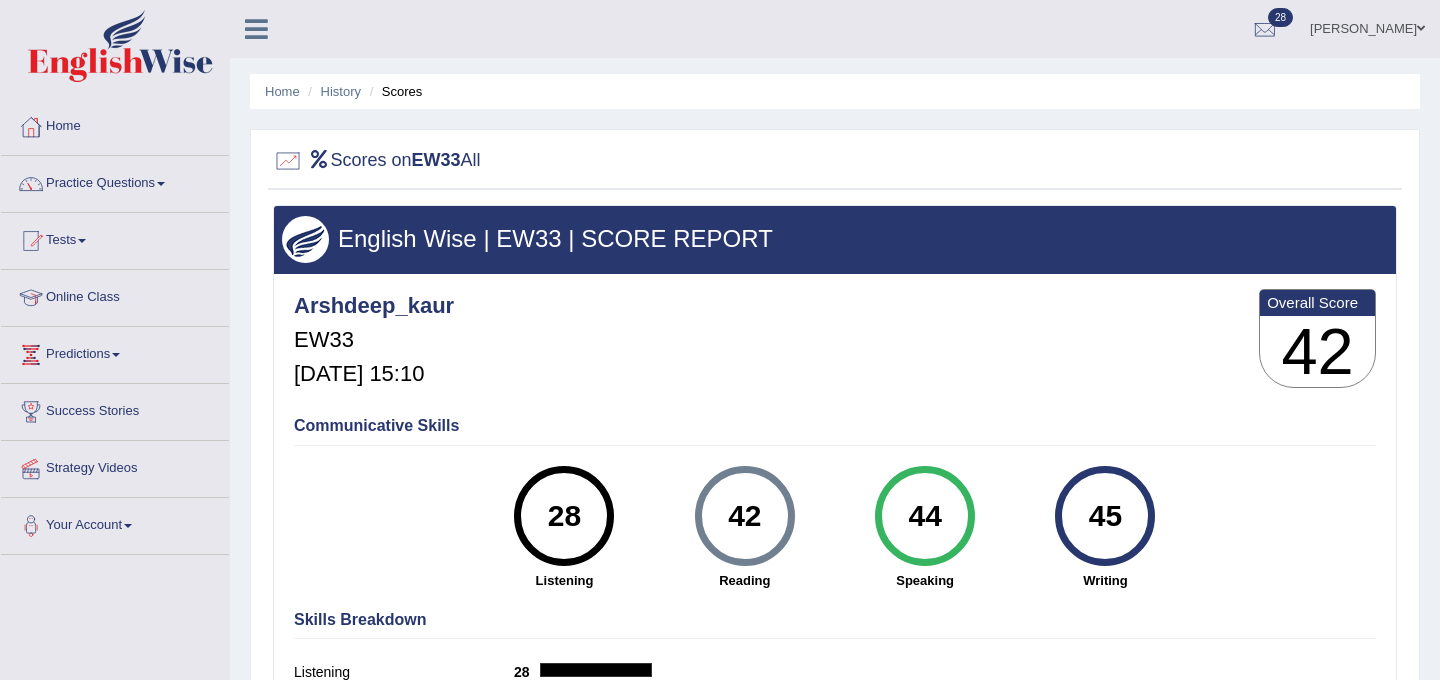 scroll, scrollTop: 0, scrollLeft: 0, axis: both 